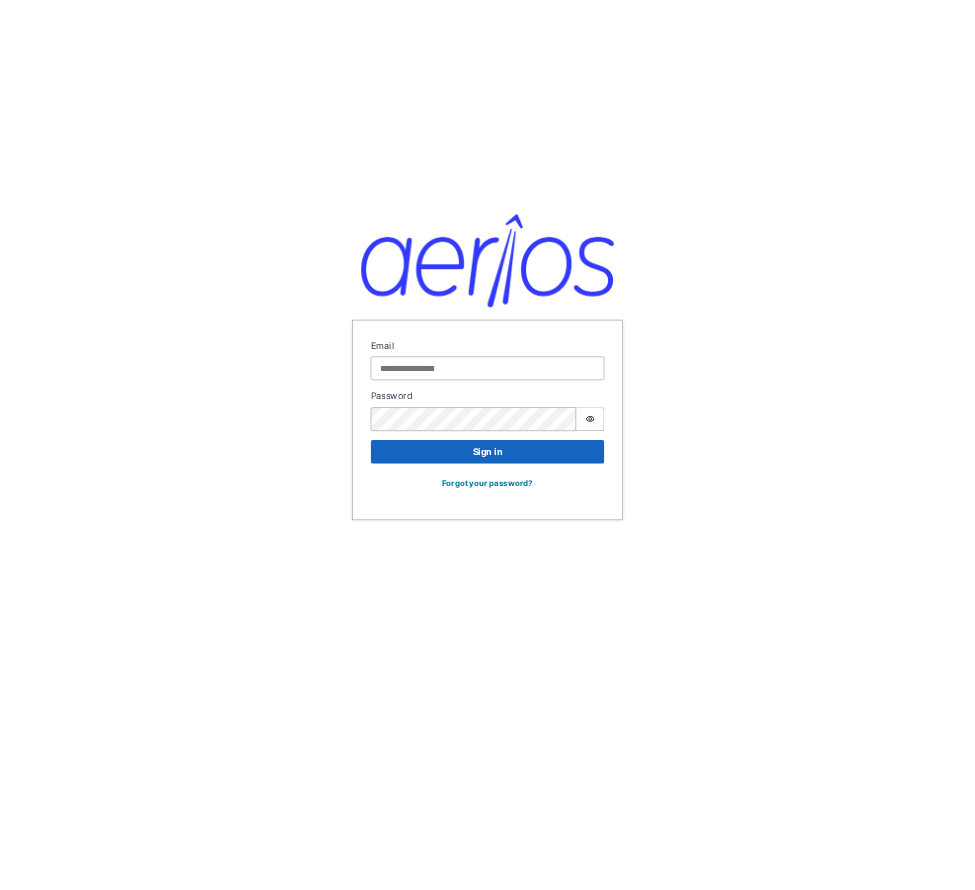 scroll, scrollTop: 0, scrollLeft: 0, axis: both 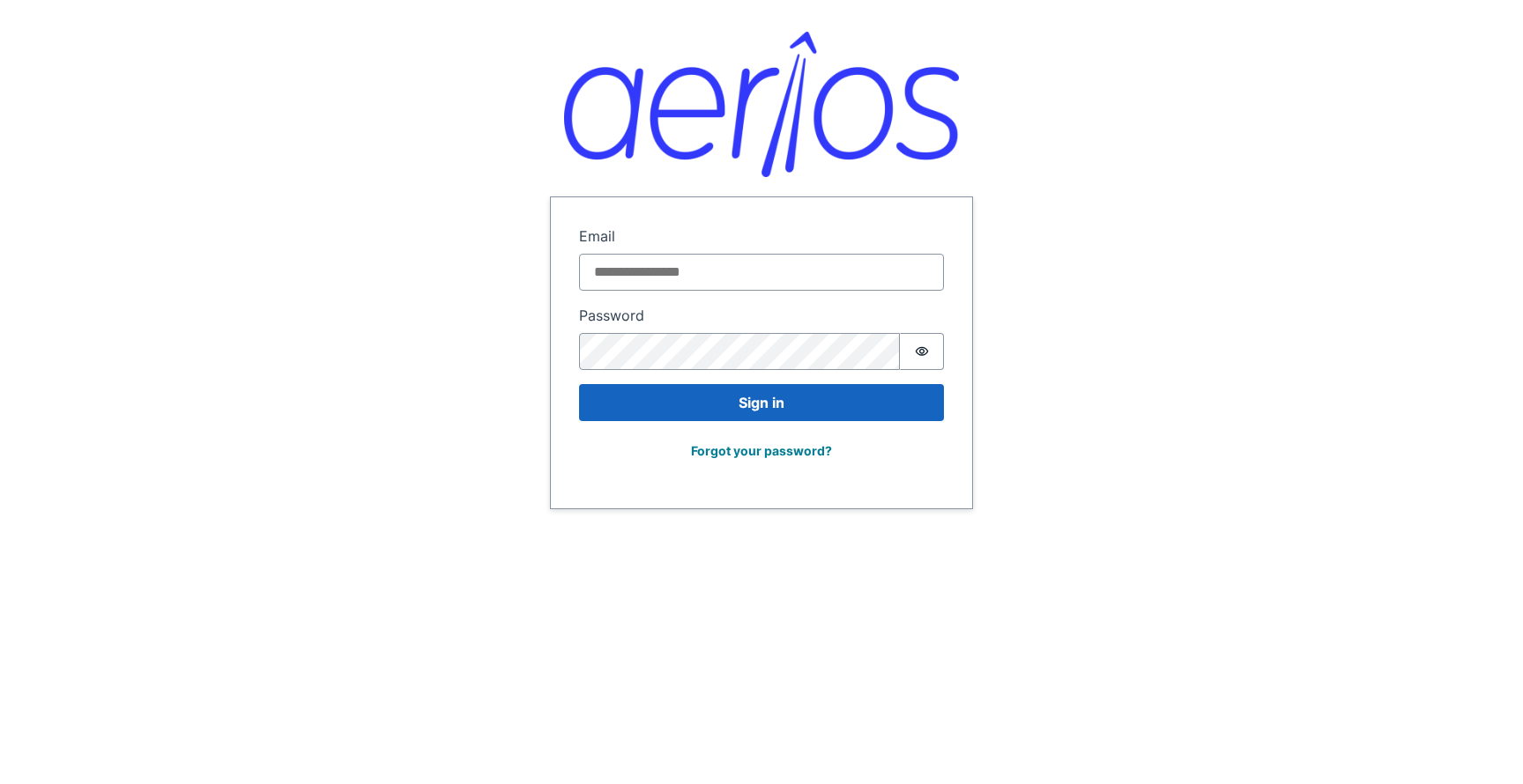 type on "**********" 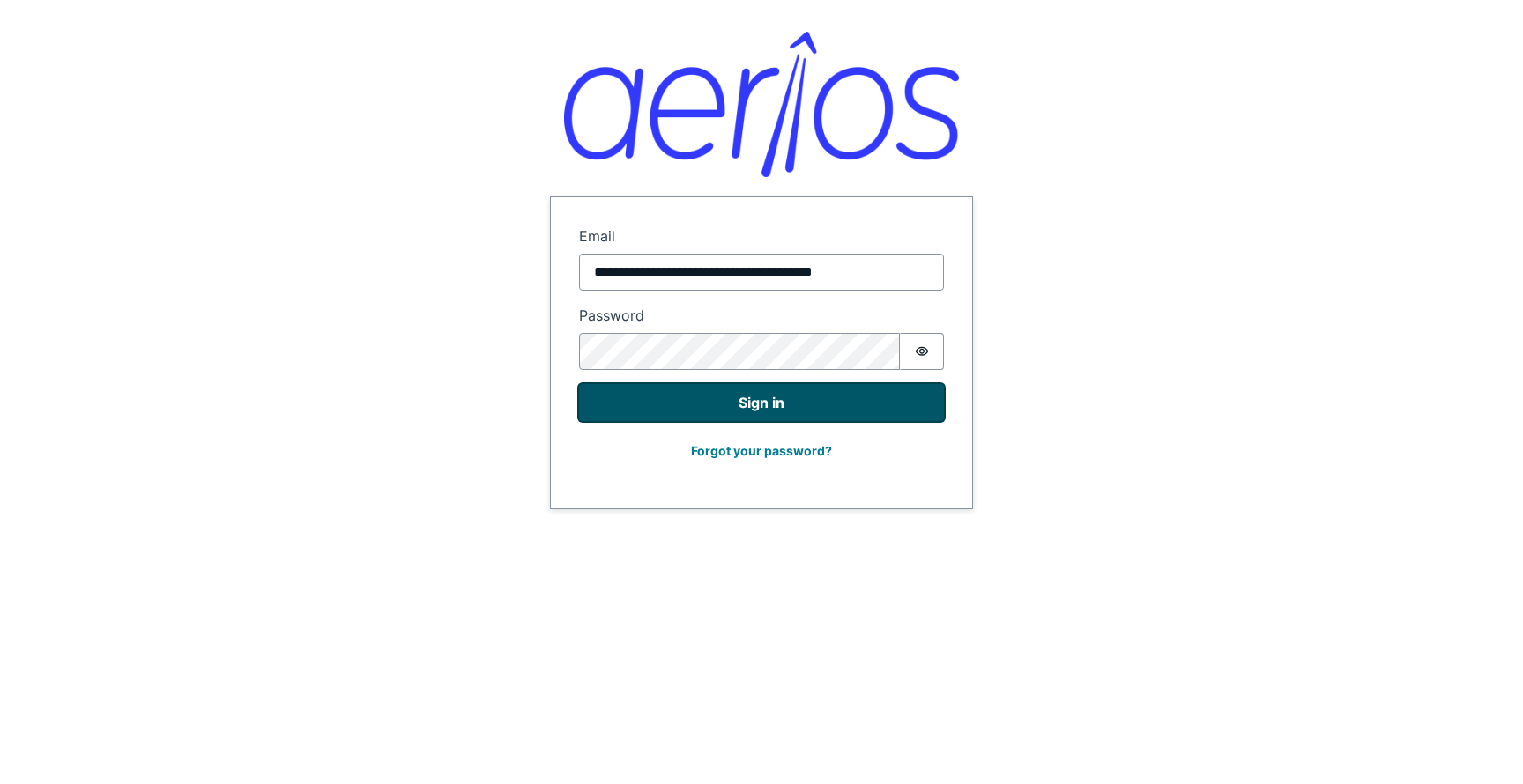 click on "Sign in" at bounding box center [762, 403] 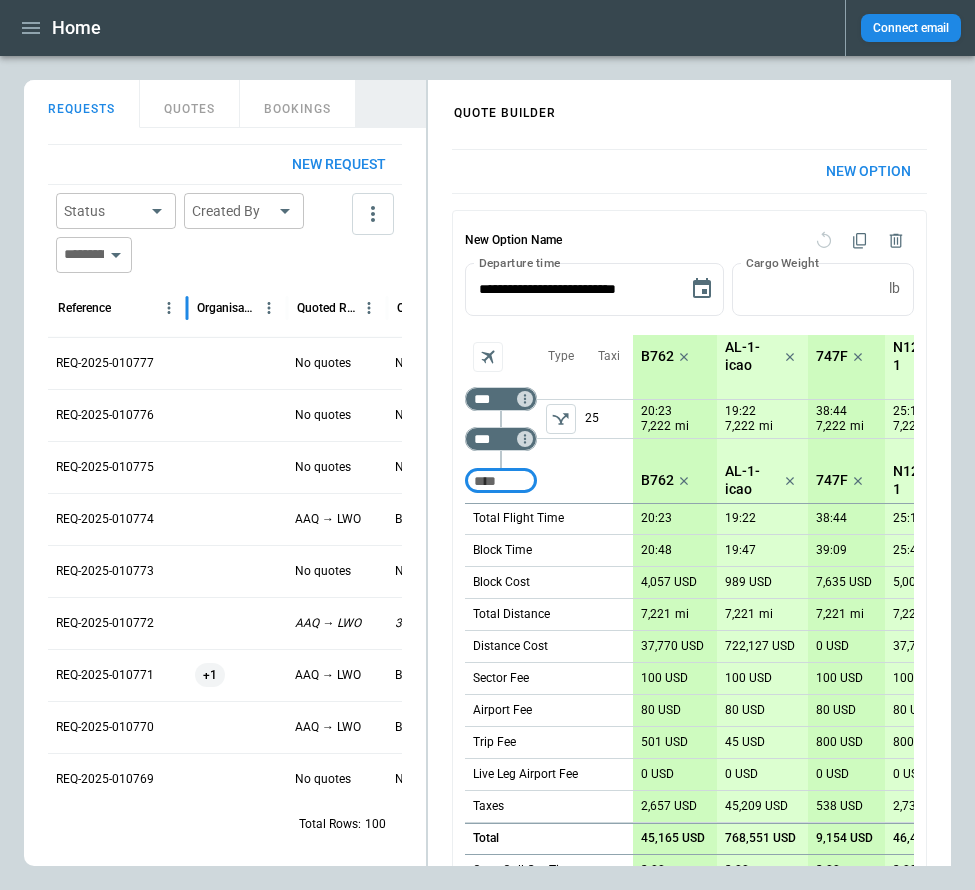 drag, startPoint x: 143, startPoint y: 303, endPoint x: 182, endPoint y: 305, distance: 39.051247 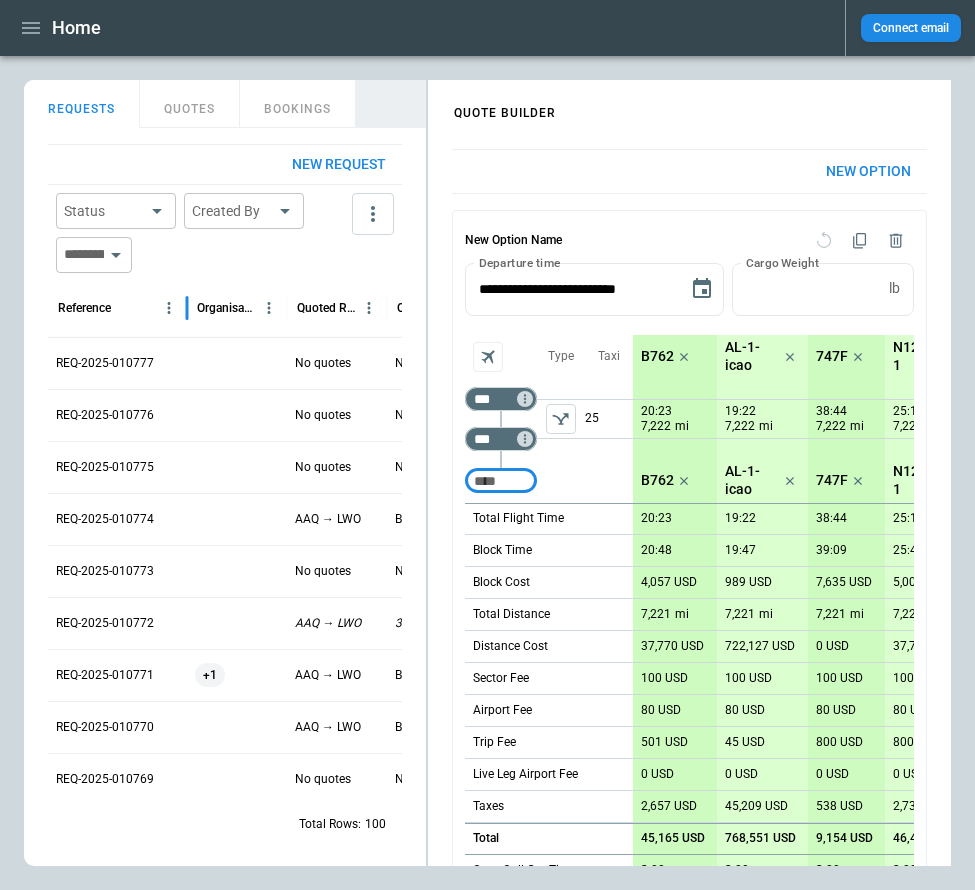 click at bounding box center [187, 308] 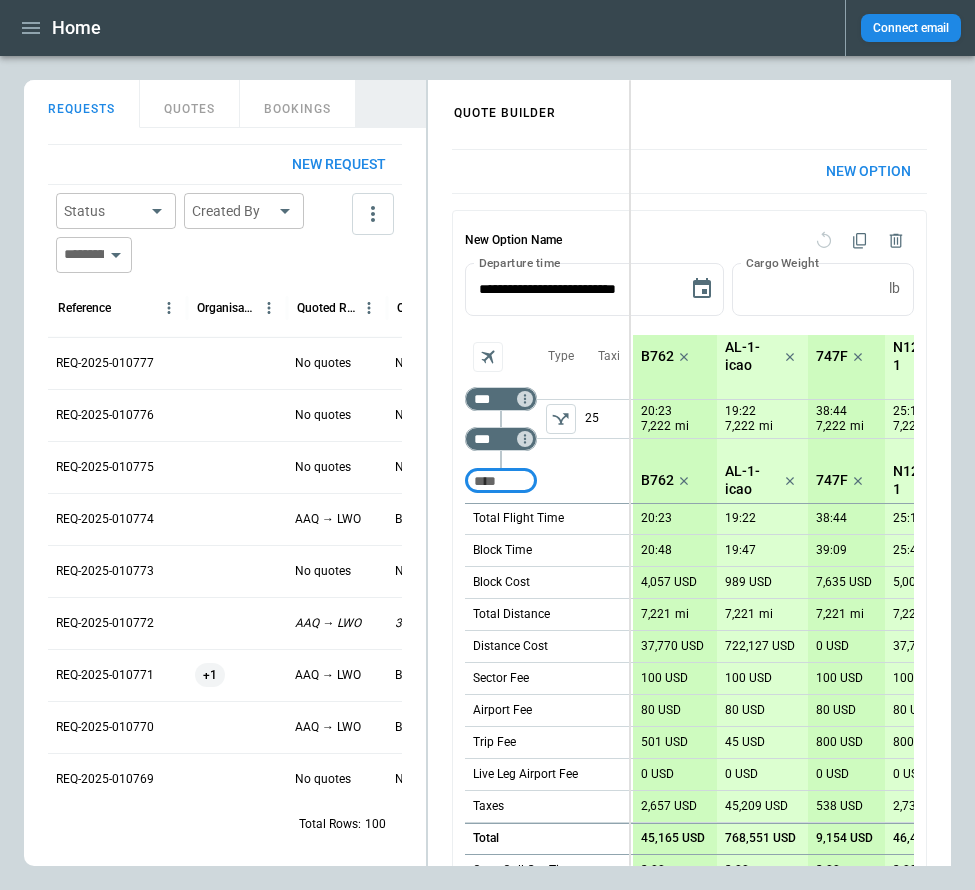 click on "FindBorderBarSize QUOTE BUILDER REQUESTS QUOTES BOOKINGS New request Status ​ Created By ​ ​ Reference Organisation Quoted Route Quoted Aircraft Quoted Price Request Created At (UTC+03:00) REQ-2025-010777 No quotes No quotes No quotes Aug 07 2025 17:34 REQ-2025-010776 No quotes No quotes No quotes Aug 07 2025 17:30 REQ-2025-010775 No quotes No quotes No quotes Aug 07 2025 17:29 REQ-2025-010774 AAQ → LWO B762 49,756 USD Aug 07 2025 17:29 REQ-2025-010773 No quotes No quotes No quotes Aug 07 2025 17:29 REQ-2025-010772 AAQ → LWO 3 Aircraft 49,756 USD - 844,208 USD Aug 07 2025 17:27 REQ-2025-010771 +1 AAQ → LWO B762 49,756 USD Aug 07 2025 17:26 REQ-2025-010770 AAQ → LWO B762 49,756 USD Aug 07 2025 17:26 REQ-2025-010769 No quotes No quotes No quotes Aug 07 2025 17:25 REQ-2025-010768 AAQ → LWO B762 49,756 USD Aug 07 2025 17:25 REQ-2025-010767 AAQ → LWO B762 49,756 USD Aug 07 2025 17:25 REQ-2025-010766 +1 AAQ → LWO B762 49,756 USD Aug 07 2025 17:19 Total Rows: 100 New Option New Option Name * lb" at bounding box center (487, 473) 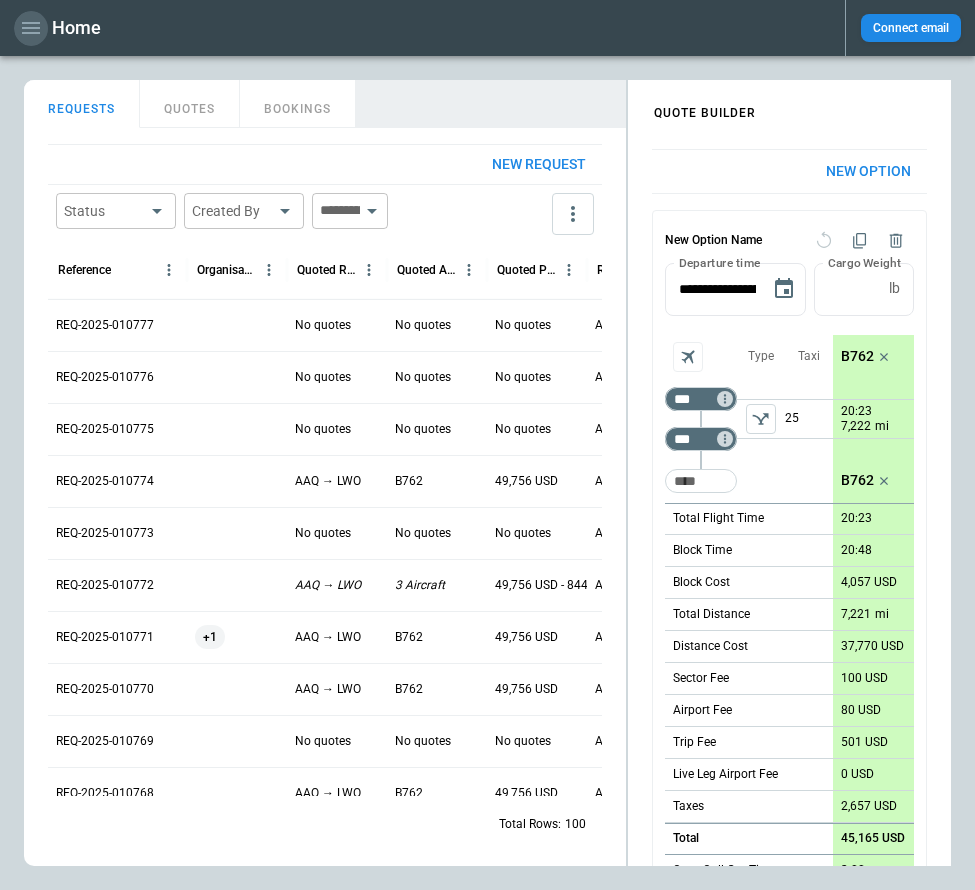 click 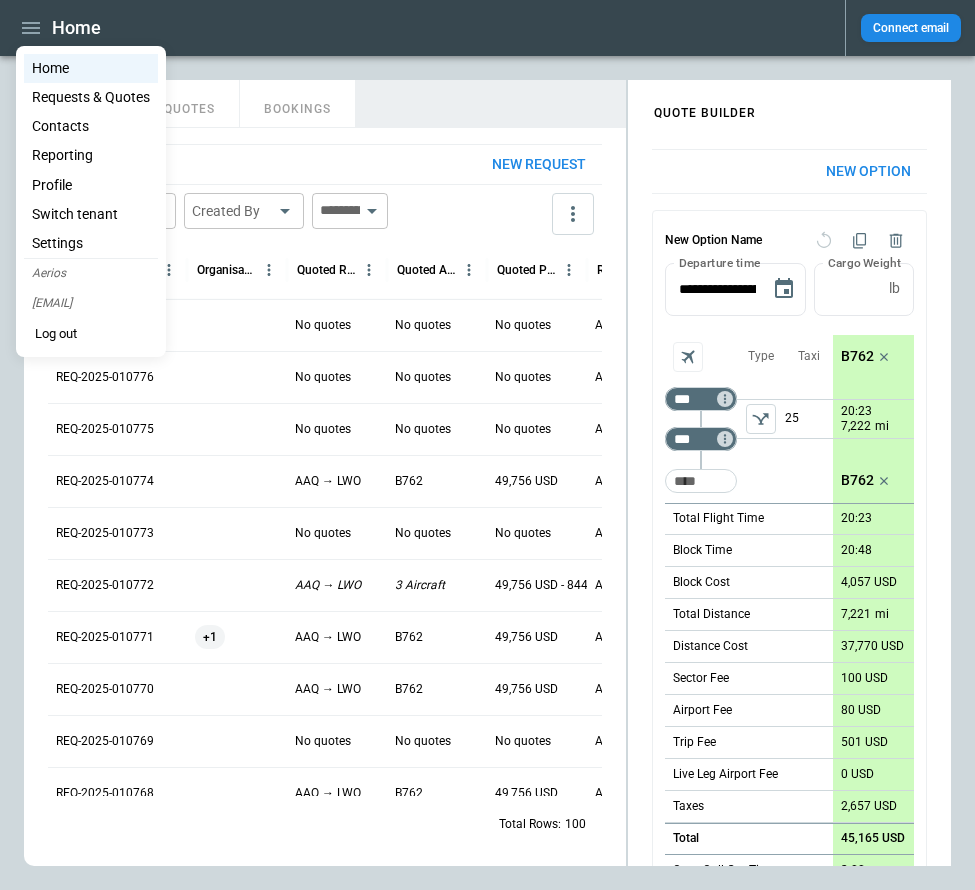 click at bounding box center (487, 445) 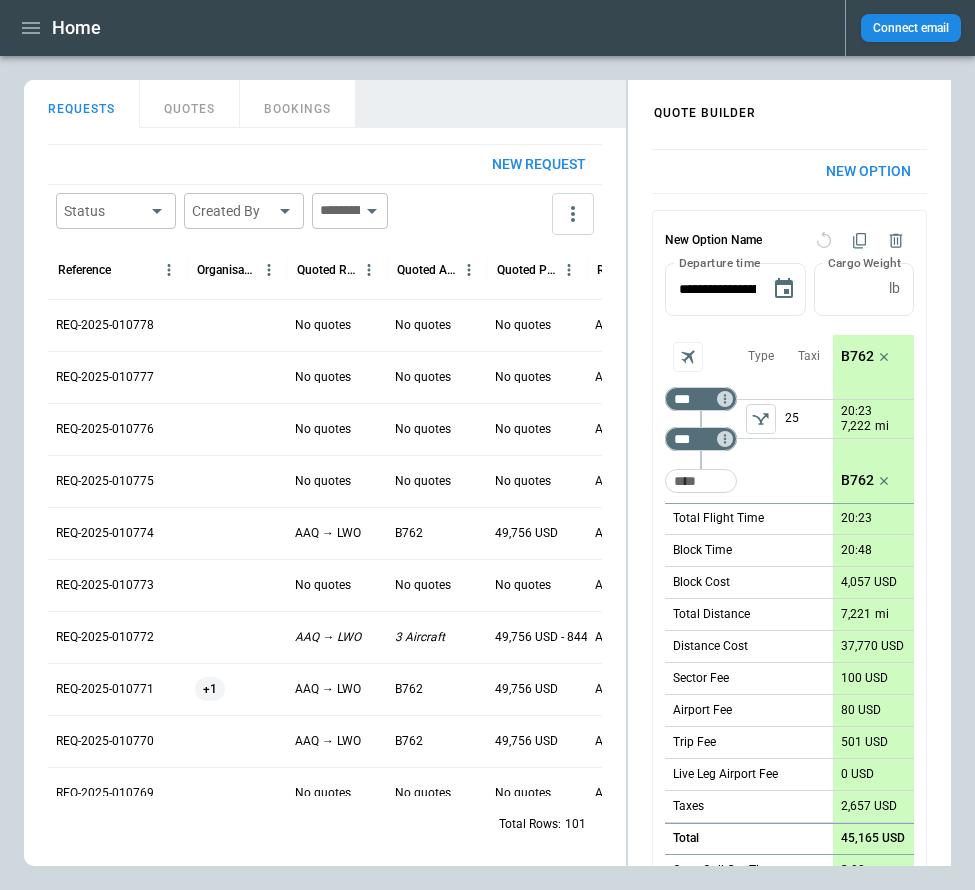 scroll, scrollTop: 0, scrollLeft: 155, axis: horizontal 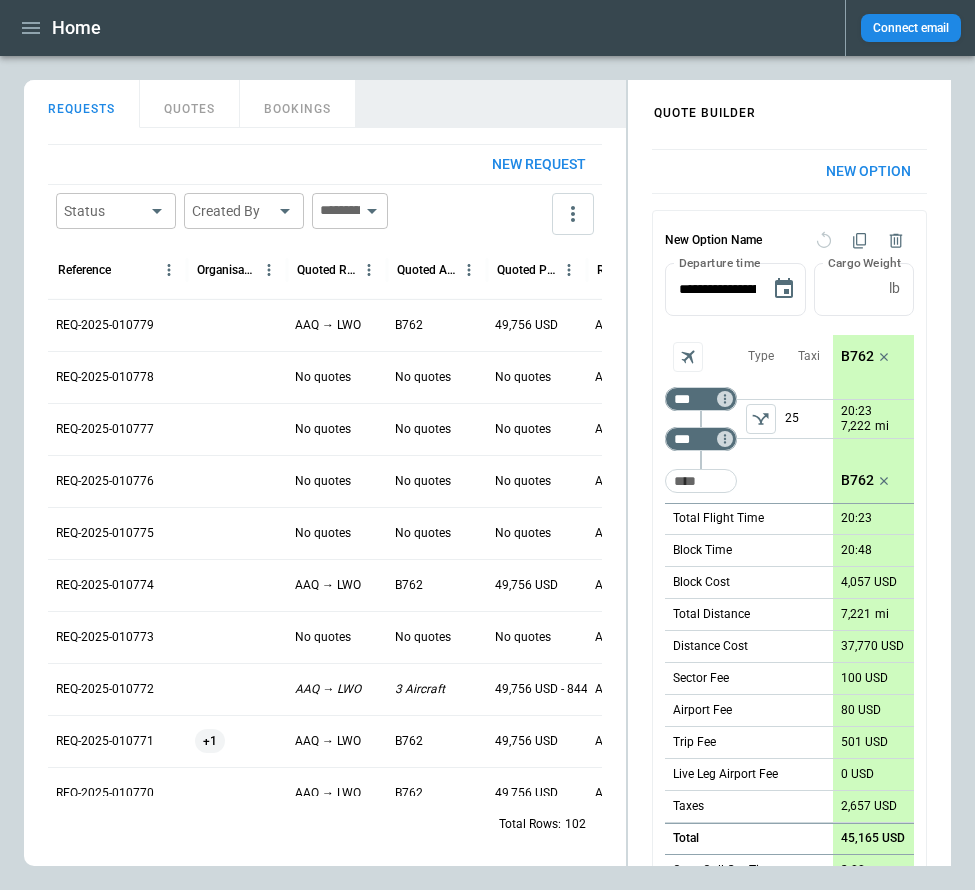 click on "Home Connect email FindBorderBarSize QUOTE BUILDER REQUESTS QUOTES BOOKINGS New request Status ​ Created By ​ ​ Reference Organisation Quoted Route Quoted Aircraft Quoted Price Request Created At (UTC+03:00) Status Created by REQ-2025-010779 AAQ → LWO B762 49,756 USD Aug 08 2025 10:26 draft Aliona Lut REQ-2025-010778 No quotes No quotes No quotes Aug 08 2025 10:26 draft Aliona Lut REQ-2025-010777 No quotes No quotes No quotes Aug 07 2025 17:34 draft Aliona Lut REQ-2025-010776 No quotes No quotes No quotes Aug 07 2025 17:30 draft Aliona Lut REQ-2025-010775 No quotes No quotes No quotes Aug 07 2025 17:29 draft Aliona Lut REQ-2025-010774 AAQ → LWO B762 49,756 USD Aug 07 2025 17:29 draft Aliona Lut REQ-2025-010773 No quotes No quotes No quotes Aug 07 2025 17:29 draft Aliona Lut REQ-2025-010772 AAQ → LWO 3 Aircraft 49,756 USD - 844,208 USD Aug 07 2025 17:27 draft Aliona Lut REQ-2025-010771 +1 AAQ → LWO B762 49,756 USD Aug 07 2025 17:26 quoted Aliona Lut REQ-2025-010770 AAQ → LWO B762 49,756 USD 102" at bounding box center (487, 445) 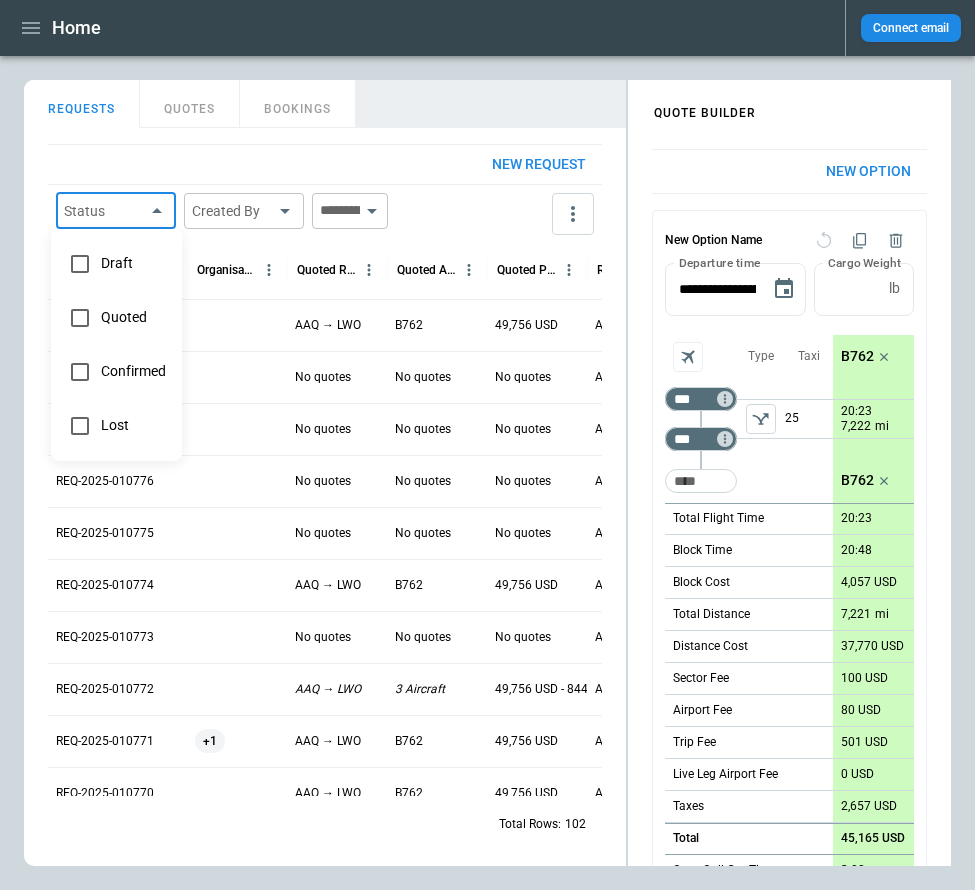 click on "Draft" at bounding box center [133, 263] 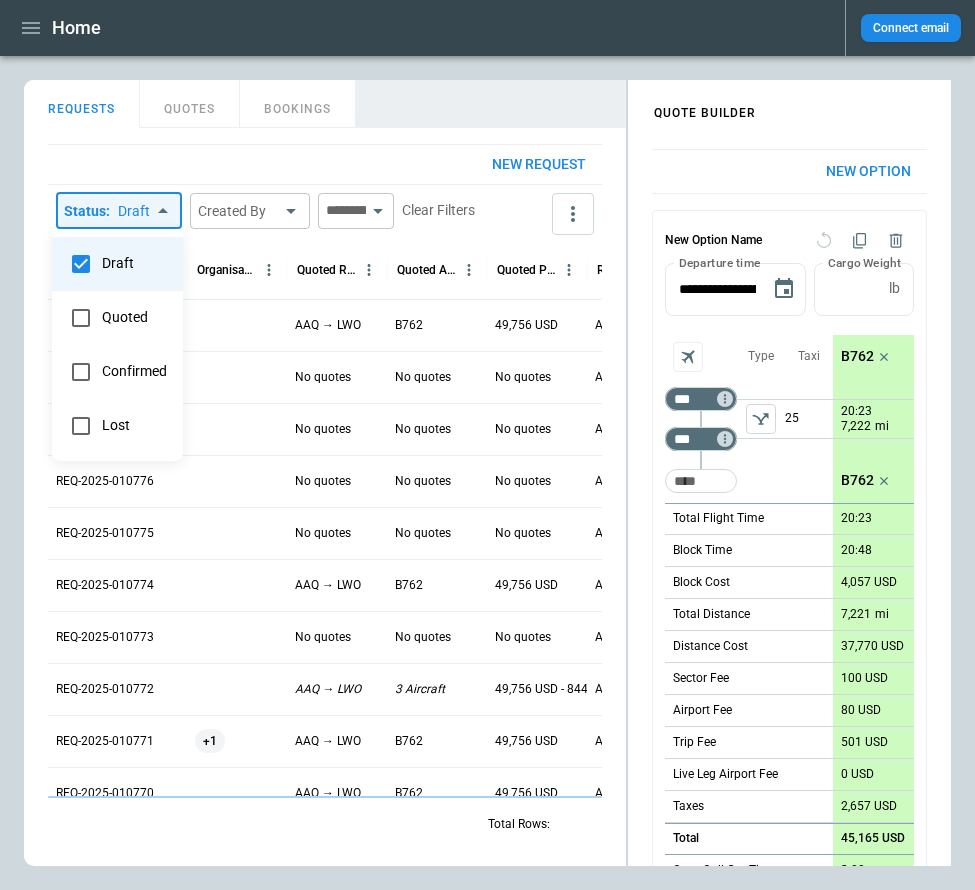 click at bounding box center (487, 445) 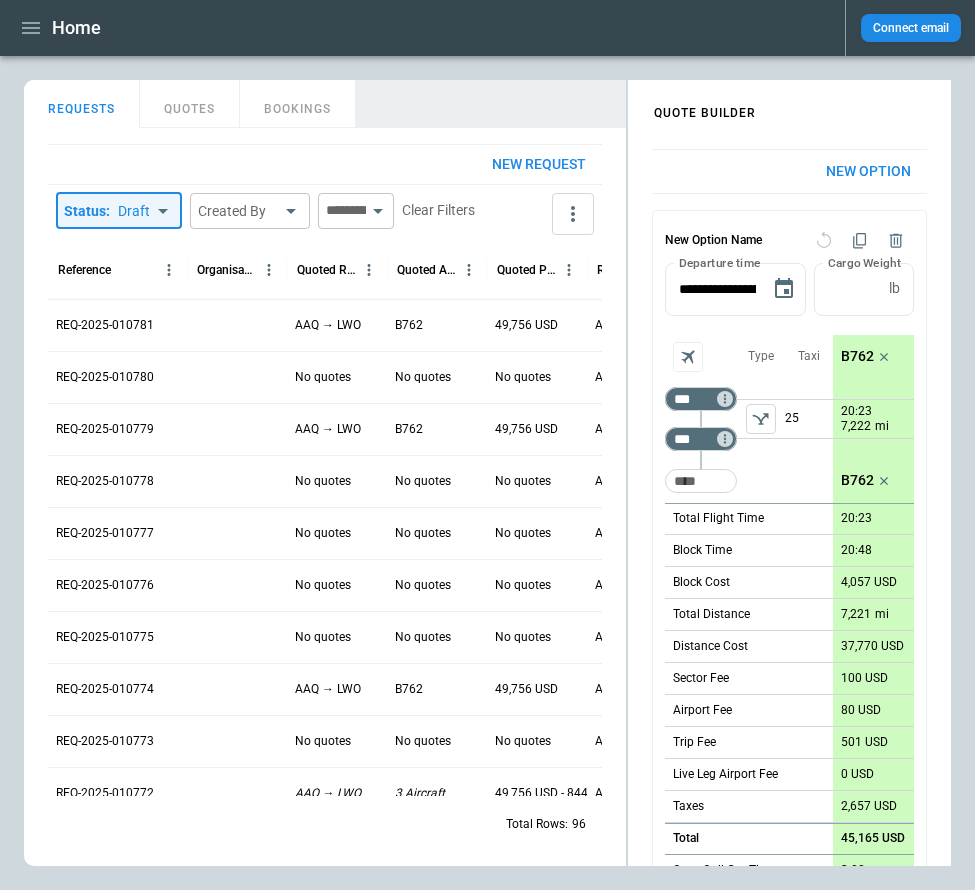 click on "Home Connect email FindBorderBarSize QUOTE BUILDER REQUESTS QUOTES BOOKINGS New request Status : Draft *** ​ Created By ​ ​ Clear Filters Reference Organisation Quoted Route Quoted Aircraft Quoted Price Request Created At (UTC+03:00) Status Created by REQ-2025-010781 AAQ → LWO B762 49,756 USD Aug 08 2025 10:26 draft Aliona Lut REQ-2025-010780 No quotes No quotes No quotes Aug 08 2025 10:26 draft Aliona Lut REQ-2025-010779 AAQ → LWO B762 49,756 USD Aug 08 2025 10:26 draft Aliona Lut REQ-2025-010778 No quotes No quotes No quotes Aug 08 2025 10:26 draft Aliona Lut REQ-2025-010777 No quotes No quotes No quotes Aug 07 2025 17:34 draft Aliona Lut REQ-2025-010776 No quotes No quotes No quotes Aug 07 2025 17:30 draft Aliona Lut REQ-2025-010775 No quotes No quotes No quotes Aug 07 2025 17:29 draft Aliona Lut REQ-2025-010774 AAQ → LWO B762 49,756 USD Aug 07 2025 17:29 draft Aliona Lut REQ-2025-010773 No quotes No quotes No quotes Aug 07 2025 17:29 draft Aliona Lut REQ-2025-010772 AAQ → LWO 3 Aircraft B762" at bounding box center [487, 445] 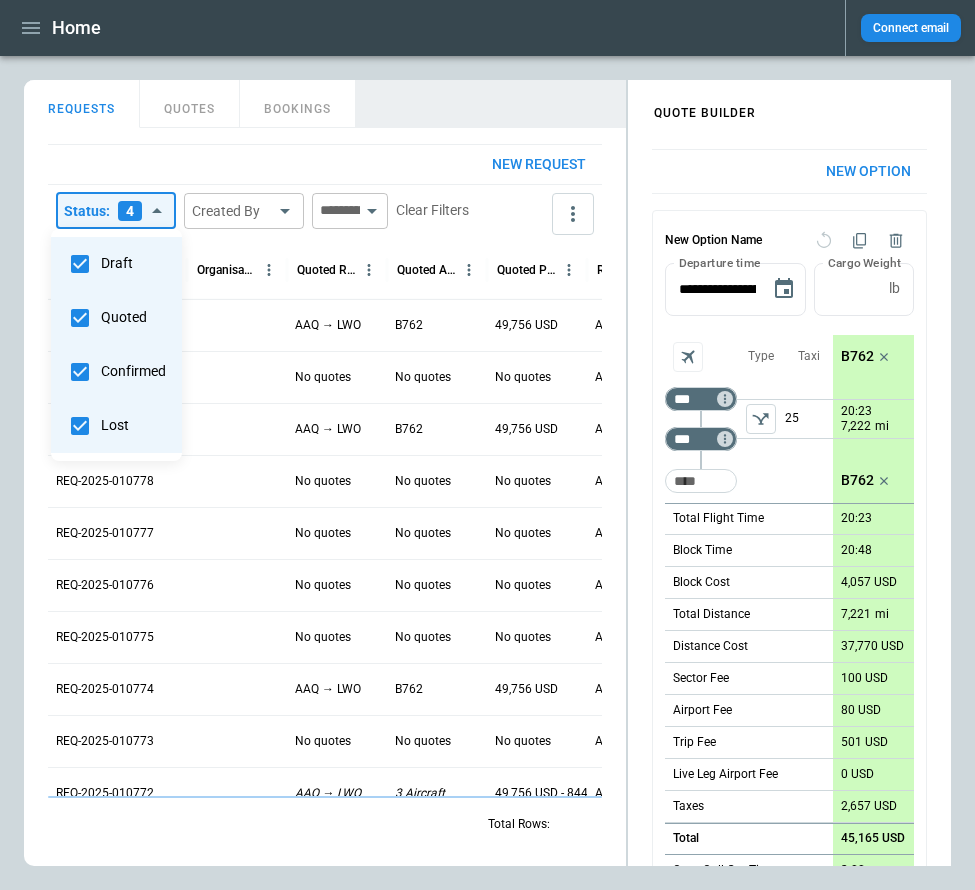 click at bounding box center (487, 445) 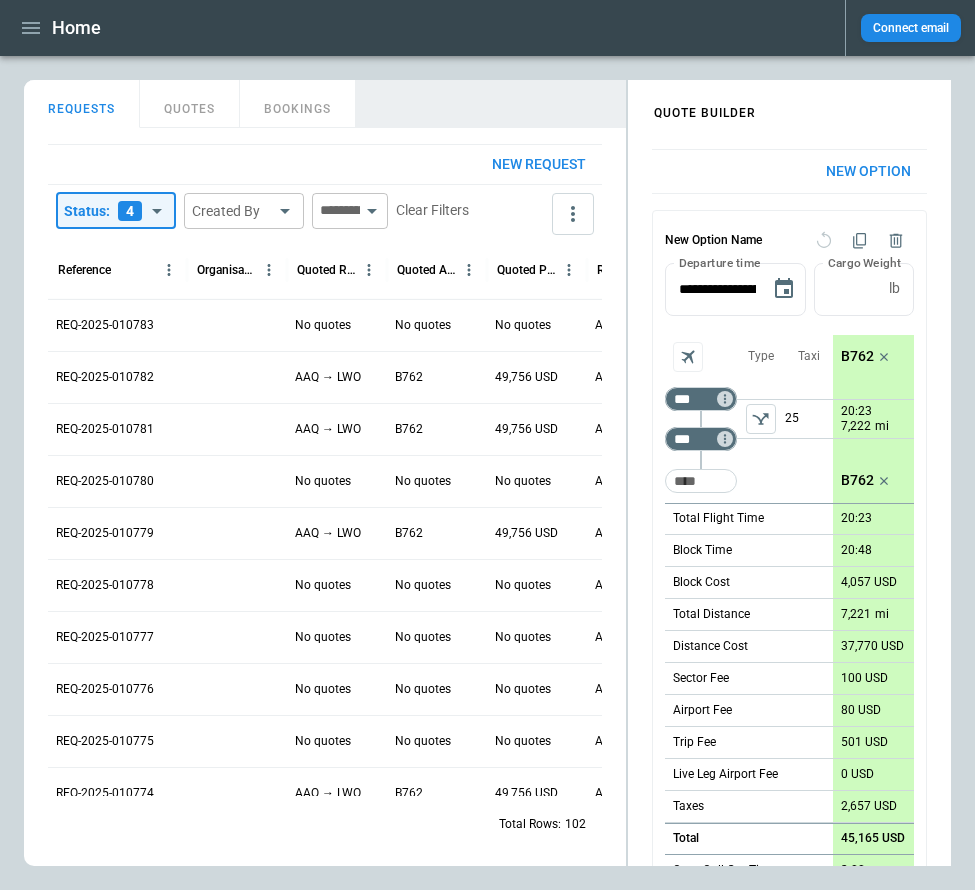 click on "**********" at bounding box center [487, 445] 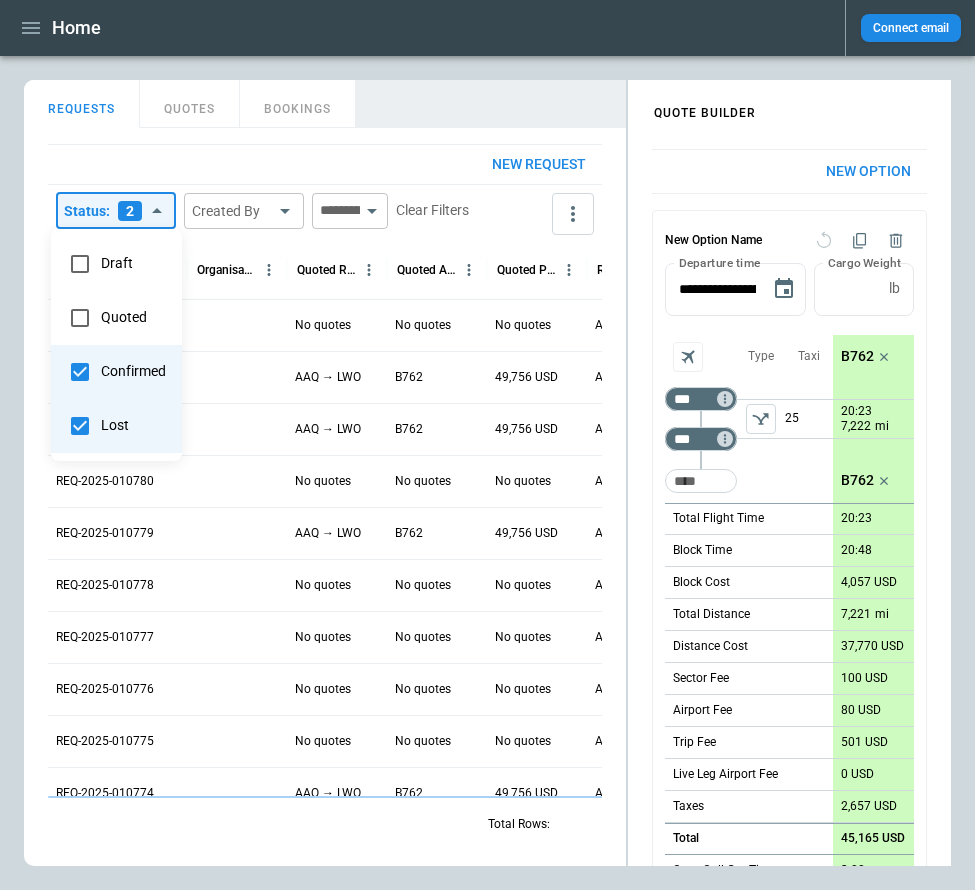 type on "****" 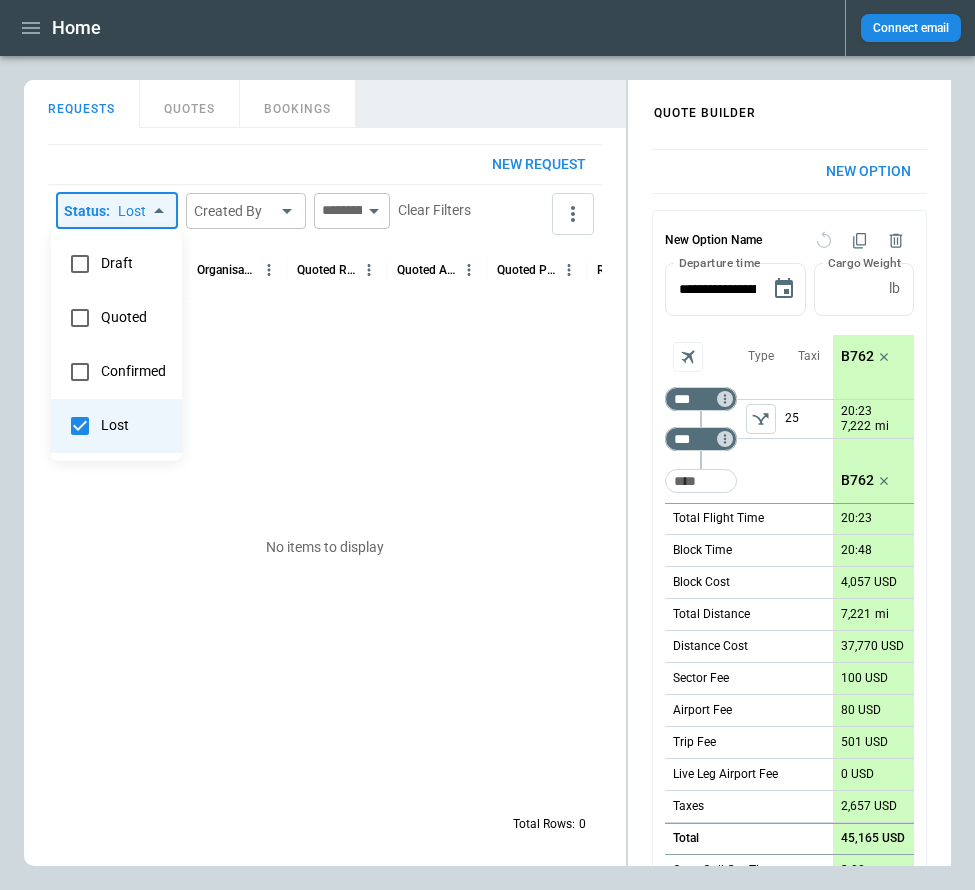 click at bounding box center (487, 445) 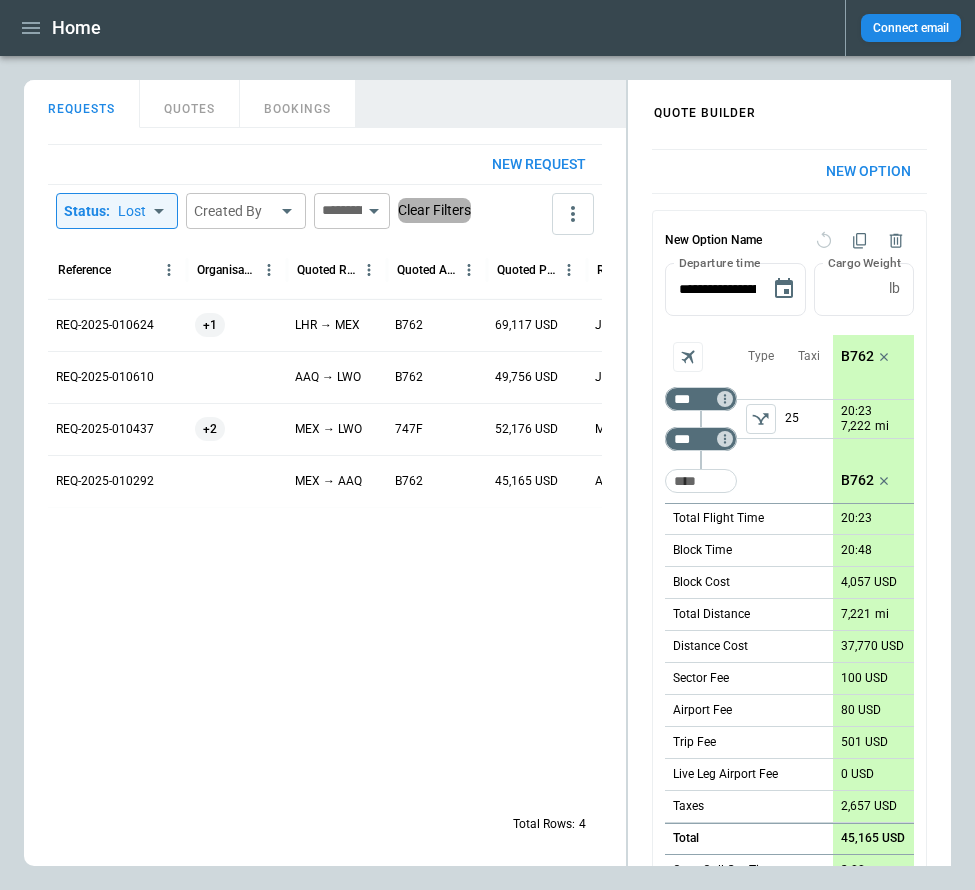 click on "Clear Filters" at bounding box center [434, 210] 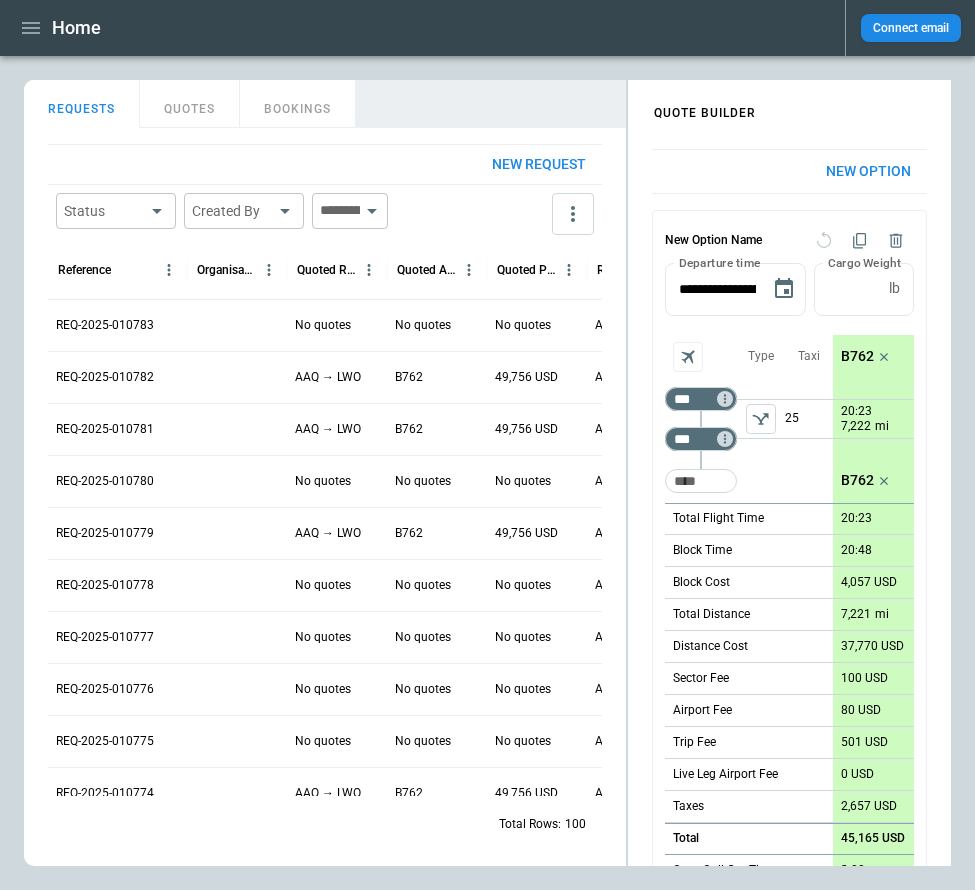click on "New request Status ​ Created By ​ ​ Reference Organisation Quoted Route Quoted Aircraft Quoted Price Request Created At (UTC+03:00) Status Created by REQ-2025-010783 No quotes No quotes No quotes Aug 08 2025 10:27 lost Aliona Lut REQ-2025-010782 AAQ → LWO B762 49,756 USD Aug 08 2025 10:27 draft Aliona Lut REQ-2025-010781 AAQ → LWO B762 49,756 USD Aug 08 2025 10:26 draft Aliona Lut REQ-2025-010780 No quotes No quotes No quotes Aug 08 2025 10:26 draft Aliona Lut REQ-2025-010779 AAQ → LWO B762 49,756 USD Aug 08 2025 10:26 draft Aliona Lut REQ-2025-010778 No quotes No quotes No quotes Aug 08 2025 10:26 draft Aliona Lut REQ-2025-010777 No quotes No quotes No quotes Aug 07 2025 17:34 draft Aliona Lut REQ-2025-010776 No quotes No quotes No quotes Aug 07 2025 17:30 draft Aliona Lut REQ-2025-010775 No quotes No quotes No quotes Aug 07 2025 17:29 draft Aliona Lut REQ-2025-010774 AAQ → LWO B762 49,756 USD Aug 07 2025 17:29 draft Aliona Lut REQ-2025-010773 No quotes No quotes No quotes Aug 07 2025 17:29 +1" at bounding box center (325, 497) 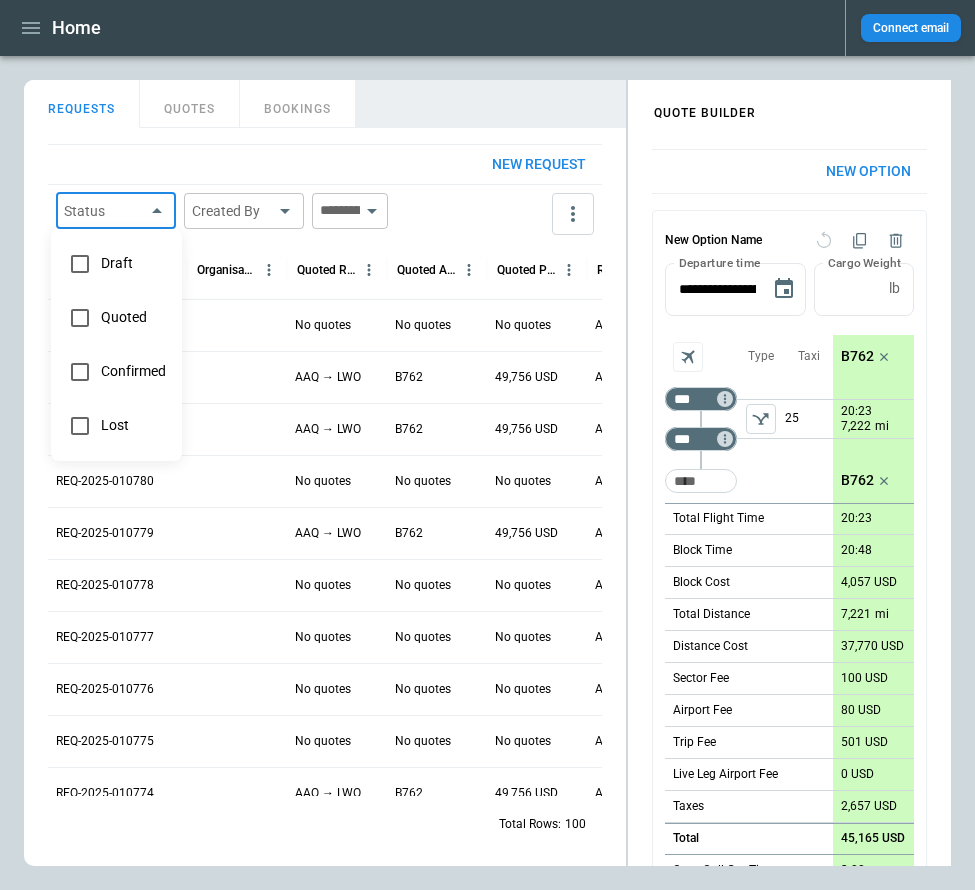 type on "****" 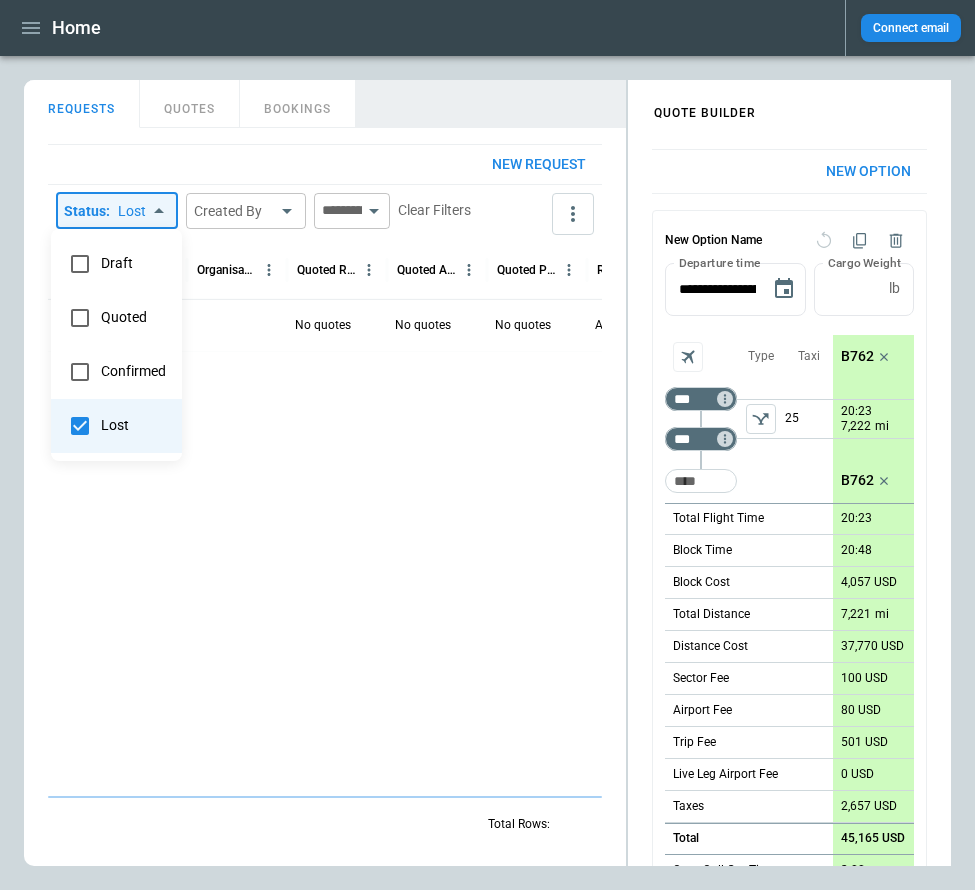 click at bounding box center [487, 445] 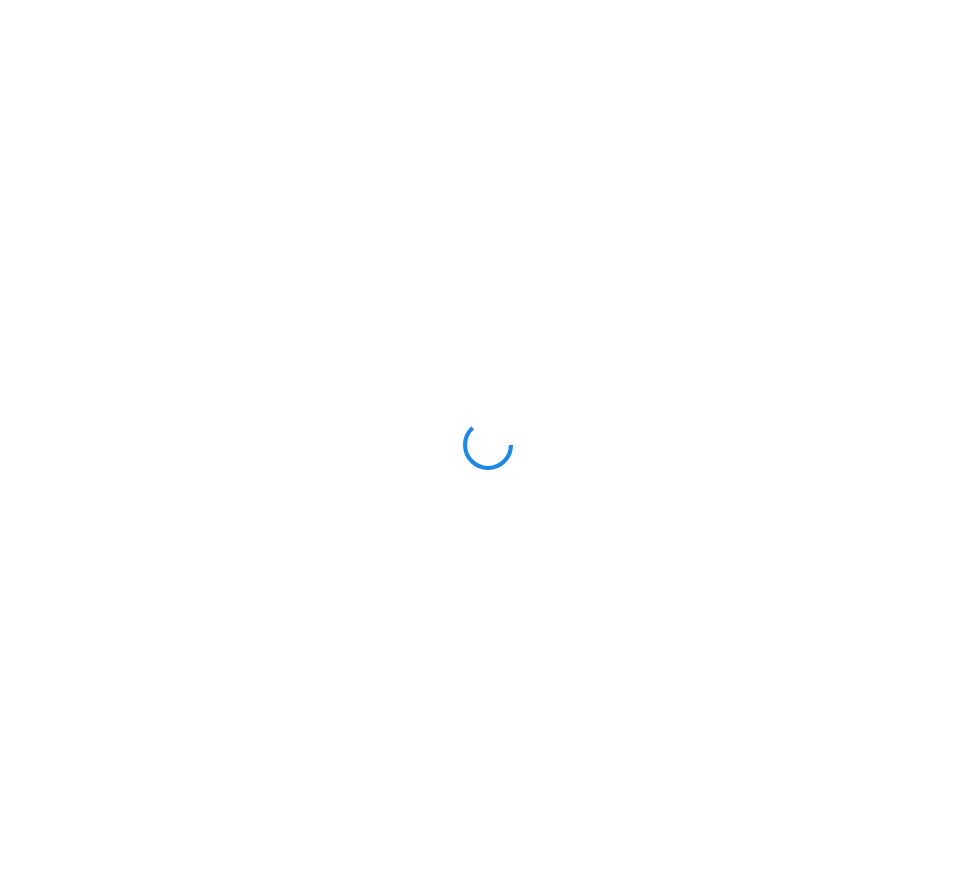 scroll, scrollTop: 0, scrollLeft: 0, axis: both 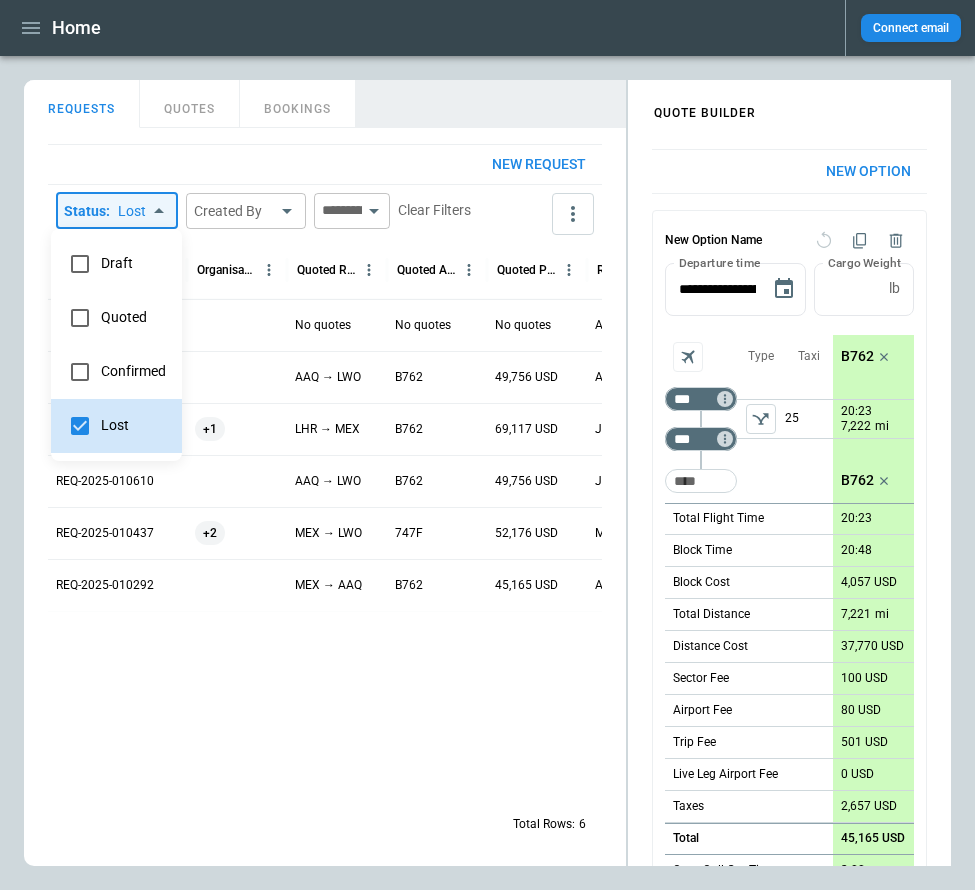 click on "**********" at bounding box center [487, 445] 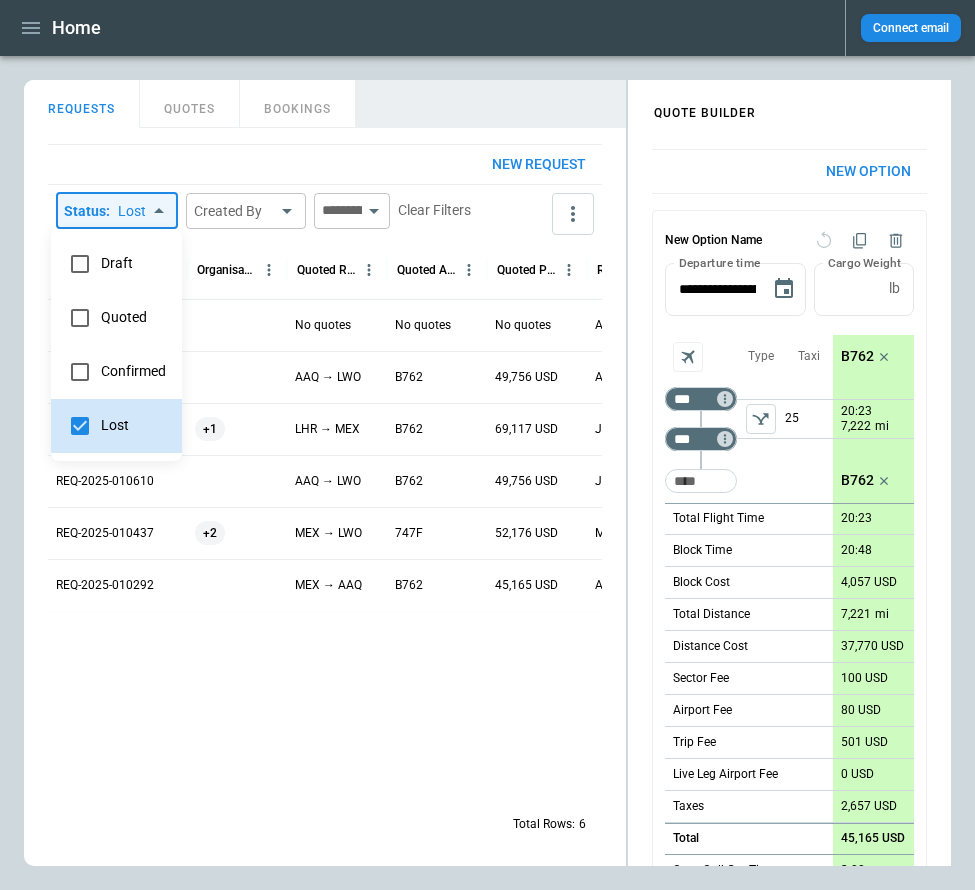 click at bounding box center (487, 445) 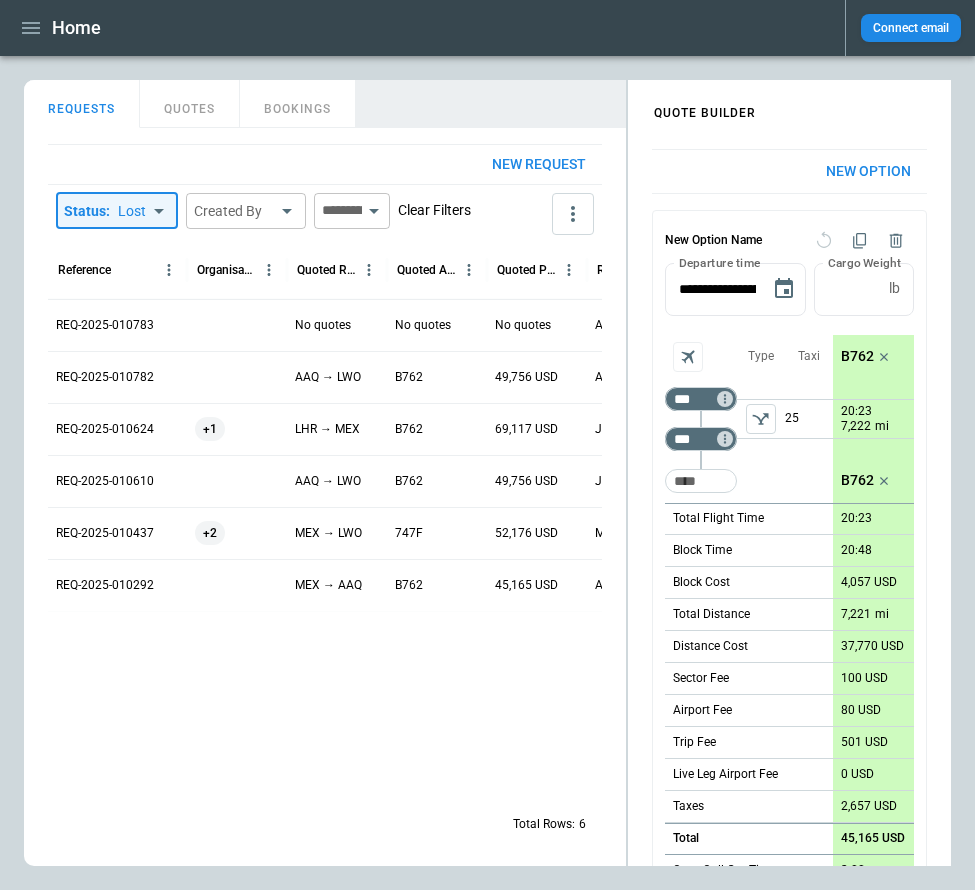 click on "Clear Filters" at bounding box center (434, 210) 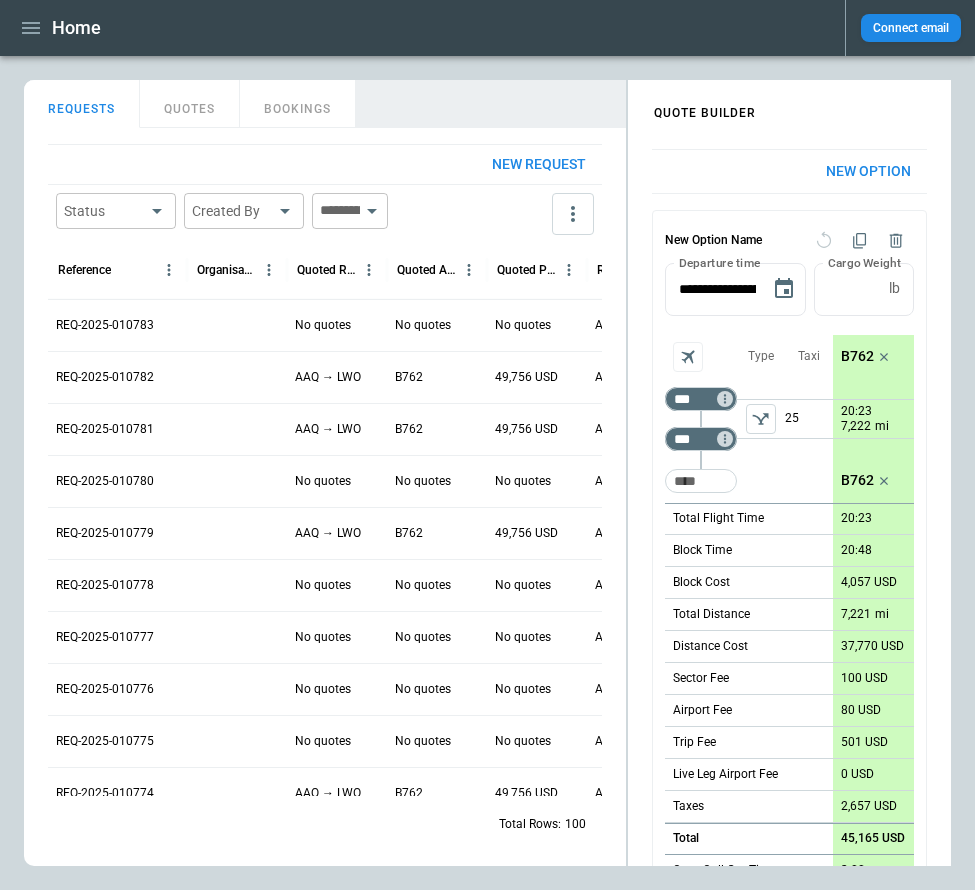 click on "Home Connect email FindBorderBarSize QUOTE BUILDER REQUESTS QUOTES BOOKINGS New request Status ​ Created By ​ ​ Reference Organisation Quoted Route Quoted Aircraft Quoted Price Request Created At (UTC+03:00) Status Created by REQ-2025-010783 No quotes No quotes No quotes Aug 08 2025 10:27 lost Aliona Lut REQ-2025-010782 AAQ → LWO B762 49,756 USD Aug 08 2025 10:27 lost Aliona Lut REQ-2025-010781 AAQ → LWO B762 49,756 USD Aug 08 2025 10:26 draft Aliona Lut REQ-2025-010780 No quotes No quotes No quotes Aug 08 2025 10:26 draft Aliona Lut REQ-2025-010779 AAQ → LWO B762 49,756 USD Aug 08 2025 10:26 draft Aliona Lut REQ-2025-010778 No quotes No quotes No quotes Aug 08 2025 10:26 draft Aliona Lut REQ-2025-010777 No quotes No quotes No quotes Aug 07 2025 17:34 draft Aliona Lut REQ-2025-010776 No quotes No quotes No quotes Aug 07 2025 17:30 draft Aliona Lut REQ-2025-010775 No quotes No quotes No quotes Aug 07 2025 17:29 draft Aliona Lut REQ-2025-010774 AAQ → LWO B762 49,756 USD Aug 07 2025 17:29 draft +1" at bounding box center [487, 445] 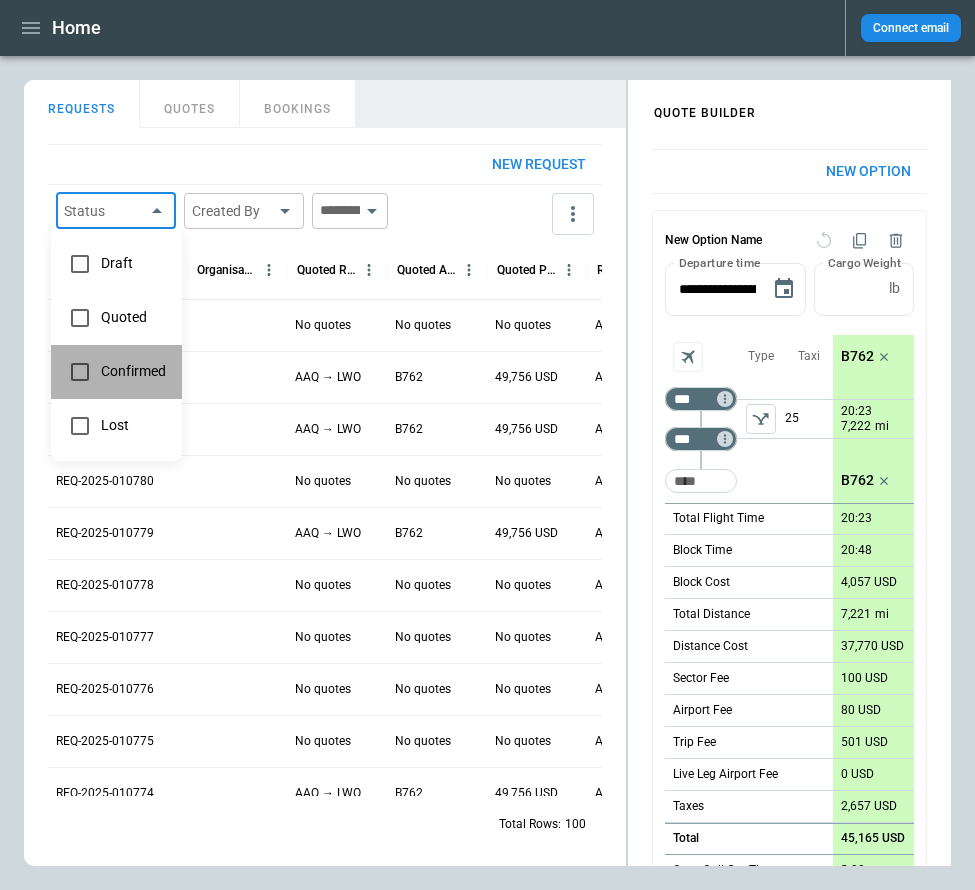 click on "Confirmed" at bounding box center [133, 371] 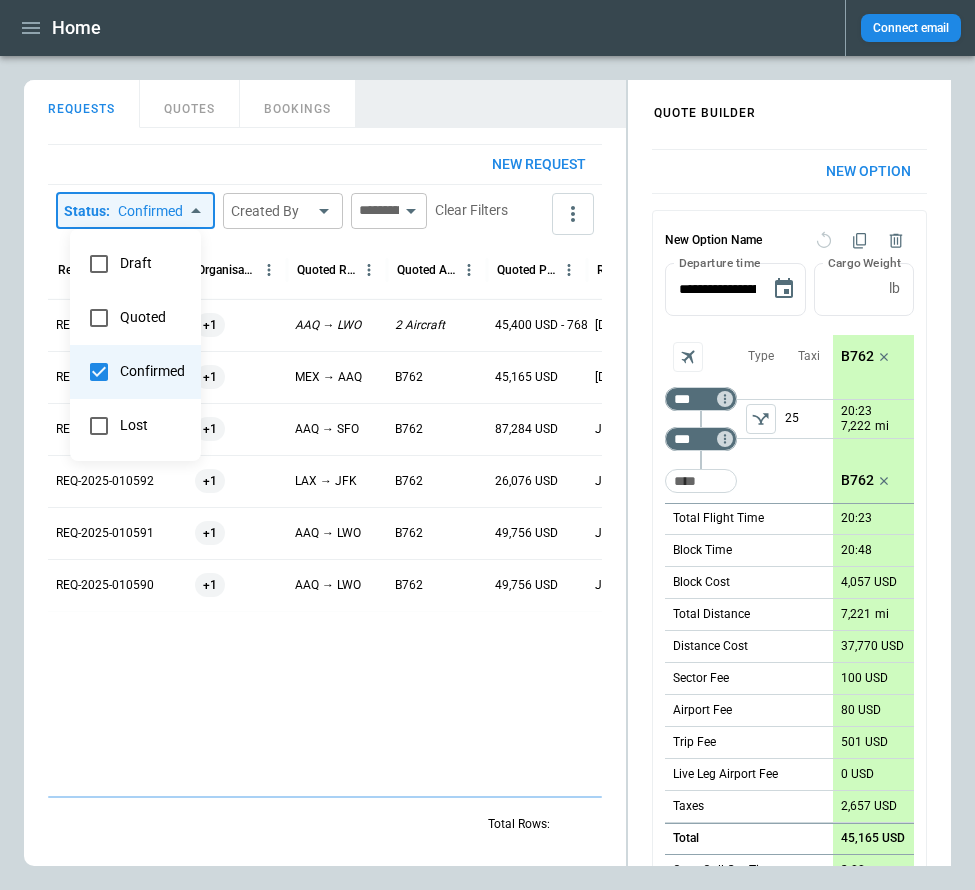 click at bounding box center [487, 445] 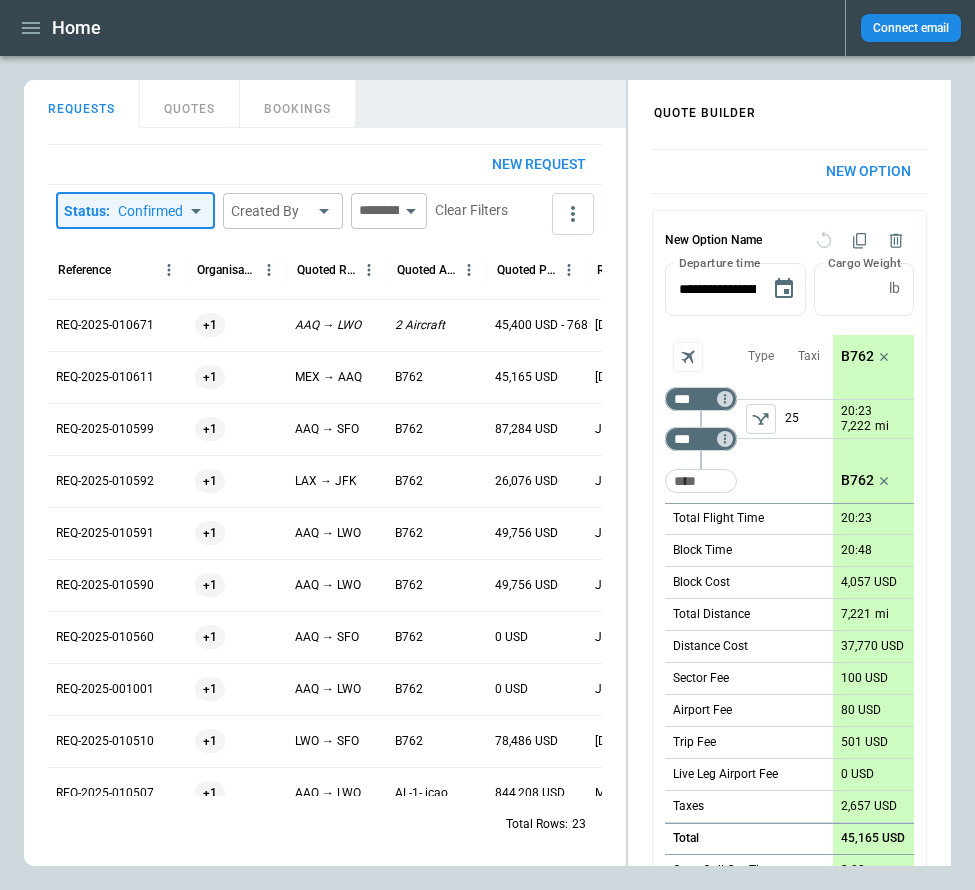 scroll, scrollTop: 131, scrollLeft: 0, axis: vertical 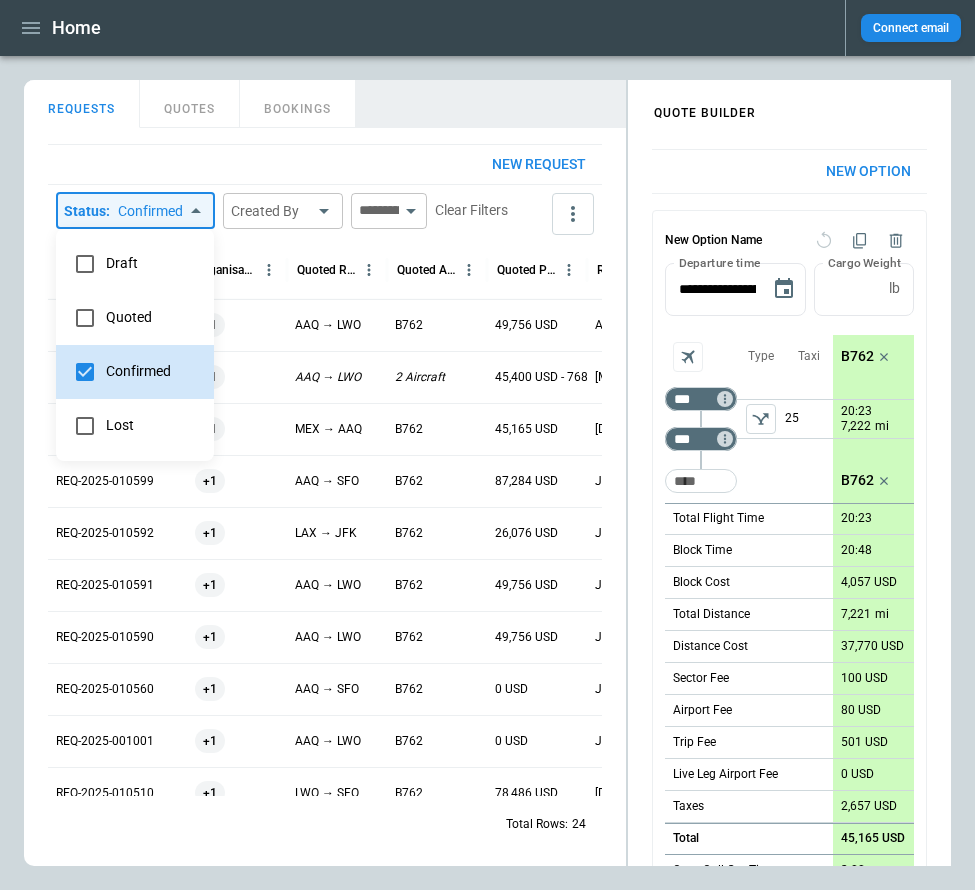 click on "Home Connect email FindBorderBarSize QUOTE BUILDER REQUESTS QUOTES BOOKINGS New request Status : Confirmed ********* ​ Created By ​ ​ Clear Filters Reference Organisation Quoted Route Quoted Aircraft Quoted Price Request Created At (UTC+03:00) Status Created by REQ-2025-010771 +1 AAQ → LWO B762 49,756 USD Aug 07 2025 17:26 confirmed Aliona Lut REQ-2025-010671 +1 AAQ → LWO 2 Aircraft 45,400 USD - 768,764 USD Jul 10 2025 23:55 confirmed Aliona Lut REQ-2025-010611 +1 MEX → AAQ B762 45,165 USD Jun 24 2025 18:19 confirmed Aliona Lut REQ-2025-010599 +1 AAQ → SFO B762 87,284 USD Jun 24 2025 09:58 confirmed Aliona Lut REQ-2025-010592 +1 LAX → JFK B762 26,076 USD Jun 23 2025 14:21 confirmed Andy Burvill REQ-2025-010591 +1 AAQ → LWO B762 49,756 USD Jun 23 2025 13:33 confirmed Aliona Lut REQ-2025-010590 +1 AAQ → LWO B762 49,756 USD Jun 23 2025 13:29 confirmed Aliona Lut REQ-2025-010560 +1 AAQ → SFO B762 0 USD Jun 19 2025 12:22 confirmed Aliona Lut REQ-2025-001001 +1 AAQ → LWO B762 0 USD confirmed" at bounding box center [487, 445] 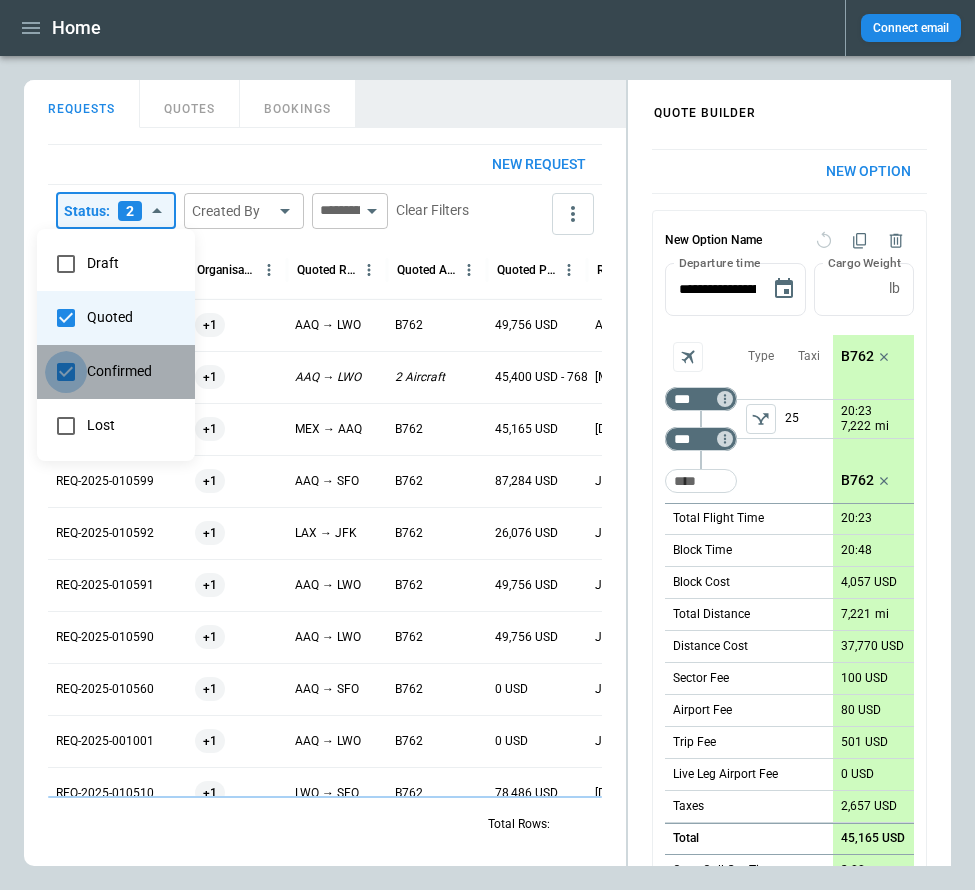 type on "******" 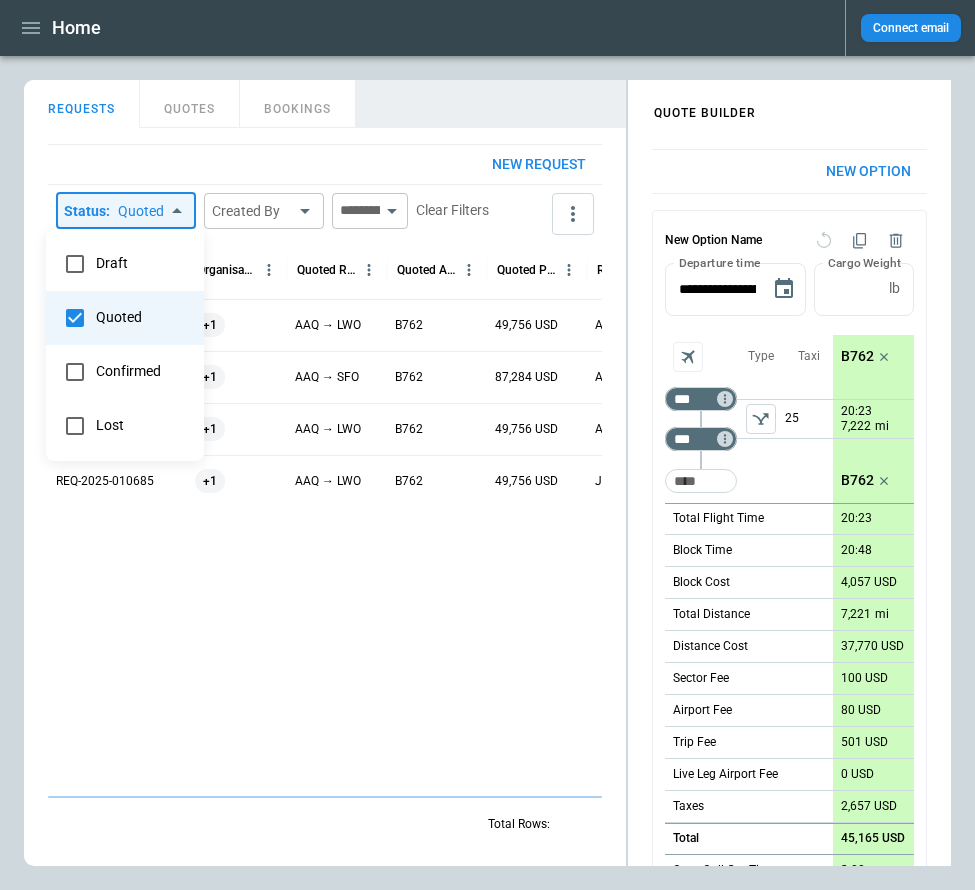click at bounding box center (487, 445) 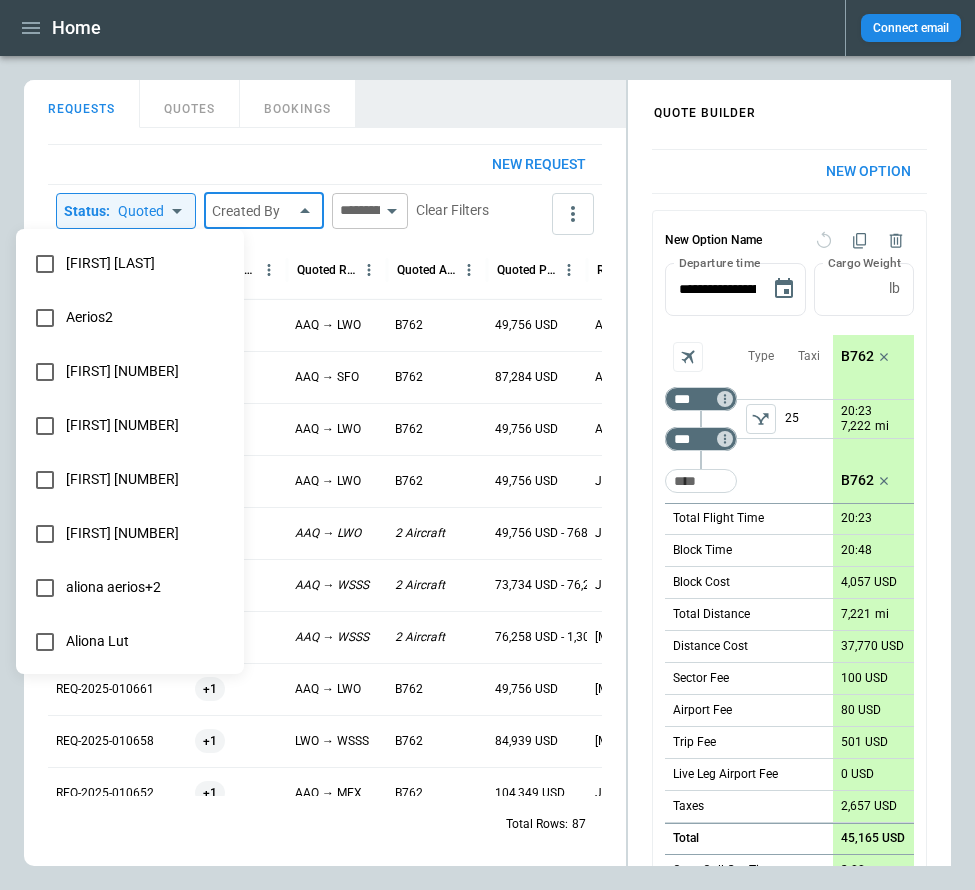 click on "Home Connect email FindBorderBarSize QUOTE BUILDER REQUESTS QUOTES BOOKINGS New request Status : Quoted ****** ​ Created By ​ ​ Clear Filters Reference Organisation Quoted Route Quoted Aircraft Quoted Price Request Created At (UTC+03:00) Status Created by REQ-2025-010766 +1 AAQ → LWO B762 49,756 USD Aug 07 2025 17:19 quoted Aliona Lut REQ-2025-010716 +1 AAQ → SFO B762 87,284 USD Aug 04 2025 19:20 quoted Aliona Lut REQ-2025-010714 +1 AAQ → LWO B762 49,756 USD Aug 04 2025 18:52 quoted Aliona Lut REQ-2025-010685 +1 AAQ → LWO B762 49,756 USD Jul 21 2025 15:58 quoted Aliona Lut REQ-2025-010680 +1 AAQ → LWO 2 Aircraft 49,756 USD - 768,764 USD Jul 17 2025 14:01 quoted Aliona Lut REQ-2025-010679 +1 AAQ → WSSS 2 Aircraft 73,734 USD - 76,258 USD Jul 17 2025 14:00 quoted Aliona Lut REQ-2025-010674ггг +1 AAQ → WSSS 2 Aircraft 76,258 USD - 1,303,269 USD Jul 16 2025 22:13 quoted Aliona Lut REQ-2025-010661 +1 AAQ → LWO B762 49,756 USD Jul 09 2025 09:46 quoted Aliona Lut REQ-2025-010658 +1 B762 +1 +1" at bounding box center [487, 445] 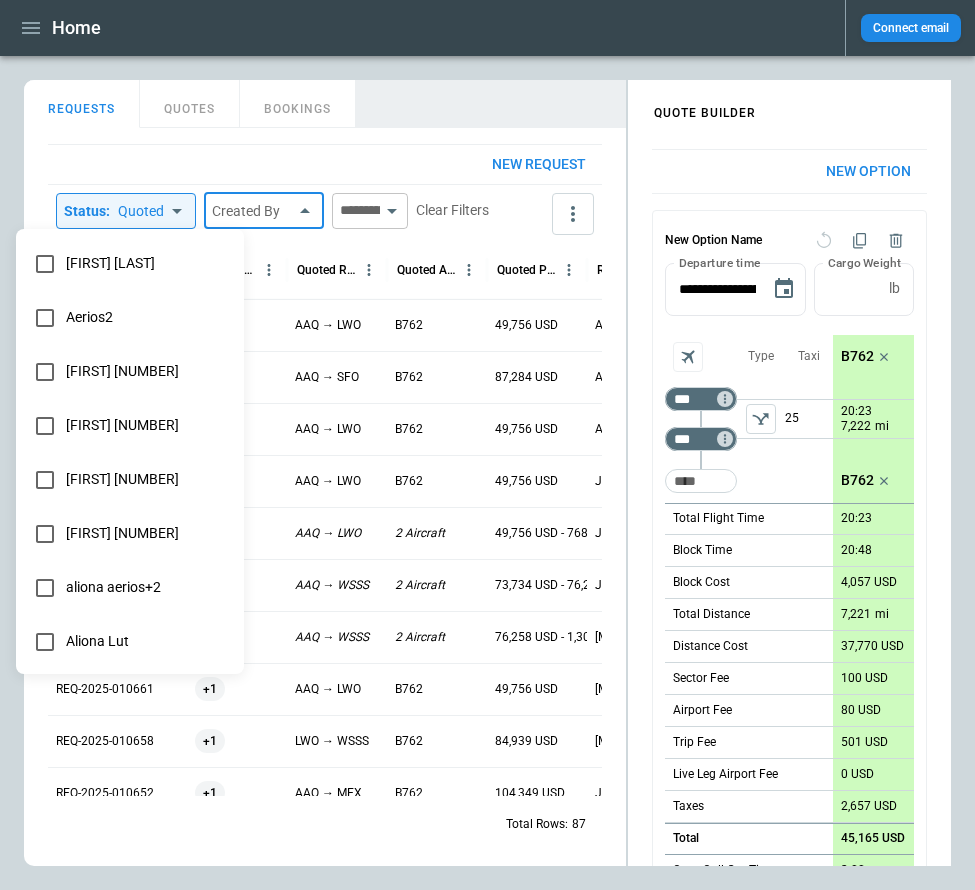 click at bounding box center (487, 445) 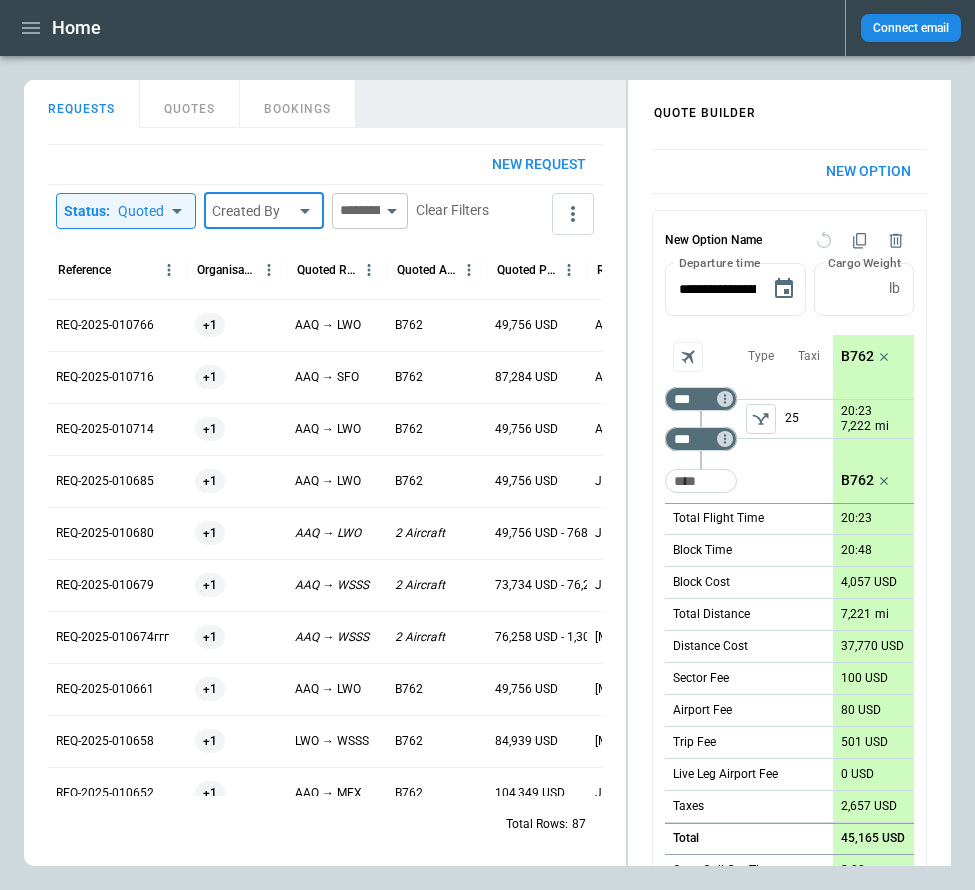 click on "Home Connect email FindBorderBarSize QUOTE BUILDER REQUESTS QUOTES BOOKINGS New request Status : Quoted ****** ​ Created By ​ ​ Clear Filters Reference Organisation Quoted Route Quoted Aircraft Quoted Price Request Created At (UTC+03:00) Status Created by REQ-2025-010766 +1 AAQ → LWO B762 49,756 USD Aug 07 2025 17:19 quoted Aliona Lut REQ-2025-010716 +1 AAQ → SFO B762 87,284 USD Aug 04 2025 19:20 quoted Aliona Lut REQ-2025-010714 +1 AAQ → LWO B762 49,756 USD Aug 04 2025 18:52 quoted Aliona Lut REQ-2025-010685 +1 AAQ → LWO B762 49,756 USD Jul 21 2025 15:58 quoted Aliona Lut REQ-2025-010680 +1 AAQ → LWO 2 Aircraft 49,756 USD - 768,764 USD Jul 17 2025 14:01 quoted Aliona Lut REQ-2025-010679 +1 AAQ → WSSS 2 Aircraft 73,734 USD - 76,258 USD Jul 17 2025 14:00 quoted Aliona Lut REQ-2025-010674ггг +1 AAQ → WSSS 2 Aircraft 76,258 USD - 1,303,269 USD Jul 16 2025 22:13 quoted Aliona Lut REQ-2025-010661 +1 AAQ → LWO B762 49,756 USD Jul 09 2025 09:46 quoted Aliona Lut REQ-2025-010658 +1 B762 +1 +1" at bounding box center (487, 445) 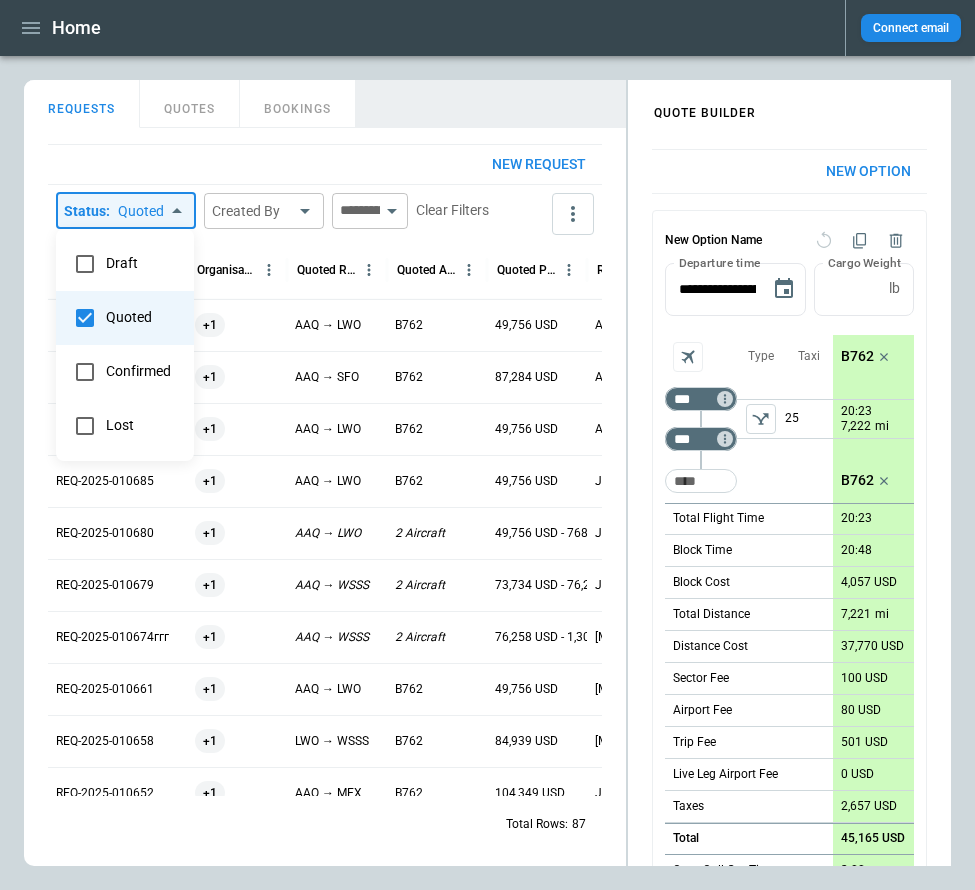 click at bounding box center (487, 445) 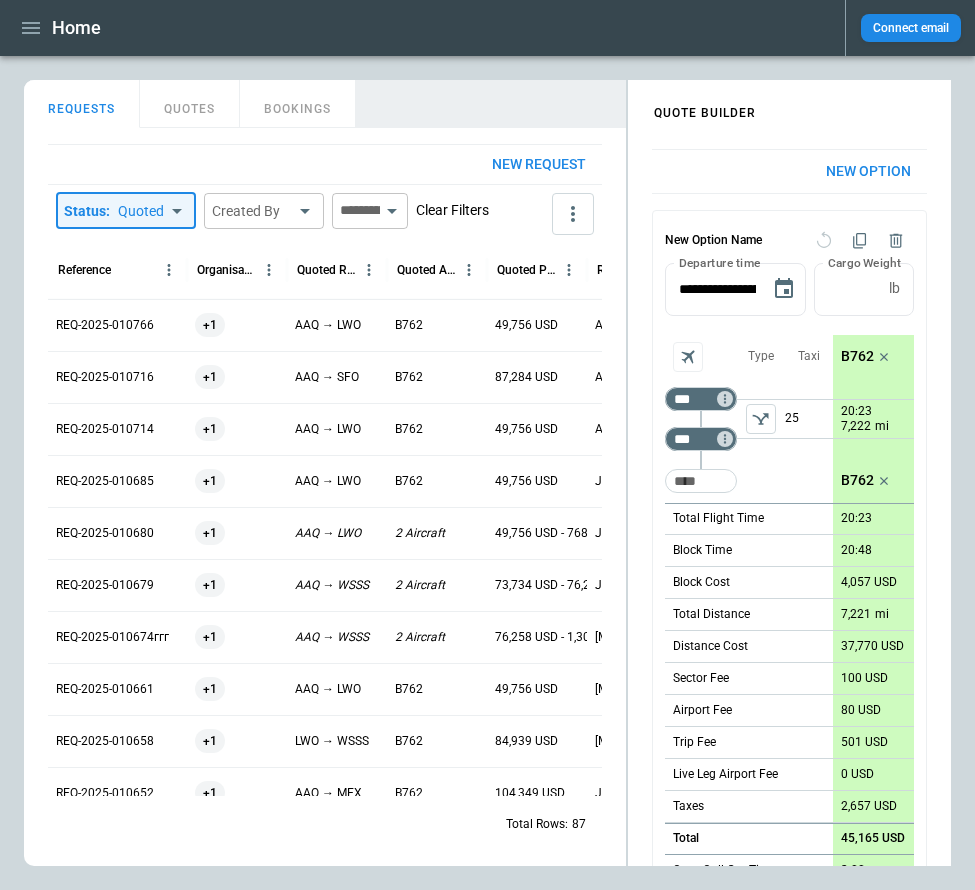 click on "Clear Filters" at bounding box center (452, 210) 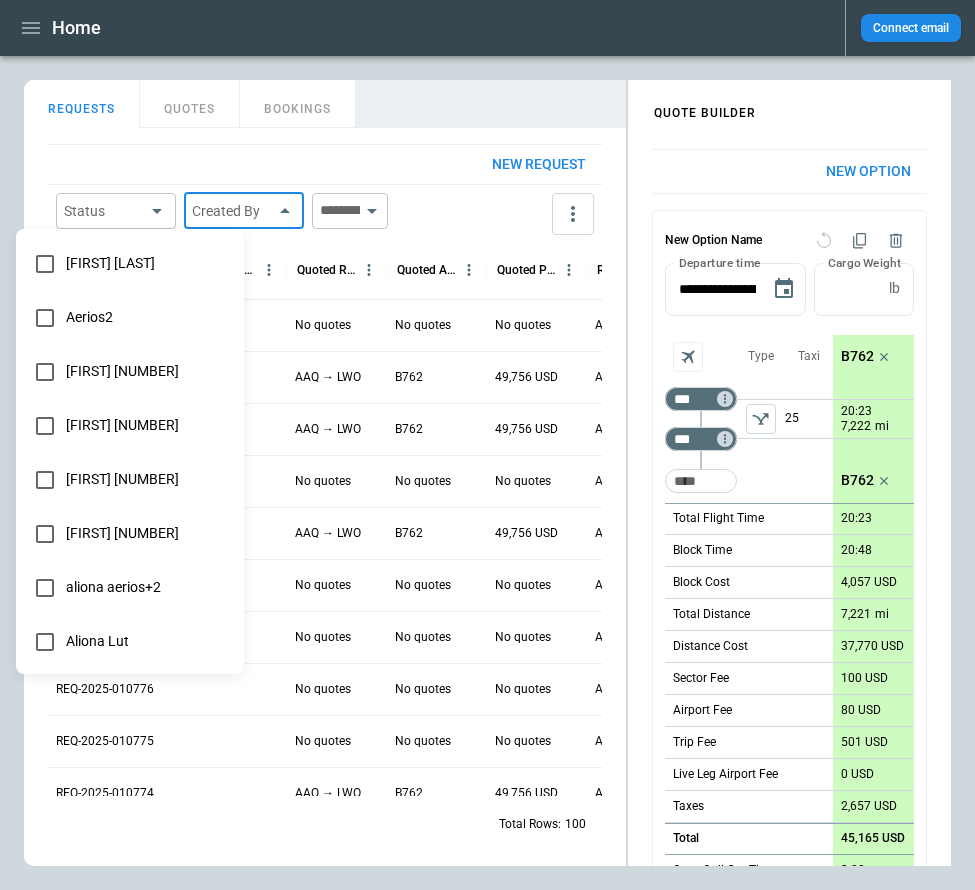 click on "Home Connect email FindBorderBarSize QUOTE BUILDER REQUESTS QUOTES BOOKINGS New request Status ​ Created By ​ ​ Reference Organisation Quoted Route Quoted Aircraft Quoted Price Request Created At (UTC+03:00) Status Created by REQ-2025-010783 No quotes No quotes No quotes Aug 08 2025 10:27 lost Aliona Lut REQ-2025-010782 AAQ → LWO B762 49,756 USD Aug 08 2025 10:27 lost Aliona Lut REQ-2025-010781 AAQ → LWO B762 49,756 USD Aug 08 2025 10:26 draft Aliona Lut REQ-2025-010780 No quotes No quotes No quotes Aug 08 2025 10:26 draft Aliona Lut REQ-2025-010779 AAQ → LWO B762 49,756 USD Aug 08 2025 10:26 draft Aliona Lut REQ-2025-010778 No quotes No quotes No quotes Aug 08 2025 10:26 draft Aliona Lut REQ-2025-010777 No quotes No quotes No quotes Aug 07 2025 17:34 draft Aliona Lut REQ-2025-010776 No quotes No quotes No quotes Aug 07 2025 17:30 draft Aliona Lut REQ-2025-010775 No quotes No quotes No quotes Aug 07 2025 17:29 draft Aliona Lut REQ-2025-010774 AAQ → LWO B762 49,756 USD Aug 07 2025 17:29 draft +1" at bounding box center (487, 445) 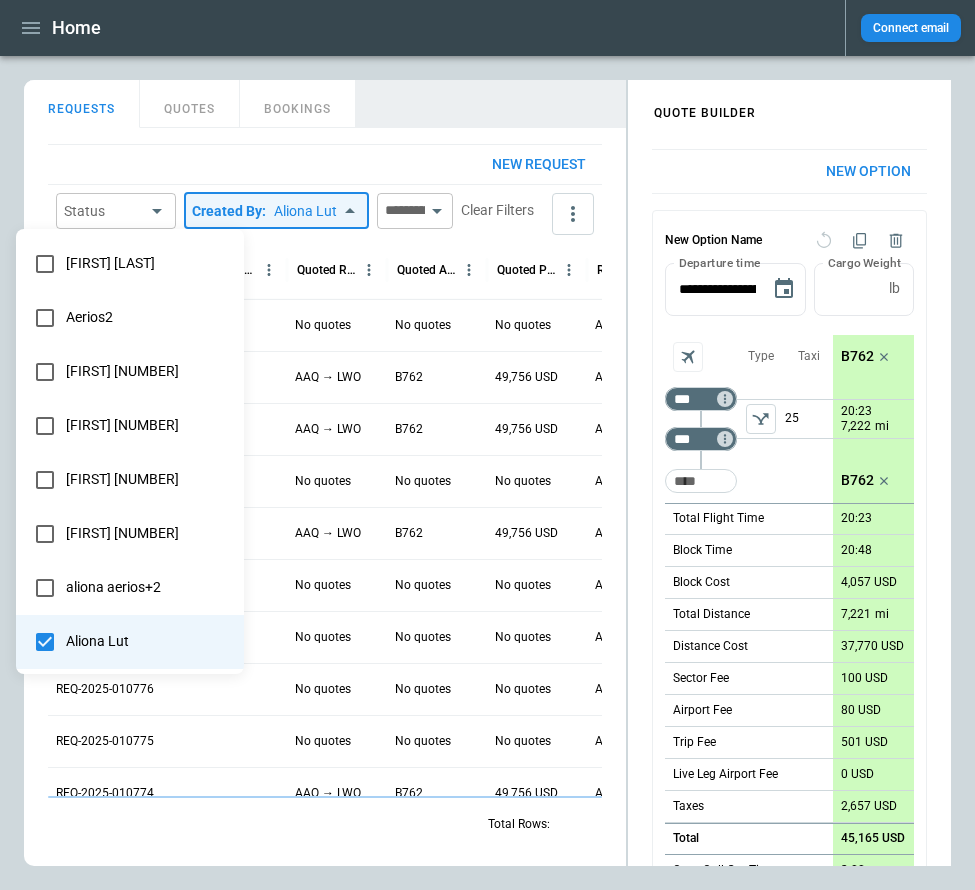 click at bounding box center (487, 445) 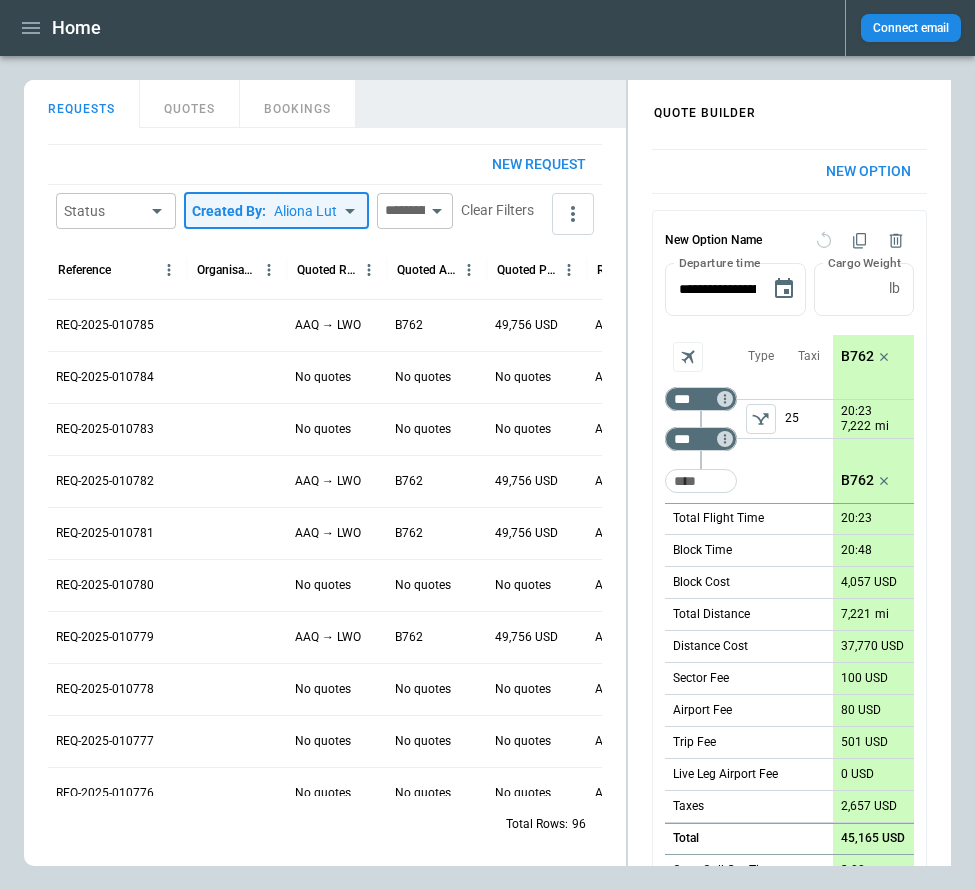 click on "**********" at bounding box center [487, 445] 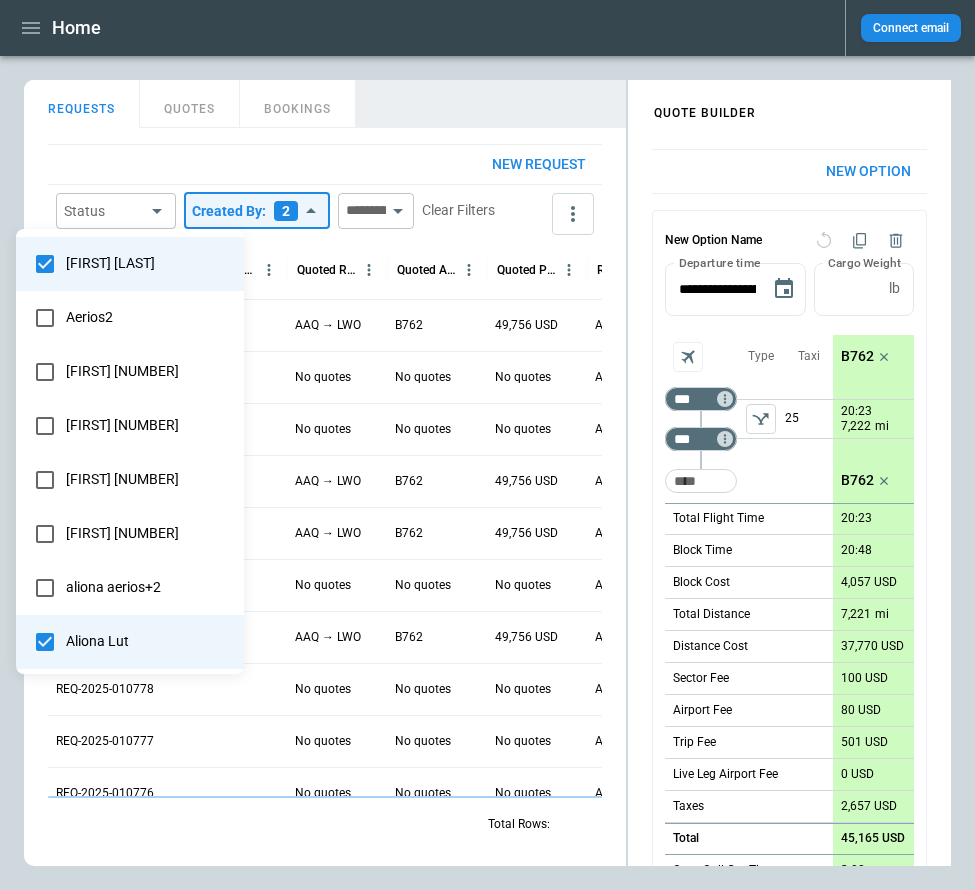 click at bounding box center [487, 445] 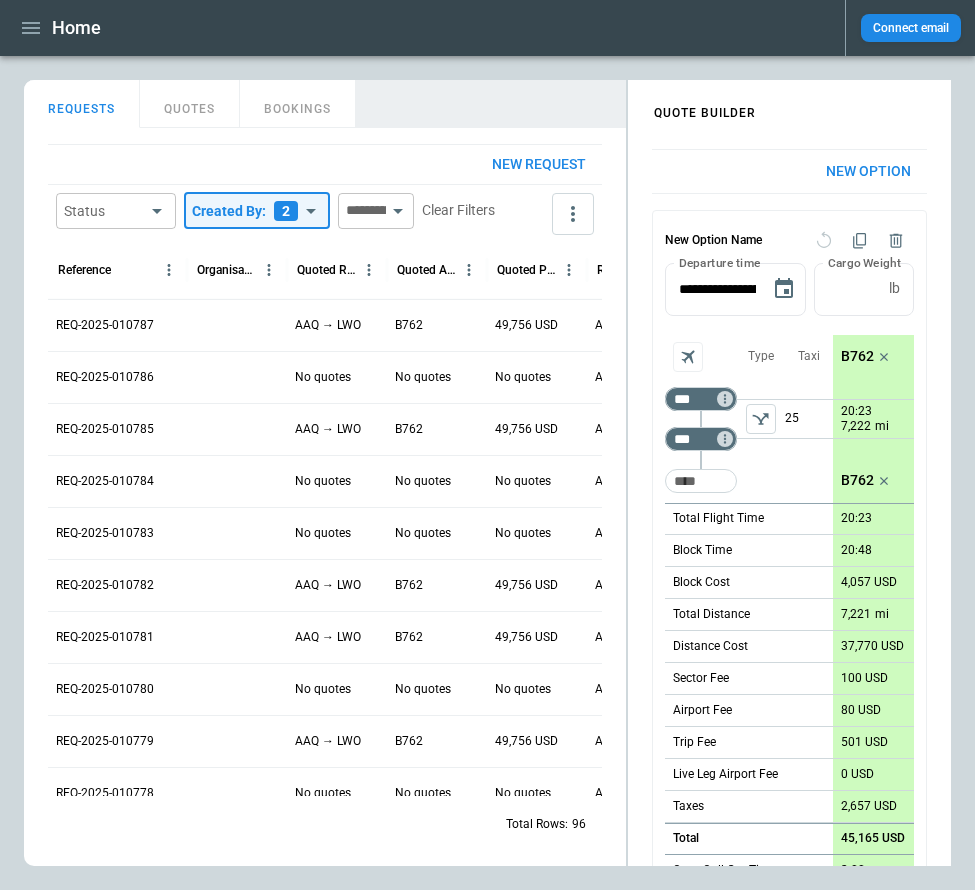 click on "**********" at bounding box center (487, 445) 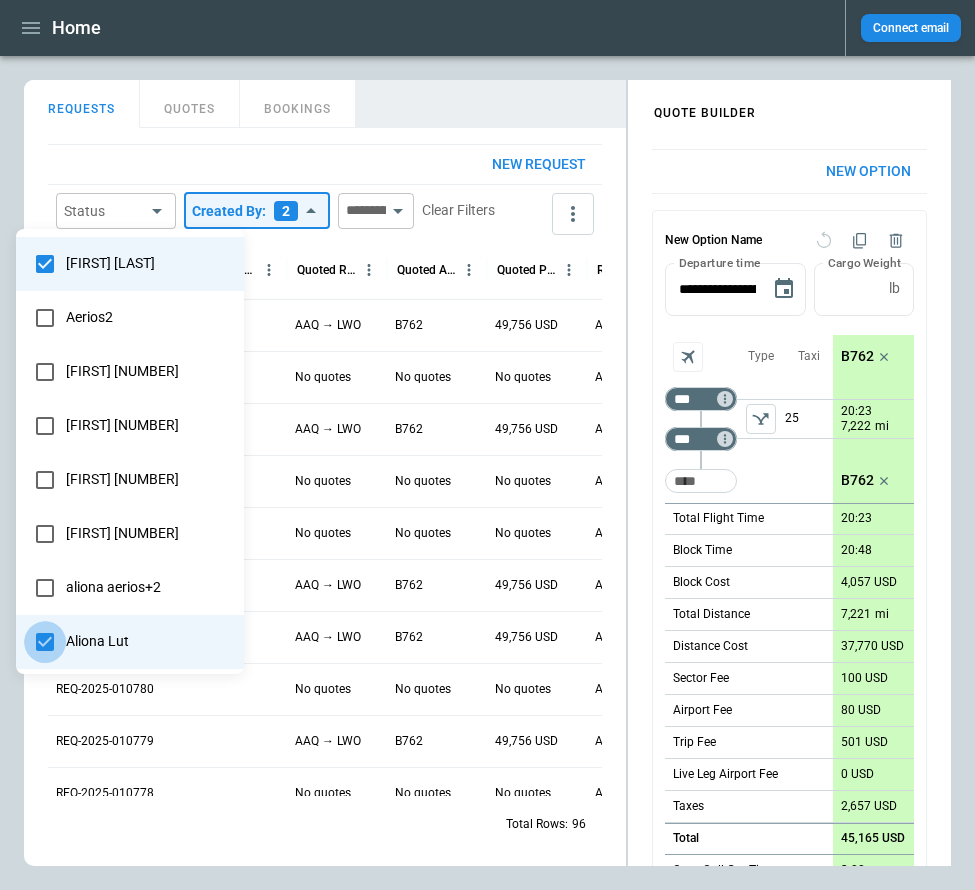 type on "**********" 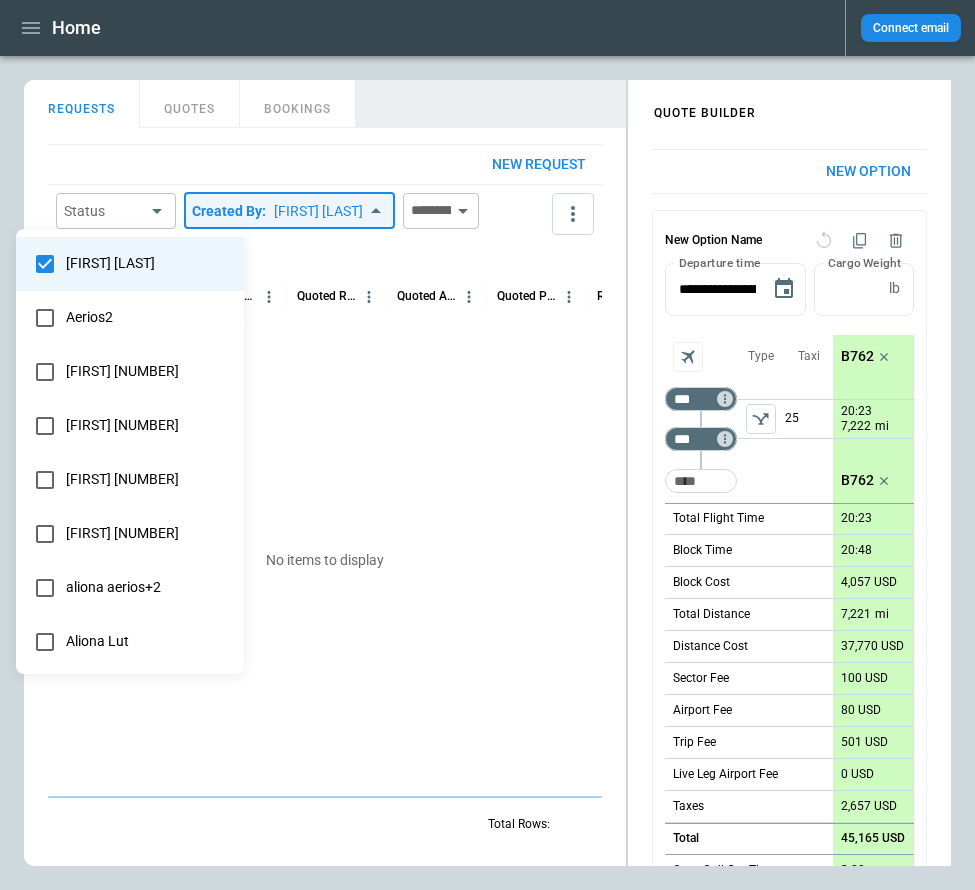 click at bounding box center (487, 445) 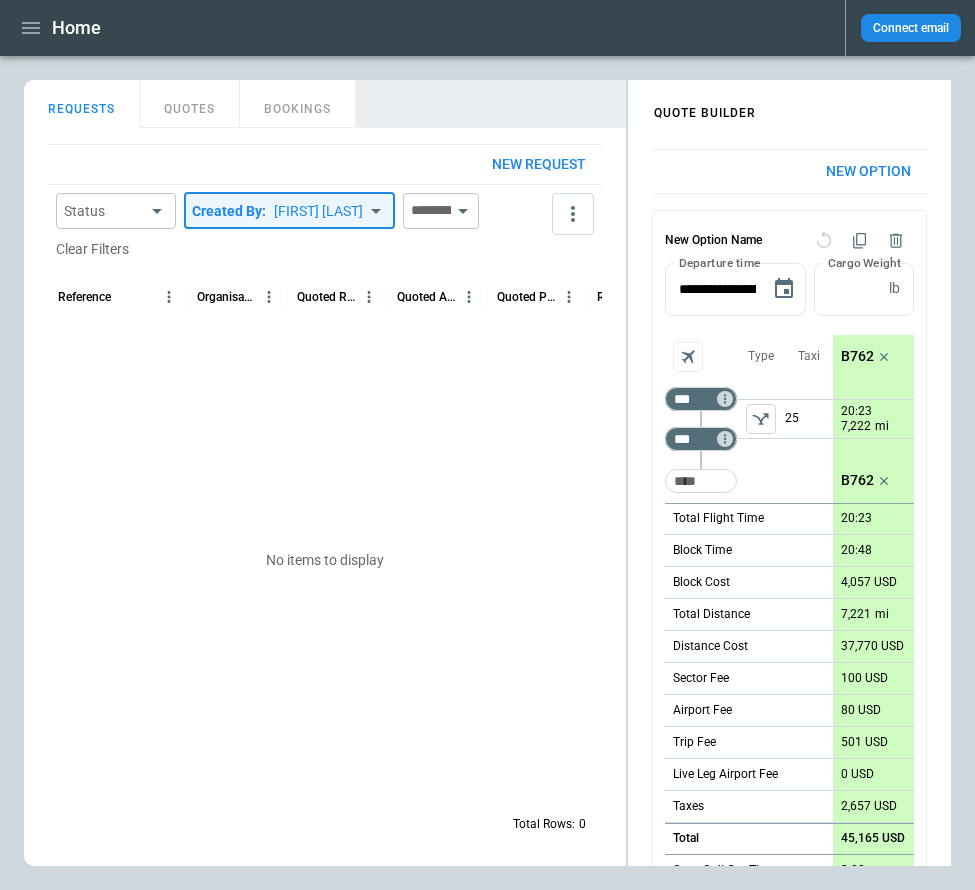 click on "**********" at bounding box center (487, 445) 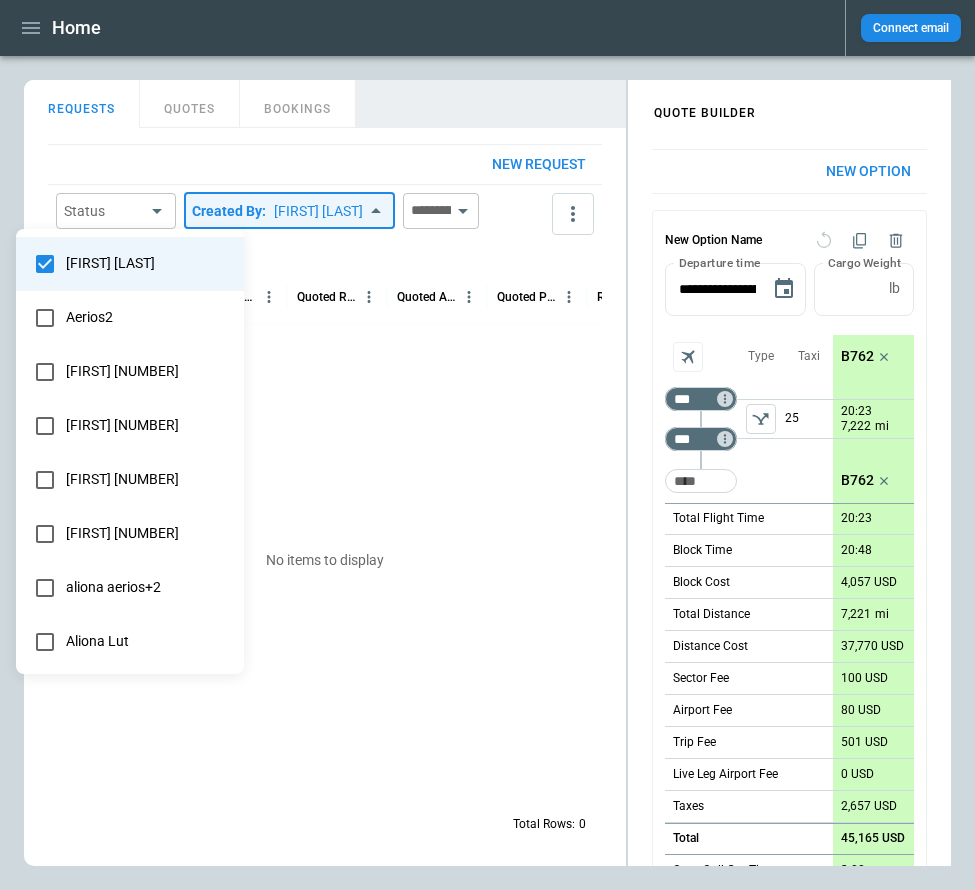 click at bounding box center (487, 445) 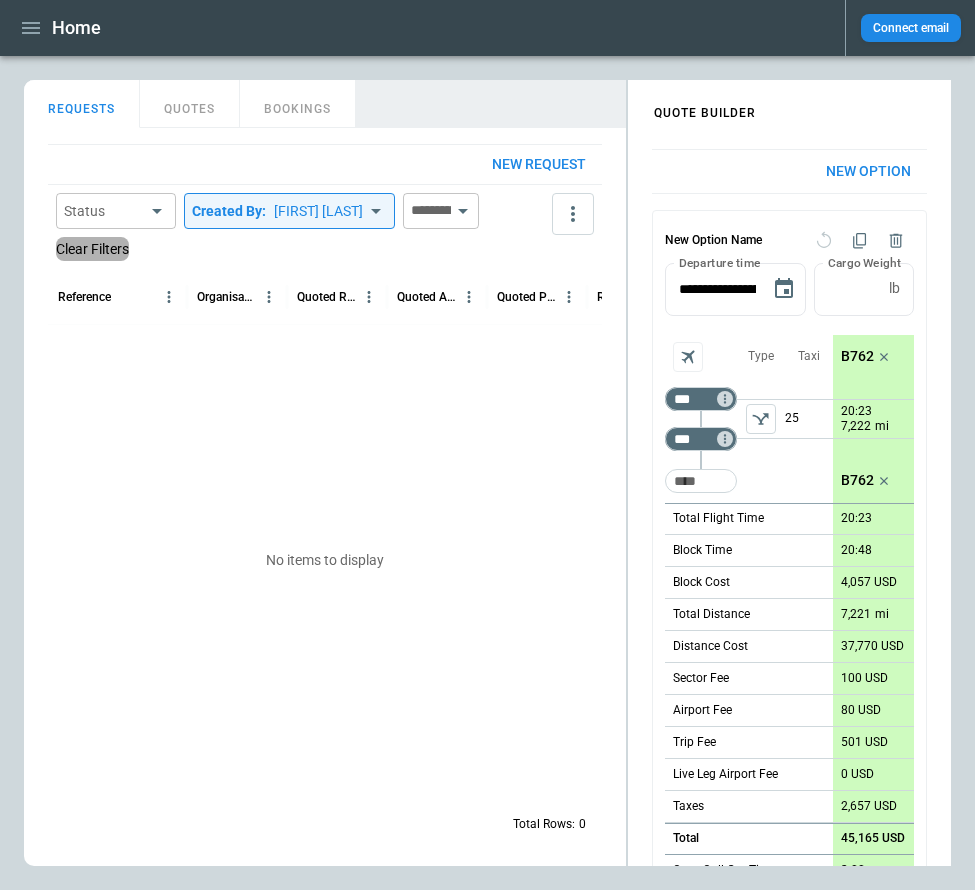 click on "Clear Filters" at bounding box center [92, 249] 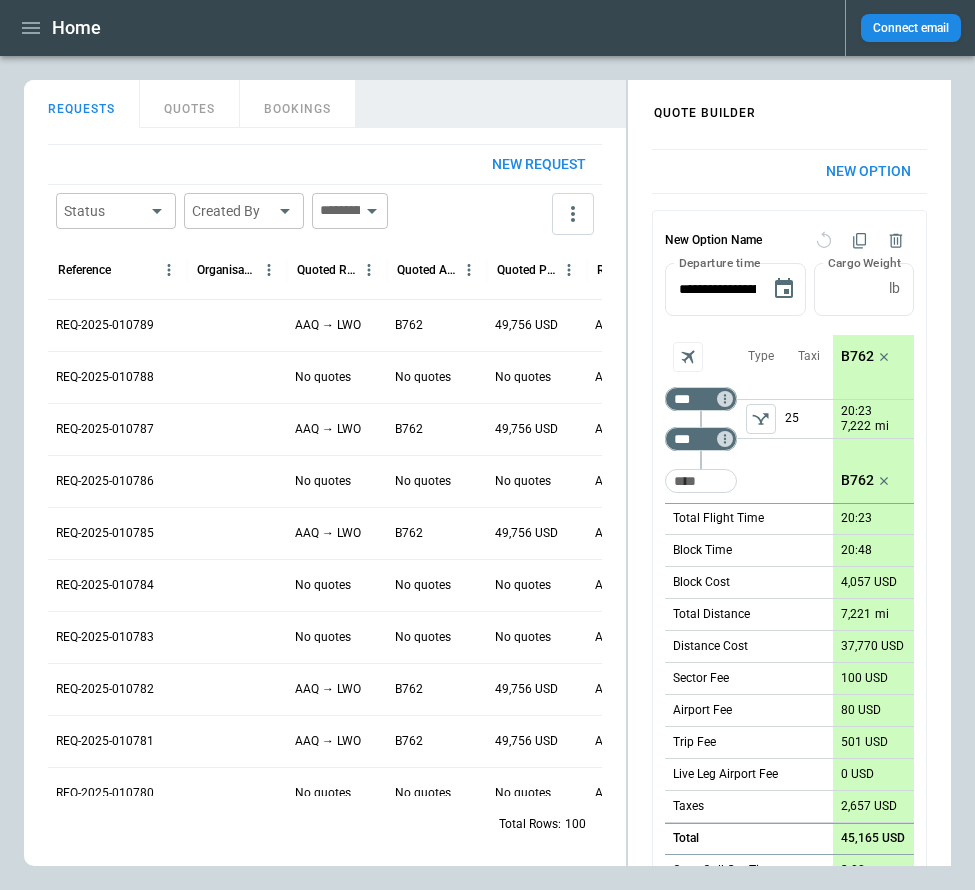 click on "Home Connect email FindBorderBarSize QUOTE BUILDER REQUESTS QUOTES BOOKINGS New request Status ​ Created By ​ ​ Reference Organisation Quoted Route Quoted Aircraft Quoted Price Request Created At (UTC+03:00) Status Created by REQ-2025-010789 AAQ → LWO B762 49,756 USD Aug 08 2025 10:44 draft Aliona Lut REQ-2025-010788 No quotes No quotes No quotes Aug 08 2025 10:44 draft Aliona Lut REQ-2025-010787 AAQ → LWO B762 49,756 USD Aug 08 2025 10:43 draft Aliona Lut REQ-2025-010786 No quotes No quotes No quotes Aug 08 2025 10:43 draft Aliona Lut REQ-2025-010785 AAQ → LWO B762 49,756 USD Aug 08 2025 10:43 draft Aliona Lut REQ-2025-010784 No quotes No quotes No quotes Aug 08 2025 10:43 draft Aliona Lut REQ-2025-010783 No quotes No quotes No quotes Aug 08 2025 10:27 lost Aliona Lut REQ-2025-010782 AAQ → LWO B762 49,756 USD Aug 08 2025 10:27 lost Aliona Lut REQ-2025-010781 AAQ → LWO B762 49,756 USD Aug 08 2025 10:26 draft Aliona Lut REQ-2025-010780 No quotes No quotes No quotes Aug 08 2025 10:26 draft B762" at bounding box center (487, 445) 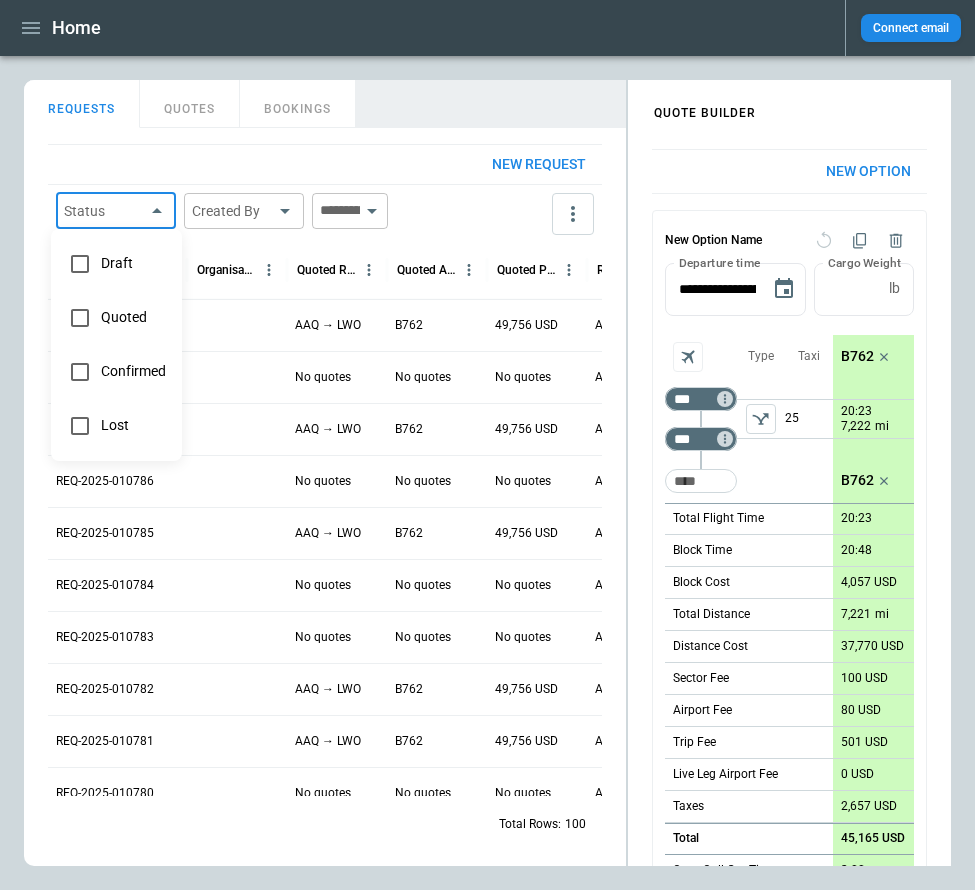 click on "Draft" at bounding box center [133, 263] 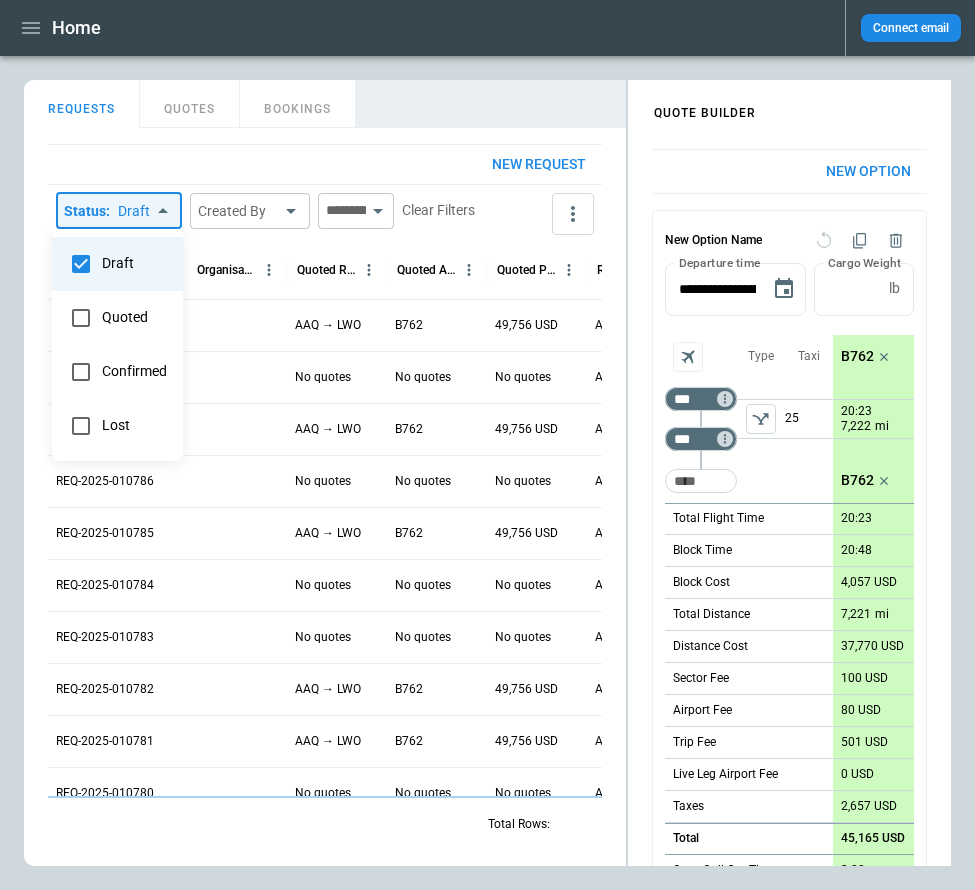 click at bounding box center [487, 445] 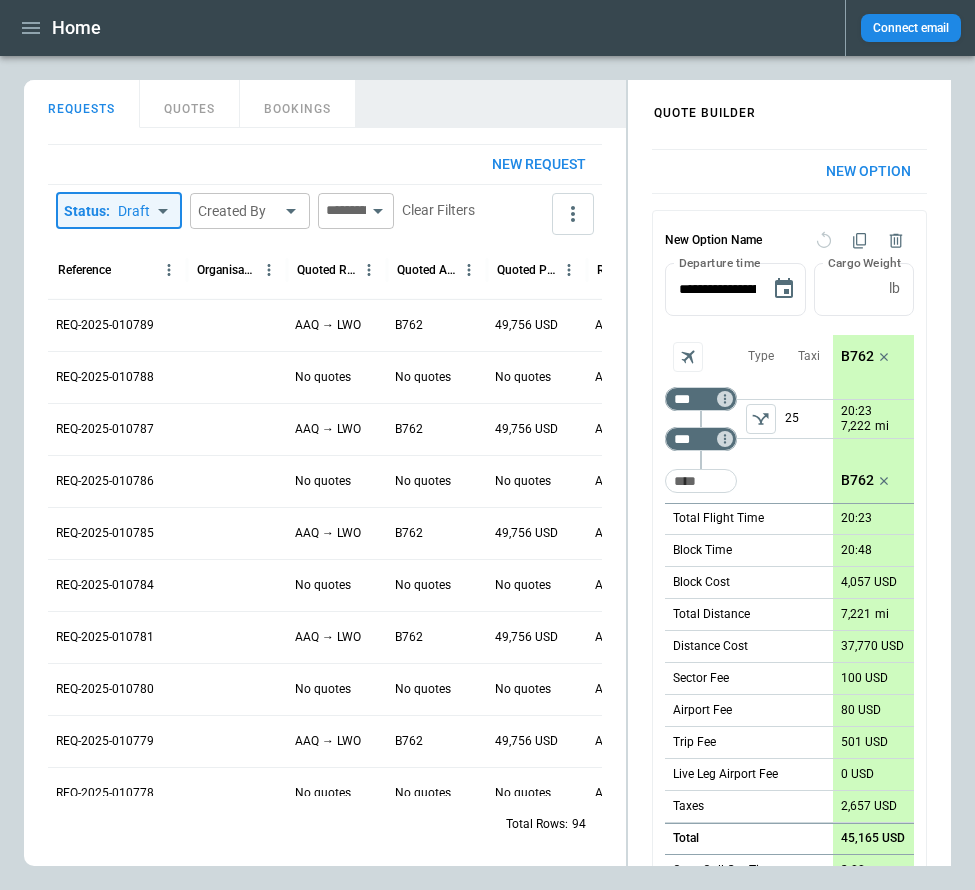 click on "Home Connect email FindBorderBarSize QUOTE BUILDER REQUESTS QUOTES BOOKINGS New request Status : Draft *** ​ Created By ​ ​ Clear Filters Reference Organisation Quoted Route Quoted Aircraft Quoted Price Request Created At (UTC+03:00) Status Created by REQ-2025-010789 AAQ → LWO B762 49,756 USD Aug 08 2025 10:44 draft Aliona Lut REQ-2025-010788 No quotes No quotes No quotes Aug 08 2025 10:44 draft Aliona Lut REQ-2025-010787 AAQ → LWO B762 49,756 USD Aug 08 2025 10:43 draft Aliona Lut REQ-2025-010786 No quotes No quotes No quotes Aug 08 2025 10:43 draft Aliona Lut REQ-2025-010785 AAQ → LWO B762 49,756 USD Aug 08 2025 10:43 draft Aliona Lut REQ-2025-010784 No quotes No quotes No quotes Aug 08 2025 10:43 draft Aliona Lut REQ-2025-010781 AAQ → LWO B762 49,756 USD Aug 08 2025 10:26 draft Aliona Lut REQ-2025-010780 No quotes No quotes No quotes Aug 08 2025 10:26 draft Aliona Lut REQ-2025-010779 AAQ → LWO B762 49,756 USD Aug 08 2025 10:26 draft Aliona Lut REQ-2025-010778 No quotes No quotes No quotes *" at bounding box center [487, 445] 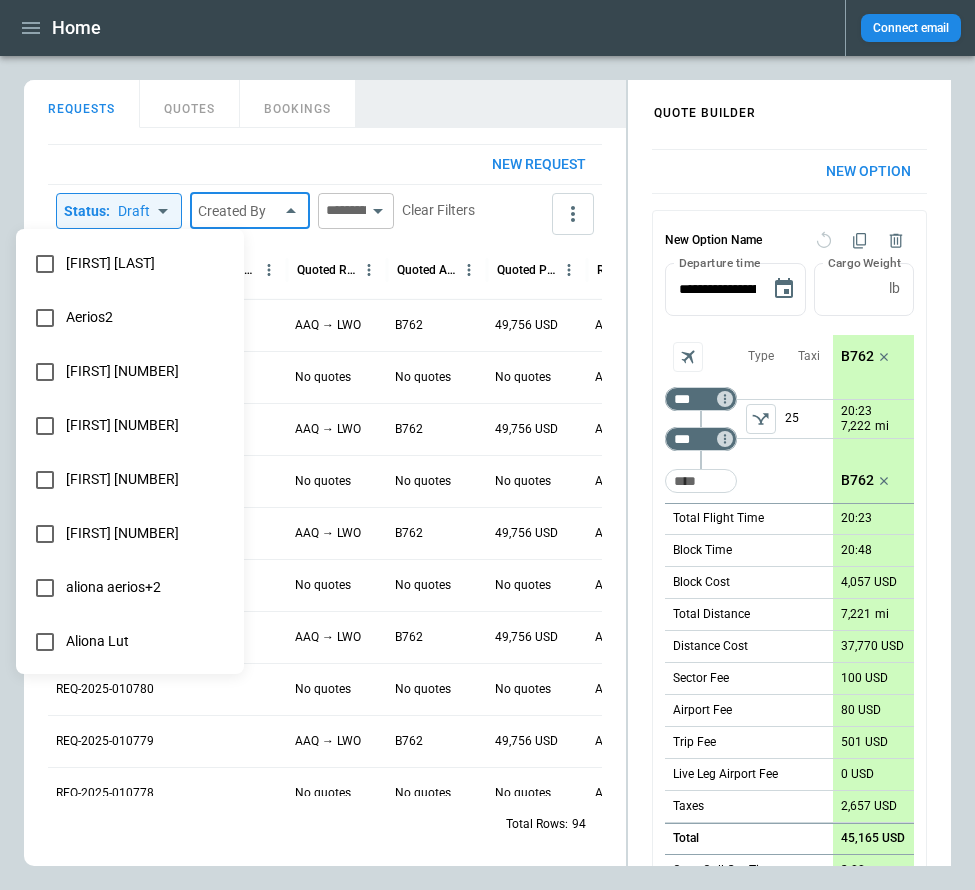 type on "**********" 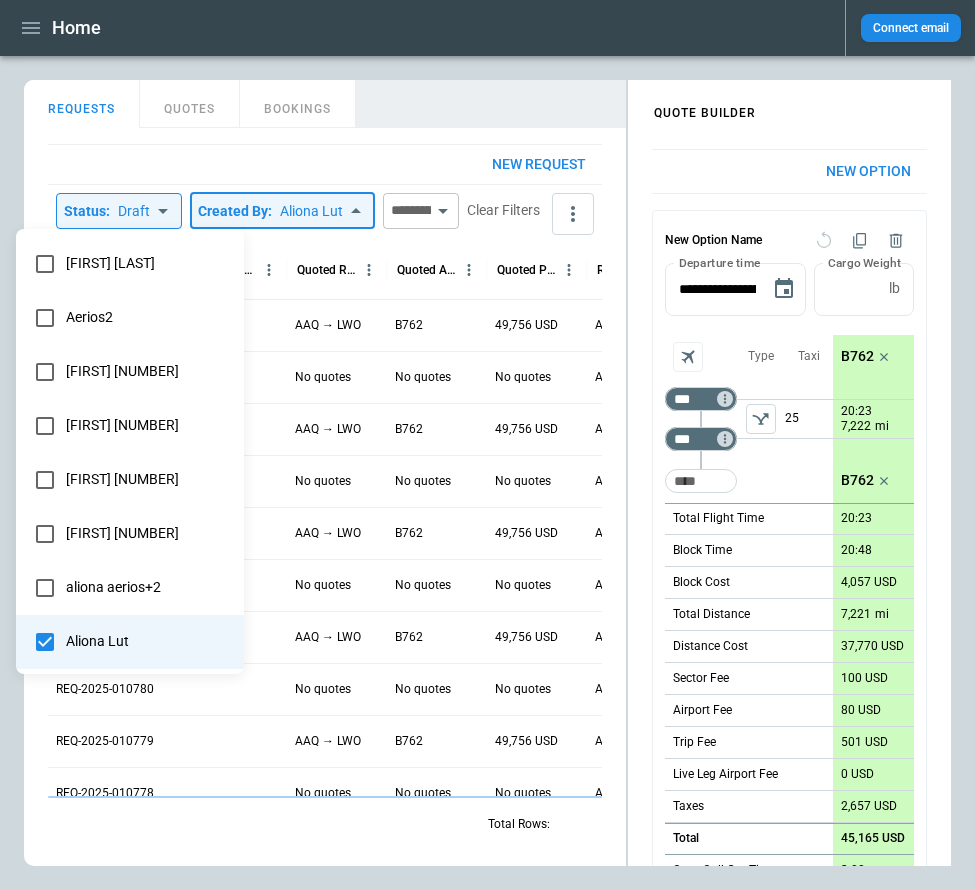 click at bounding box center [487, 445] 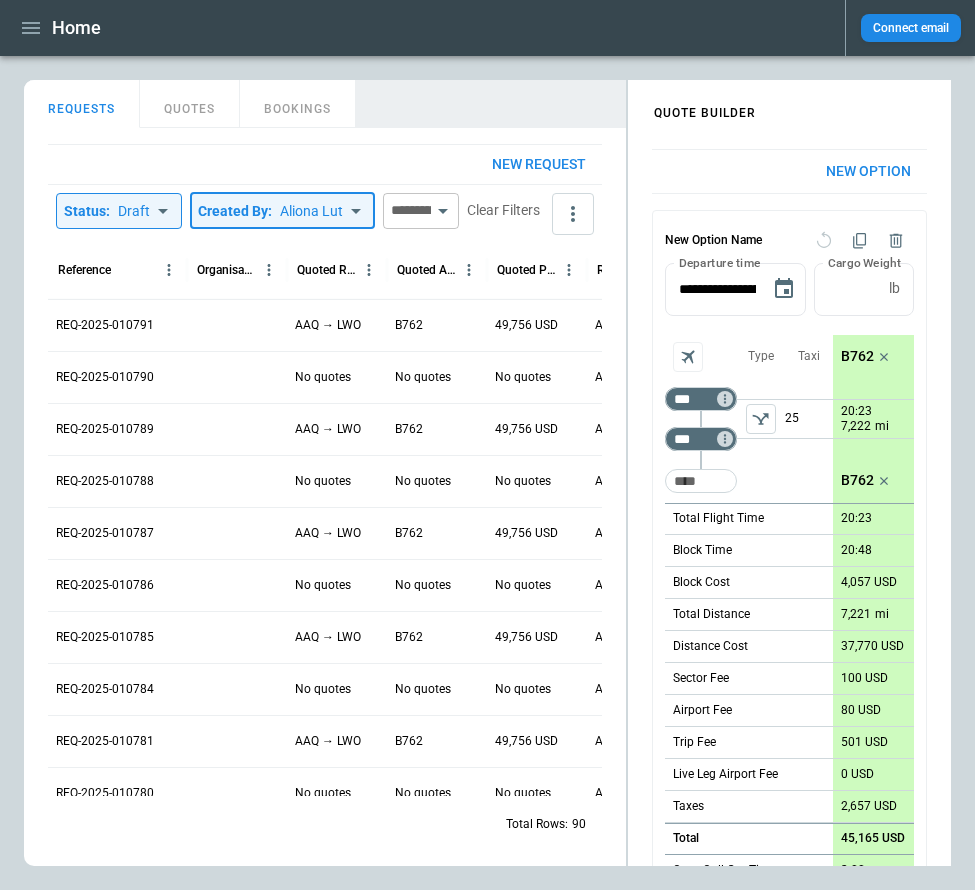 scroll, scrollTop: 8, scrollLeft: 0, axis: vertical 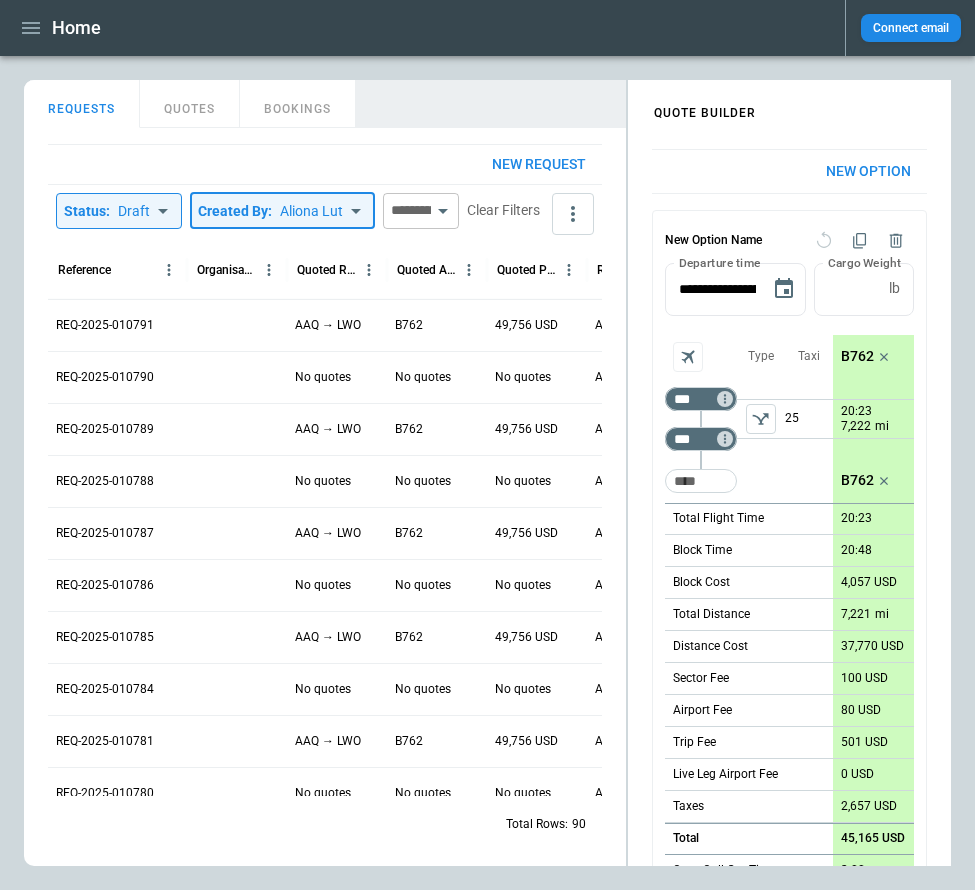 click at bounding box center [407, 211] 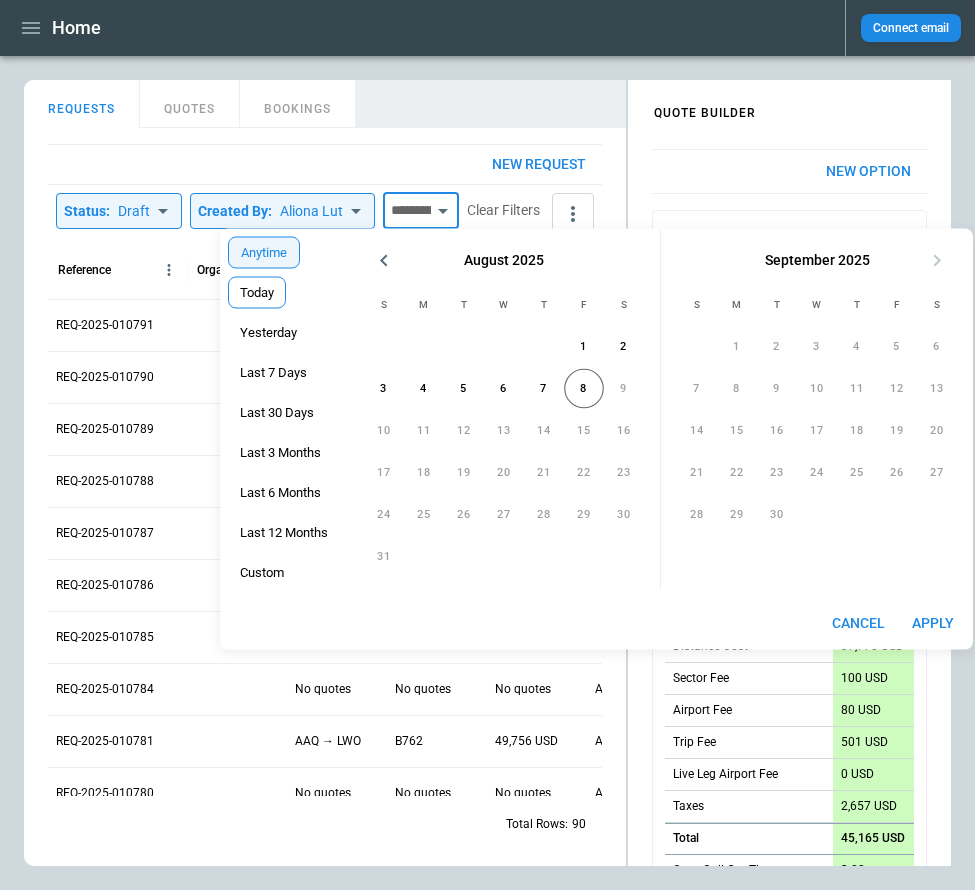 click on "Today" at bounding box center [257, 293] 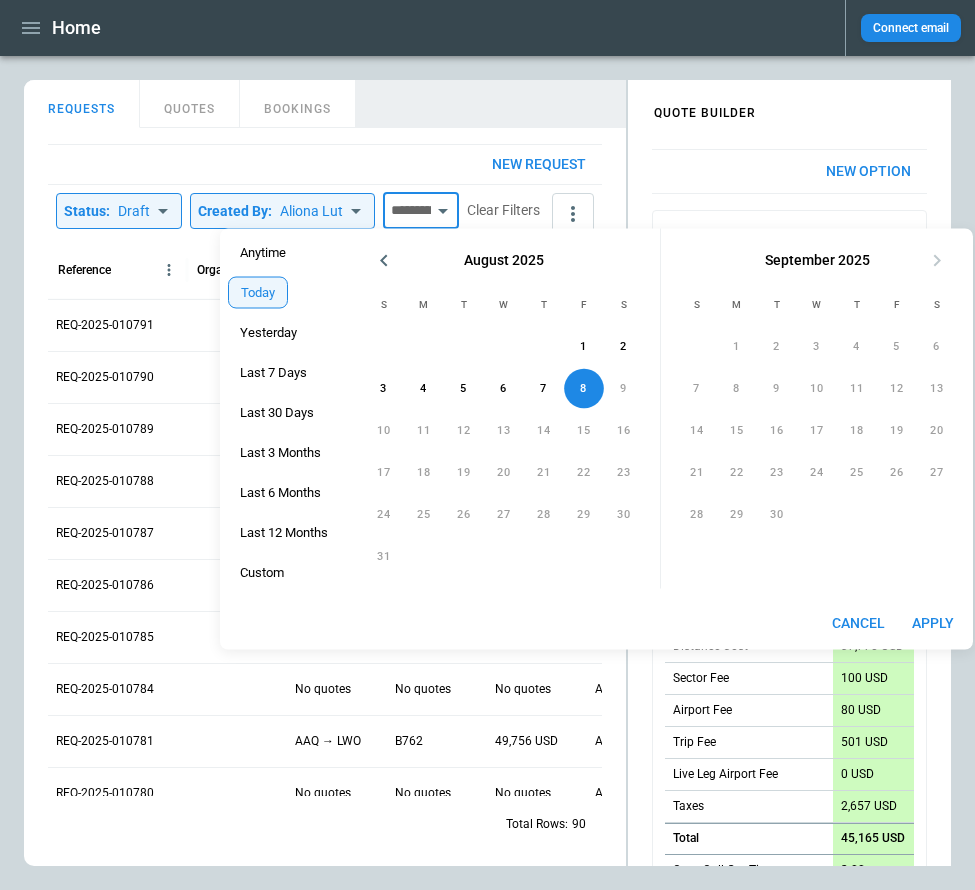 click on "Apply" at bounding box center [933, 623] 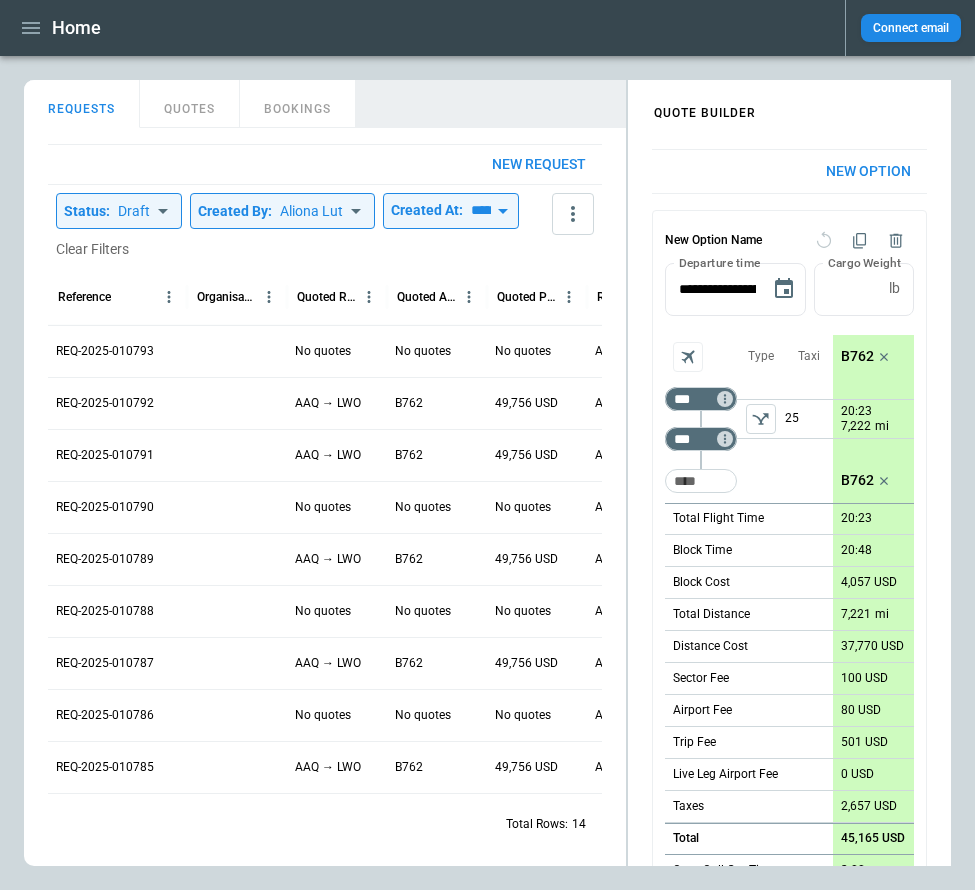 click on "**********" at bounding box center [487, 445] 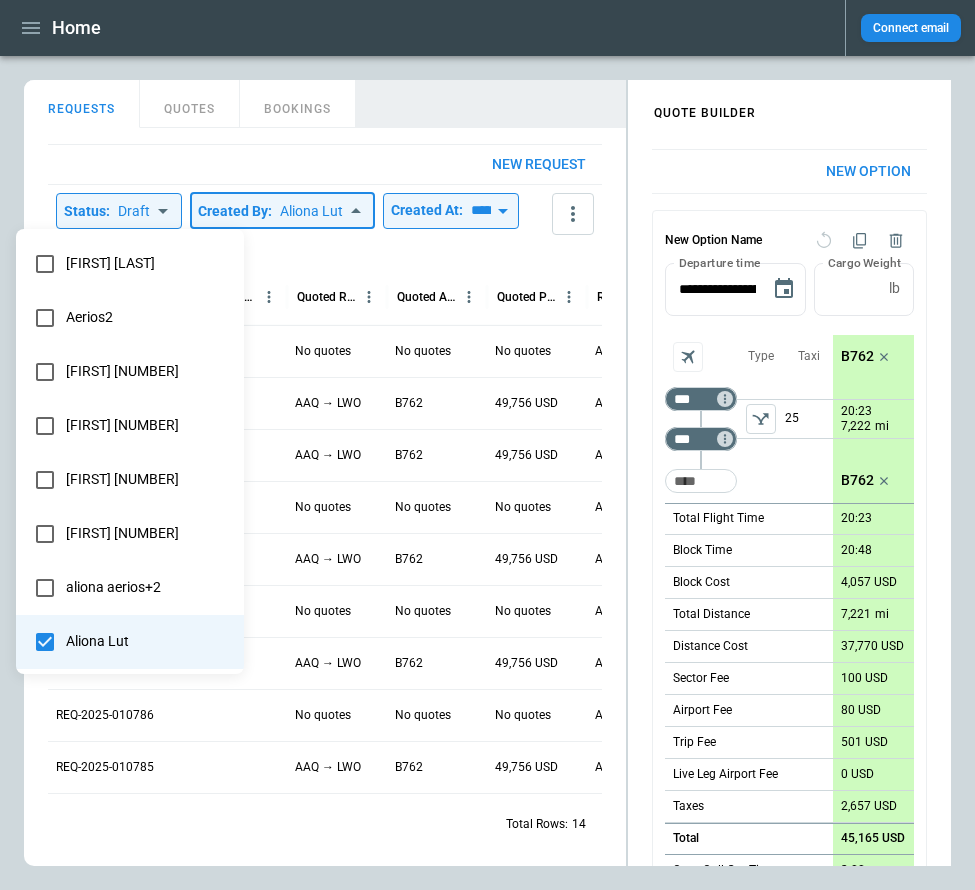 type on "**********" 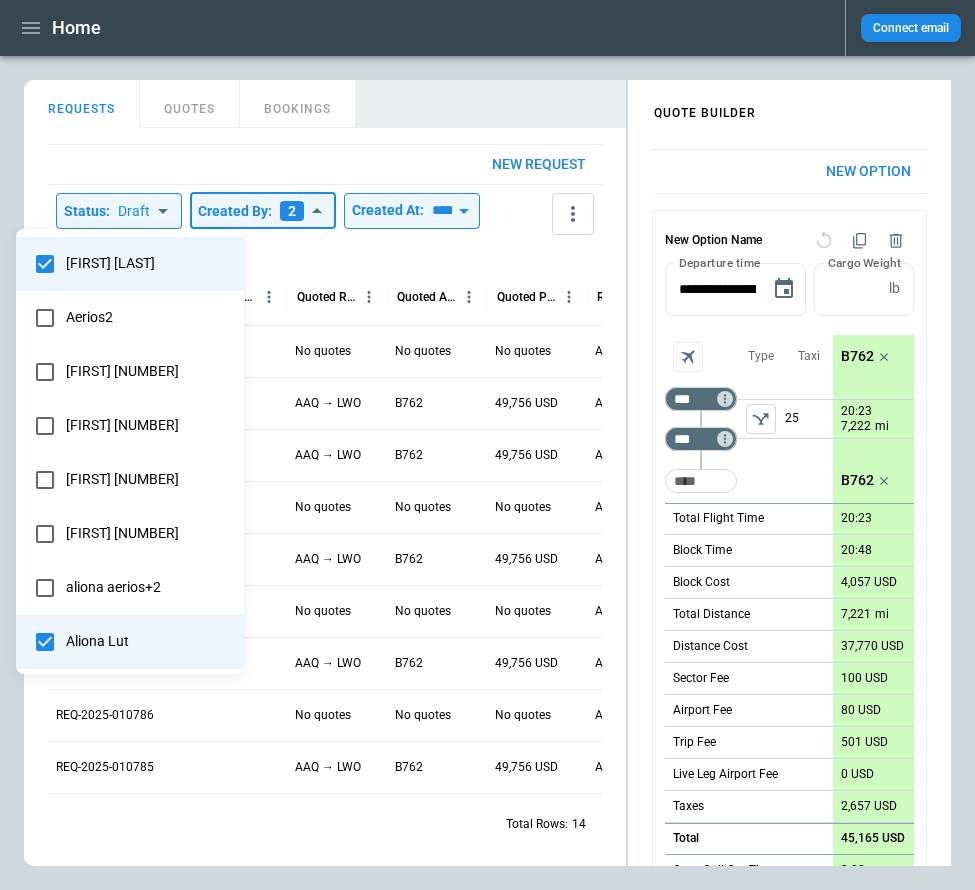 click at bounding box center (487, 445) 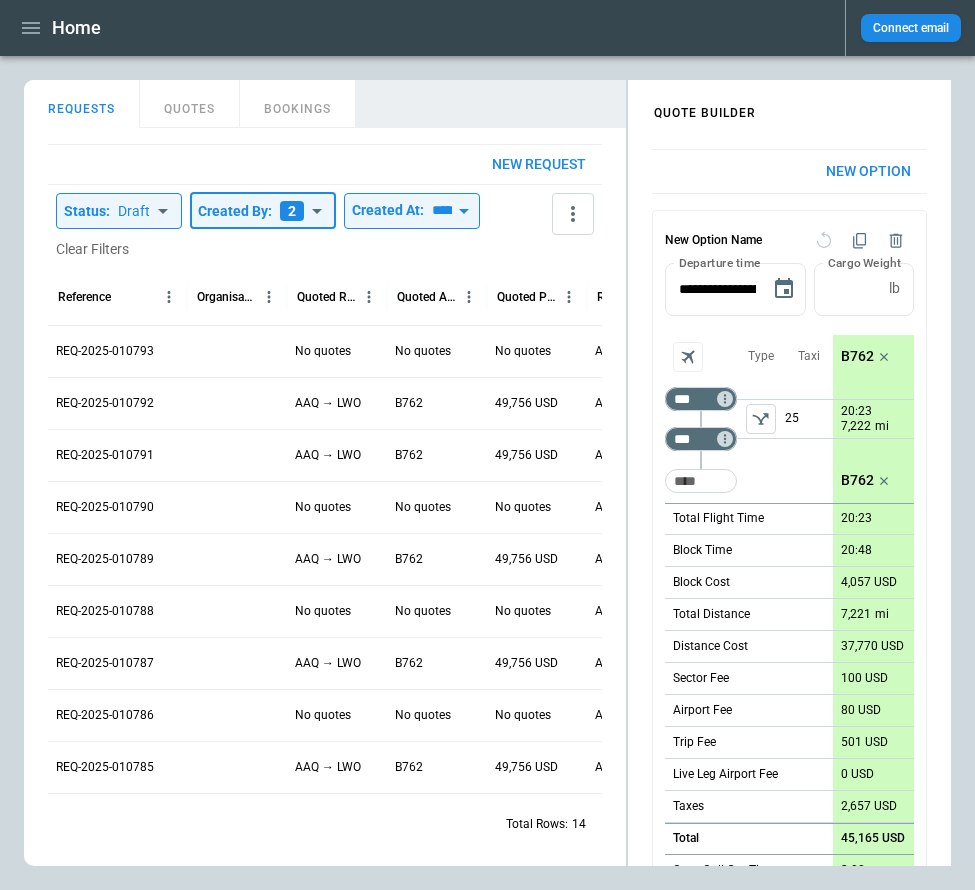 click on "**********" at bounding box center [487, 445] 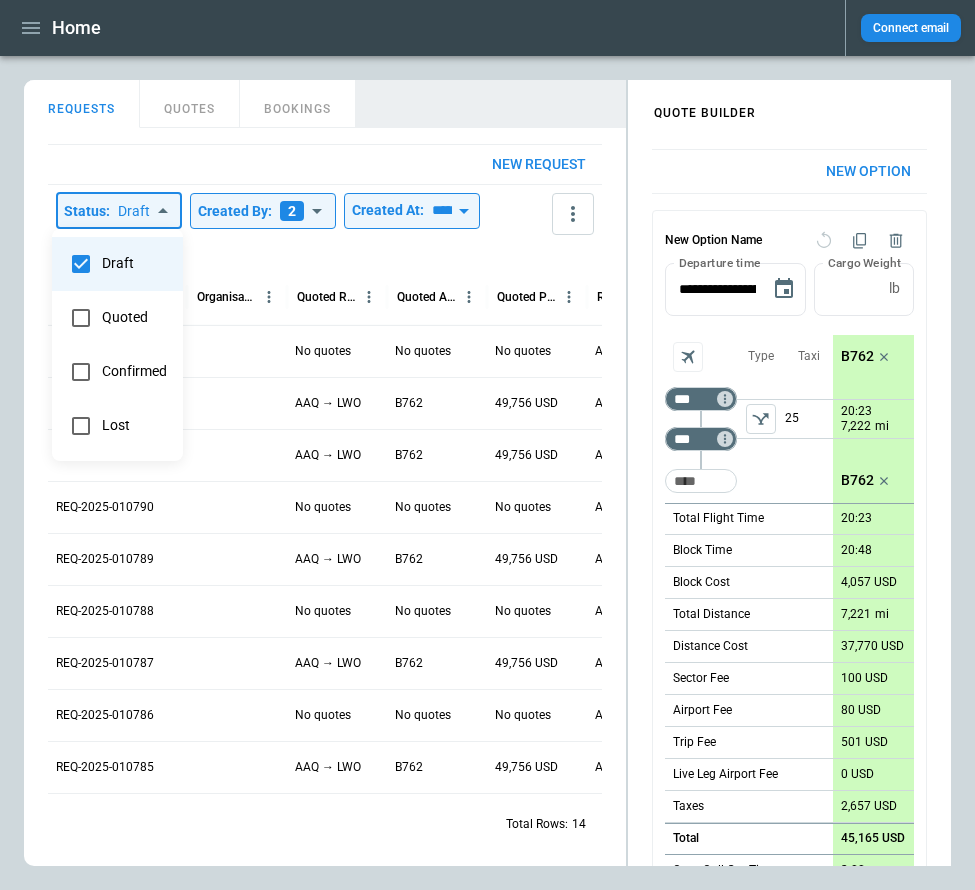 type on "**********" 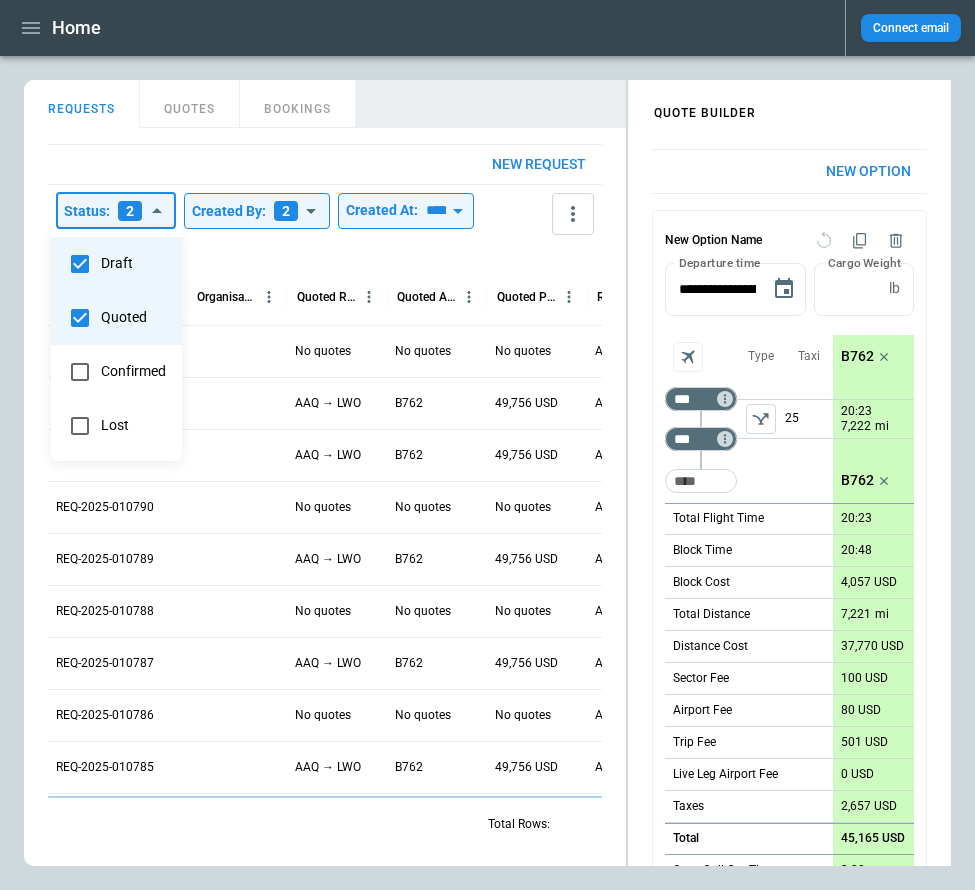 click at bounding box center (487, 445) 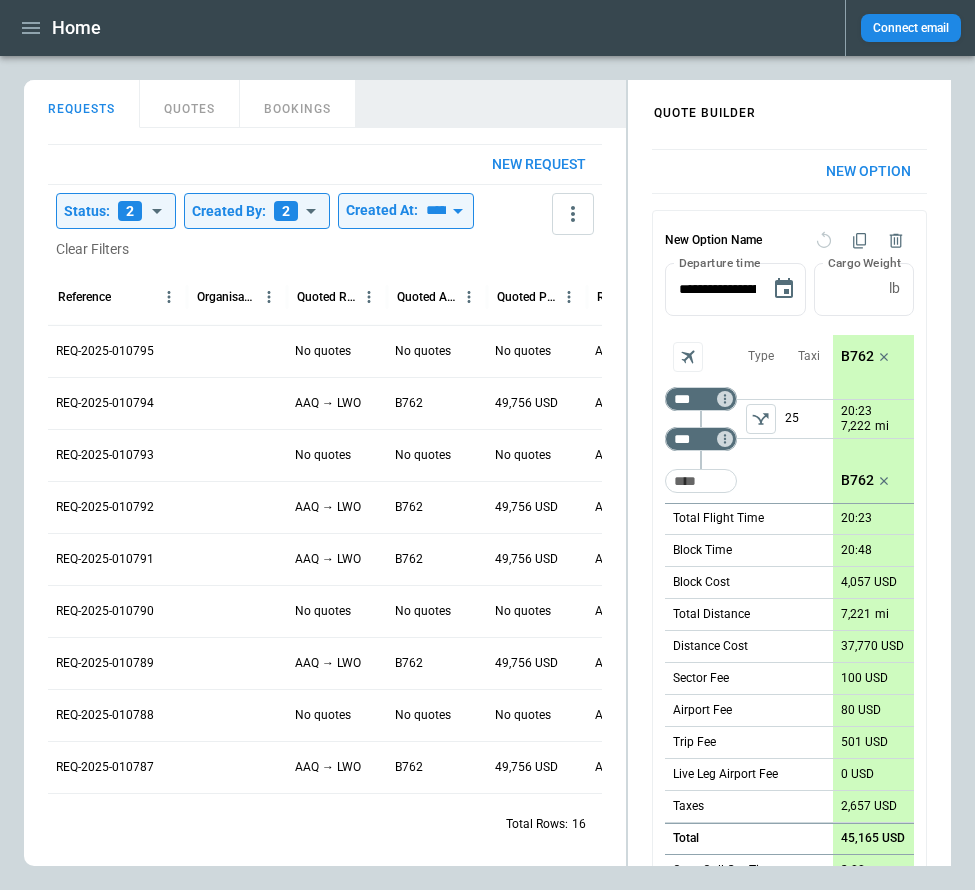 click 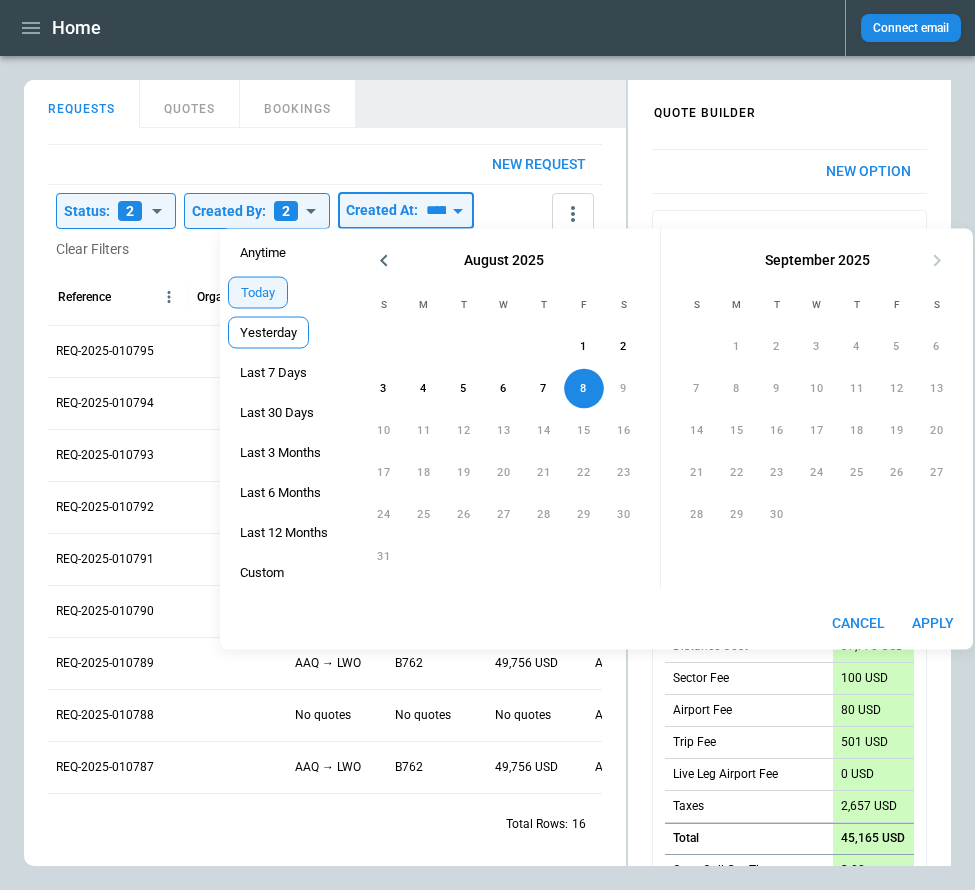 click on "Yesterday" at bounding box center [268, 333] 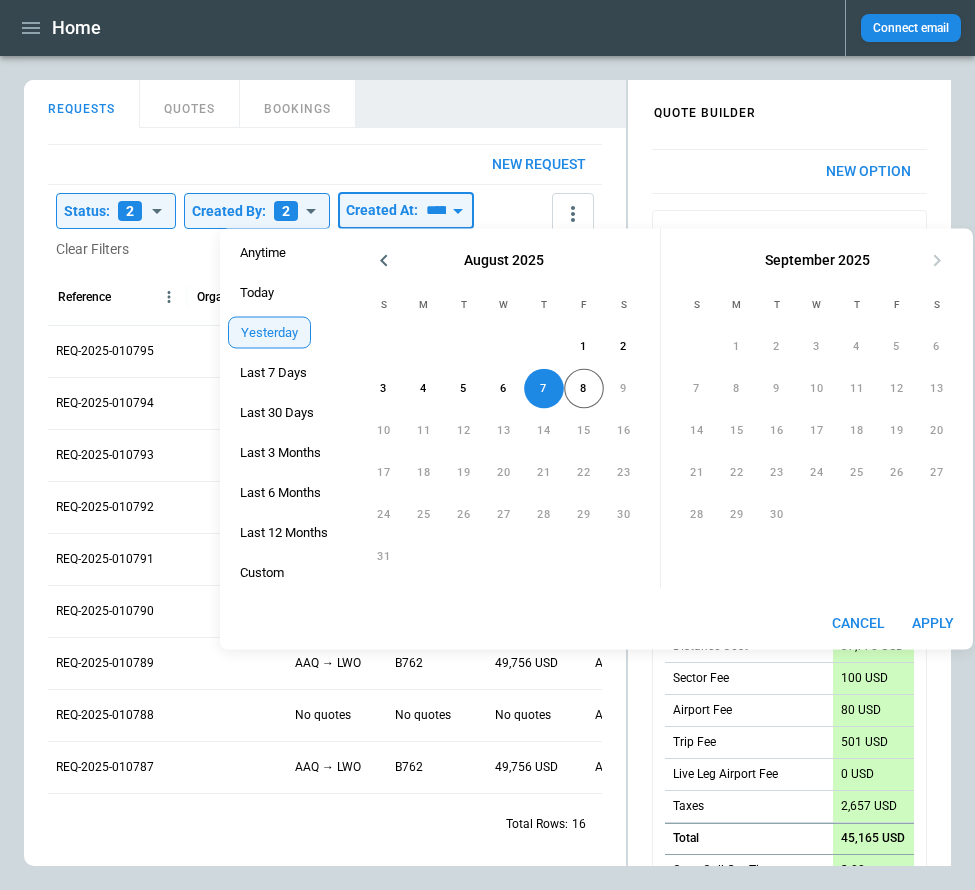 click on "Apply" at bounding box center [933, 623] 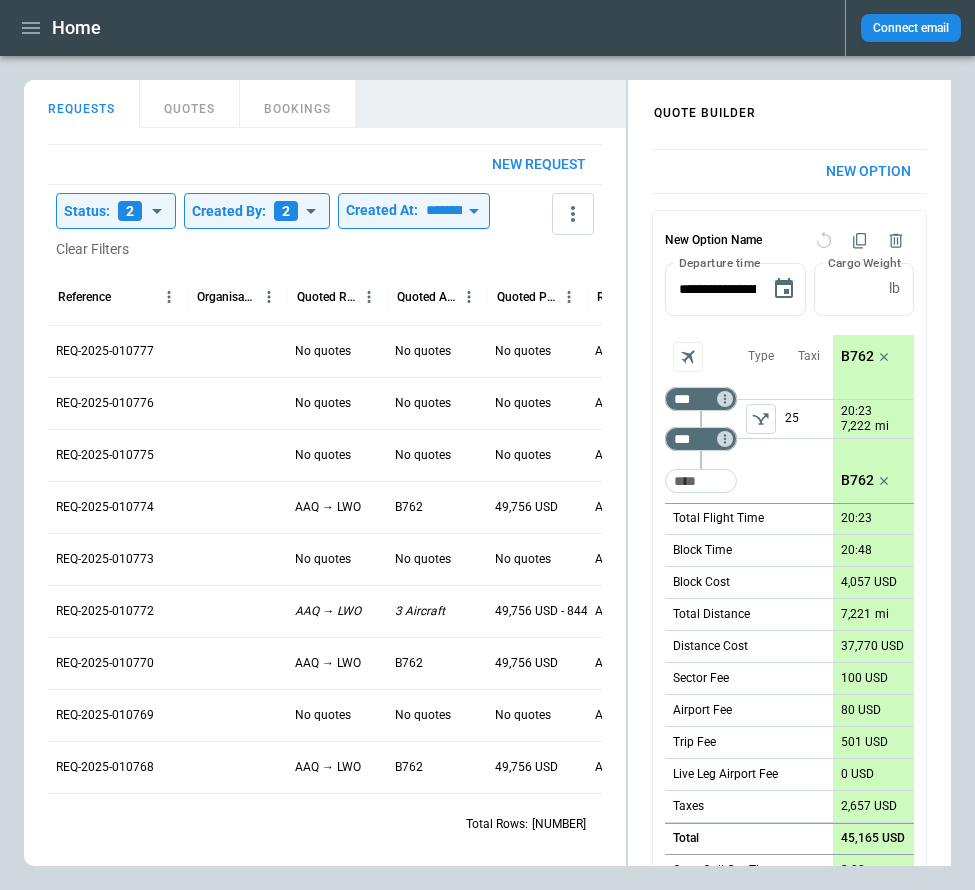 click on "**********" at bounding box center [487, 473] 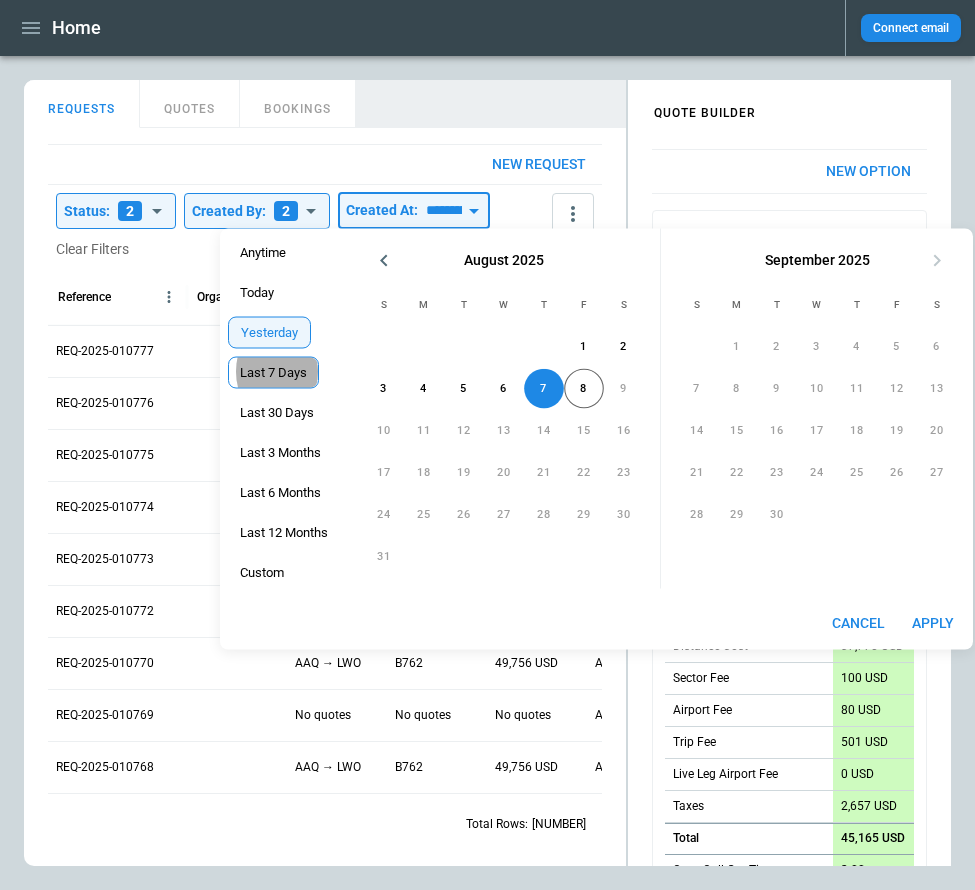 click on "Last 7 Days" at bounding box center (273, 373) 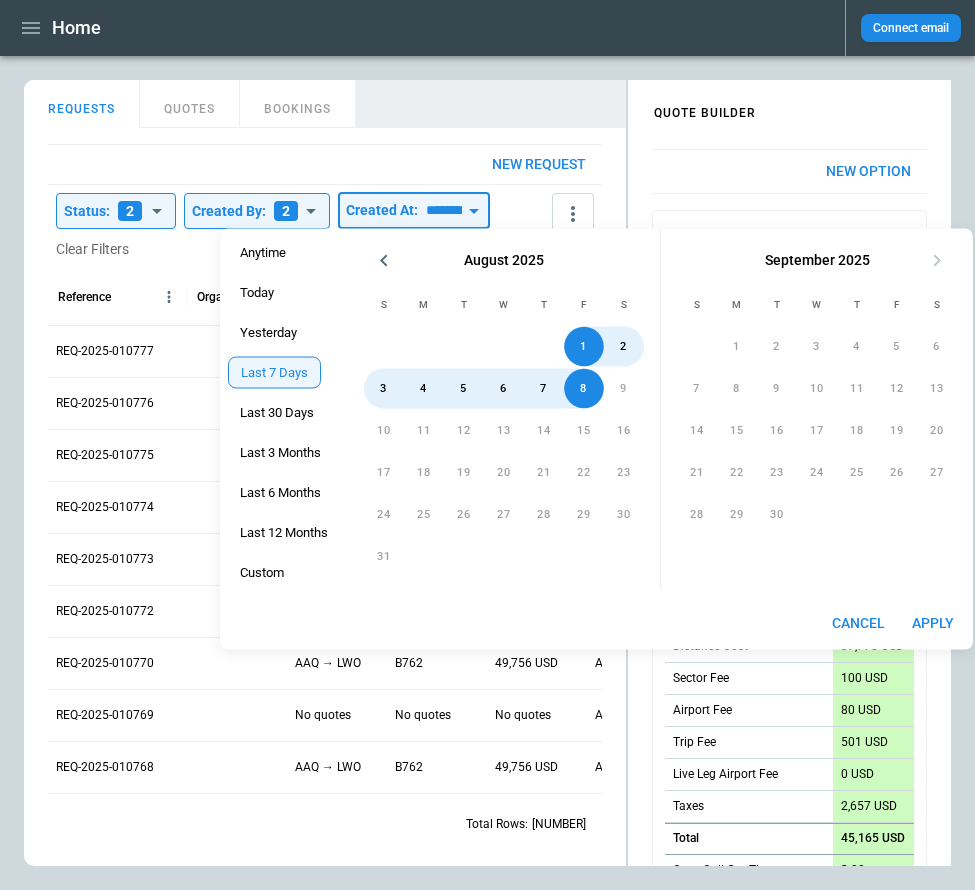 click on "Apply" at bounding box center (933, 623) 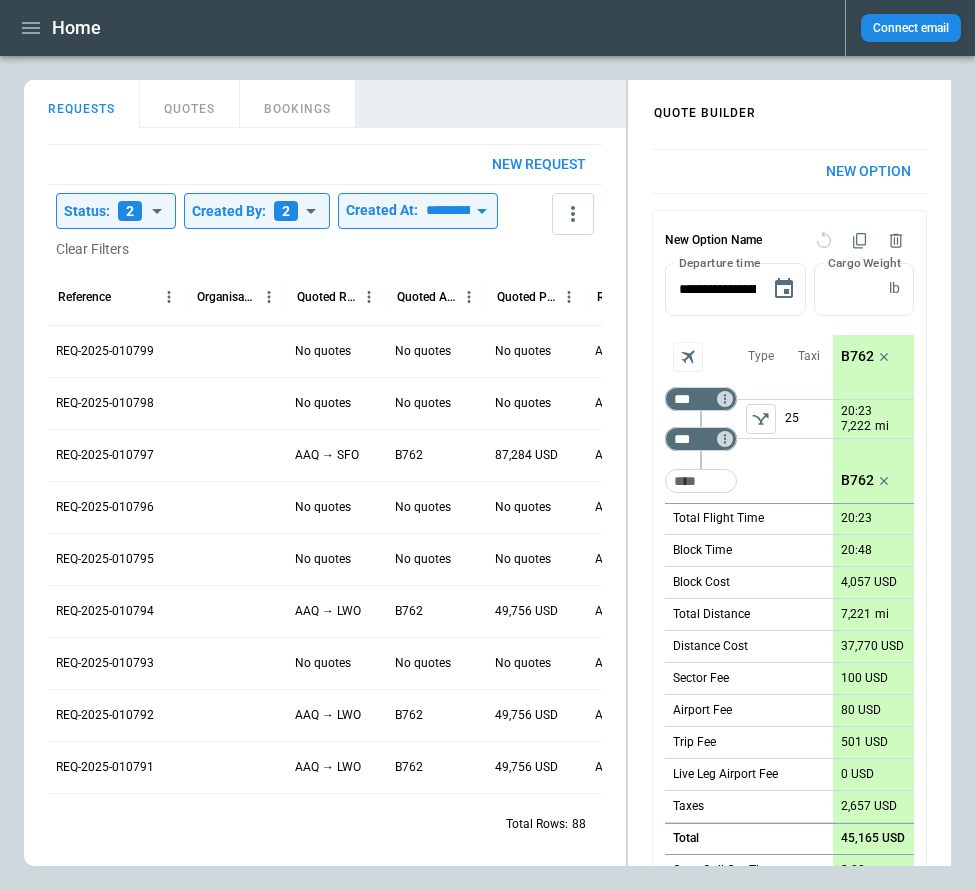 click on "**********" at bounding box center [487, 473] 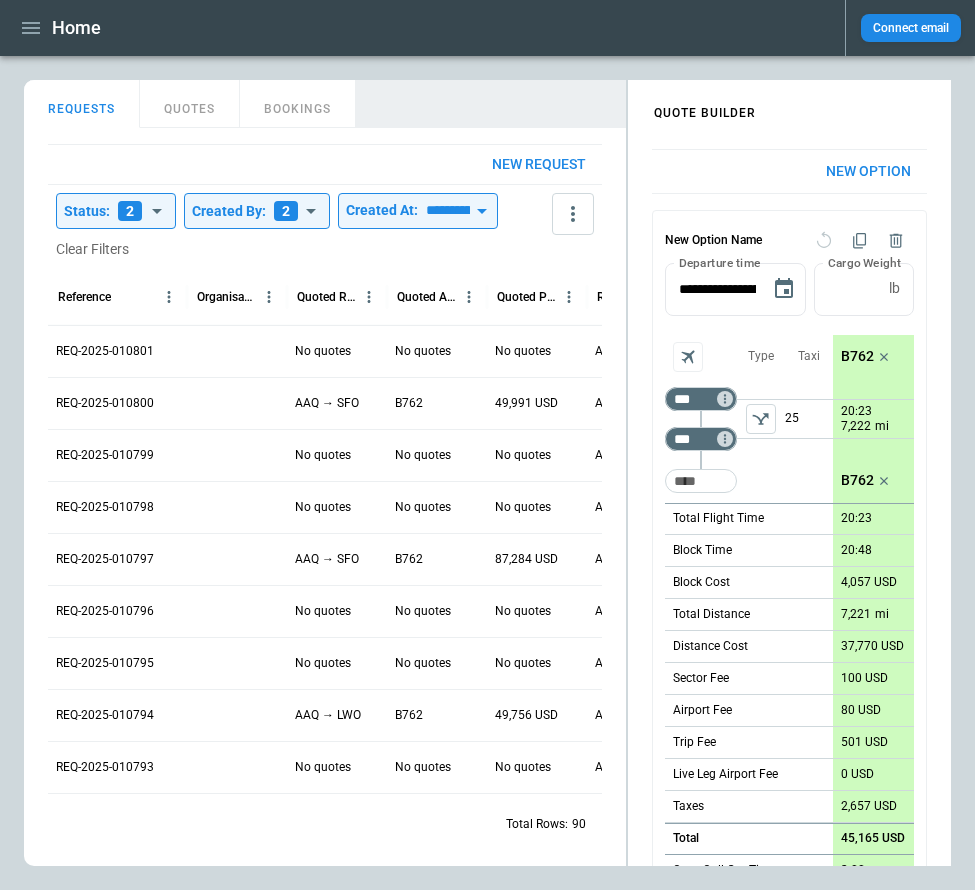 click on "QUOTES" at bounding box center (190, 104) 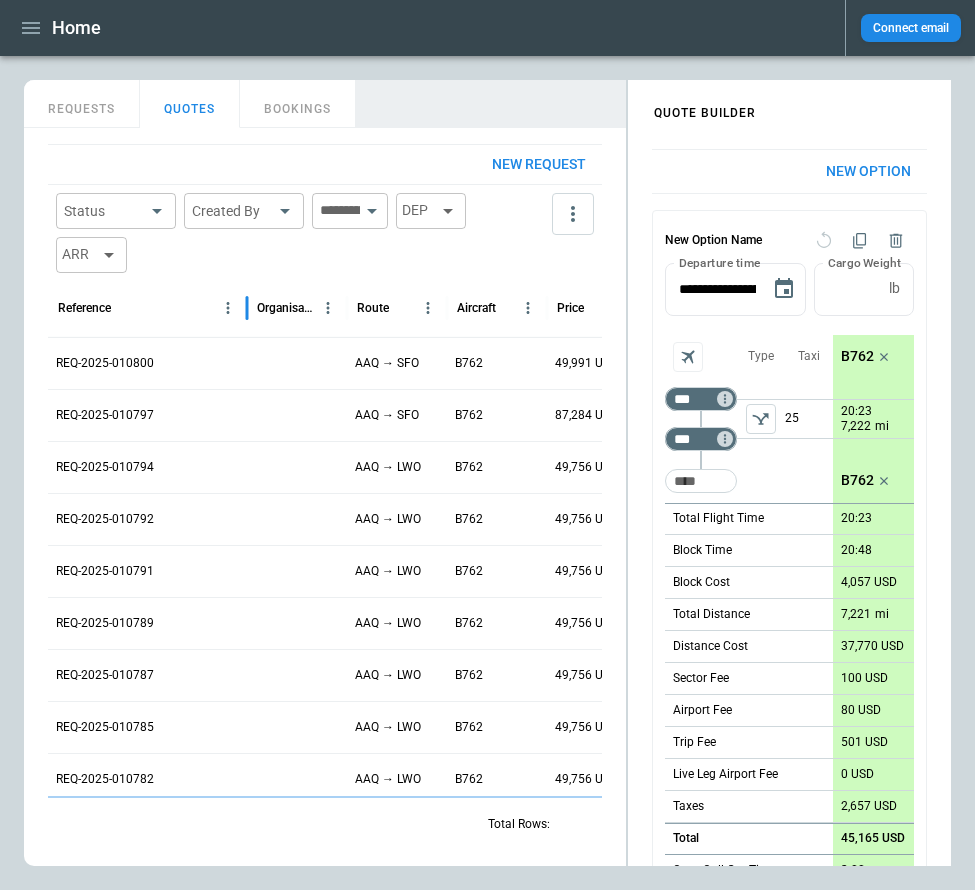 drag, startPoint x: 146, startPoint y: 319, endPoint x: 244, endPoint y: 320, distance: 98.005104 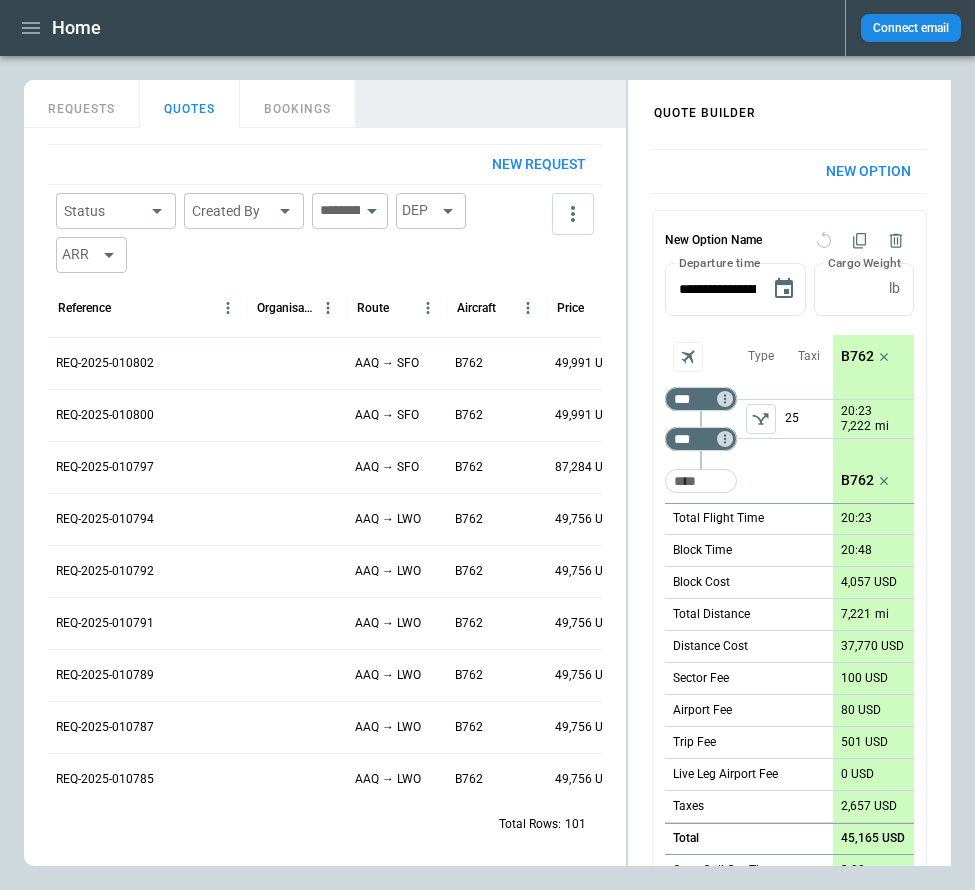 scroll, scrollTop: 0, scrollLeft: 155, axis: horizontal 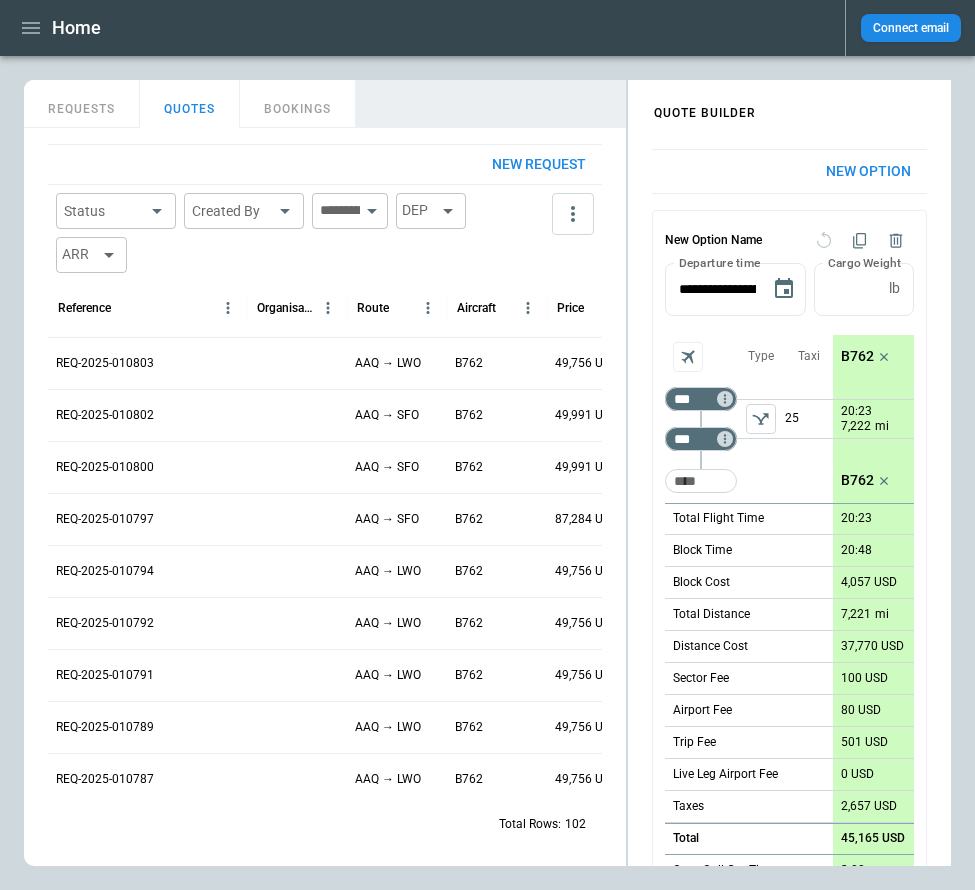click on "**********" at bounding box center [487, 445] 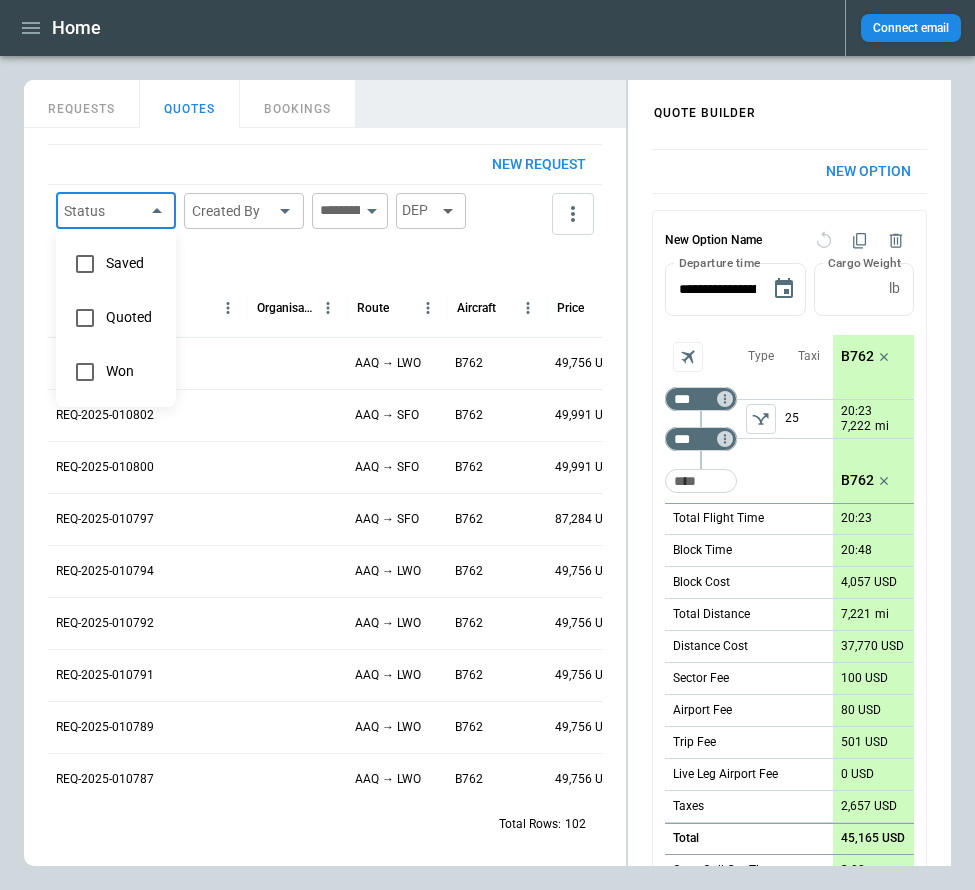 click on "Saved" at bounding box center [133, 263] 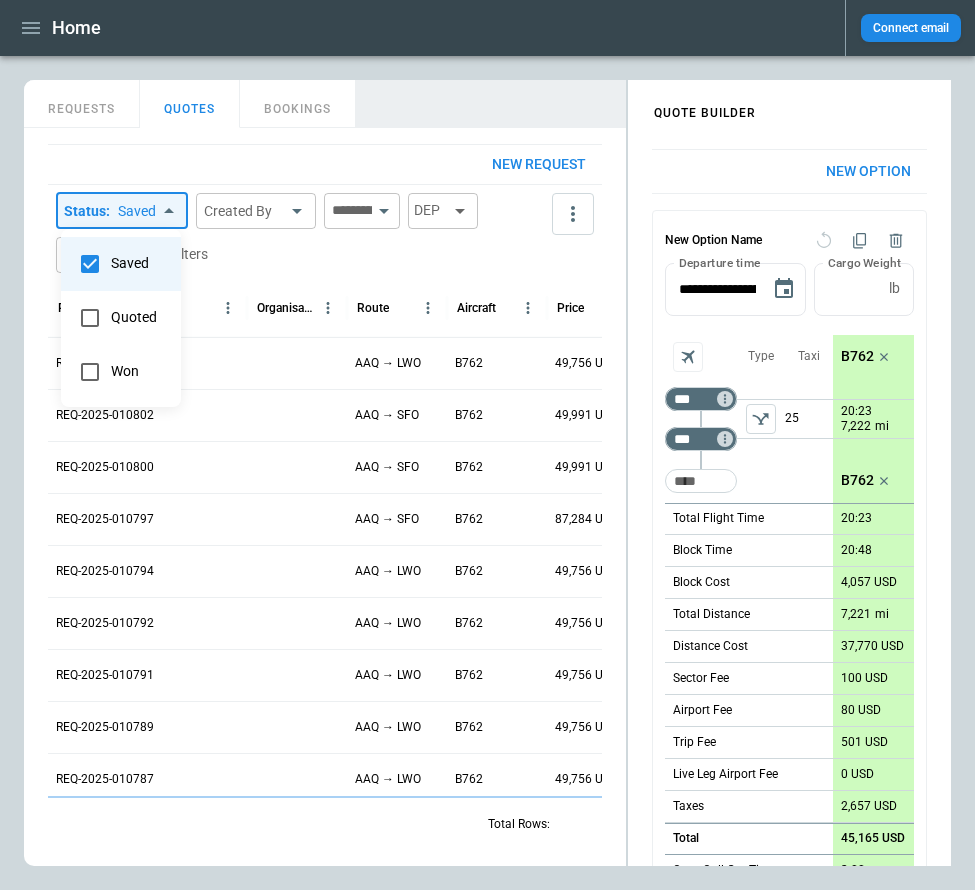 click at bounding box center [487, 445] 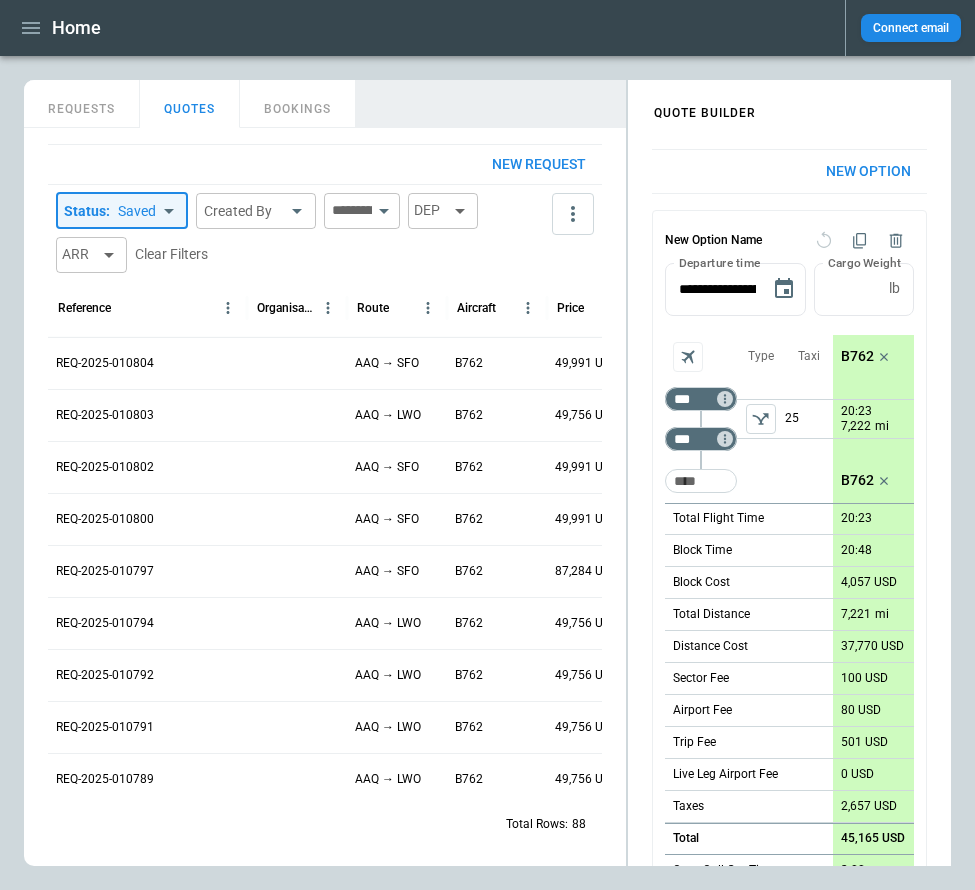 scroll, scrollTop: 0, scrollLeft: 66, axis: horizontal 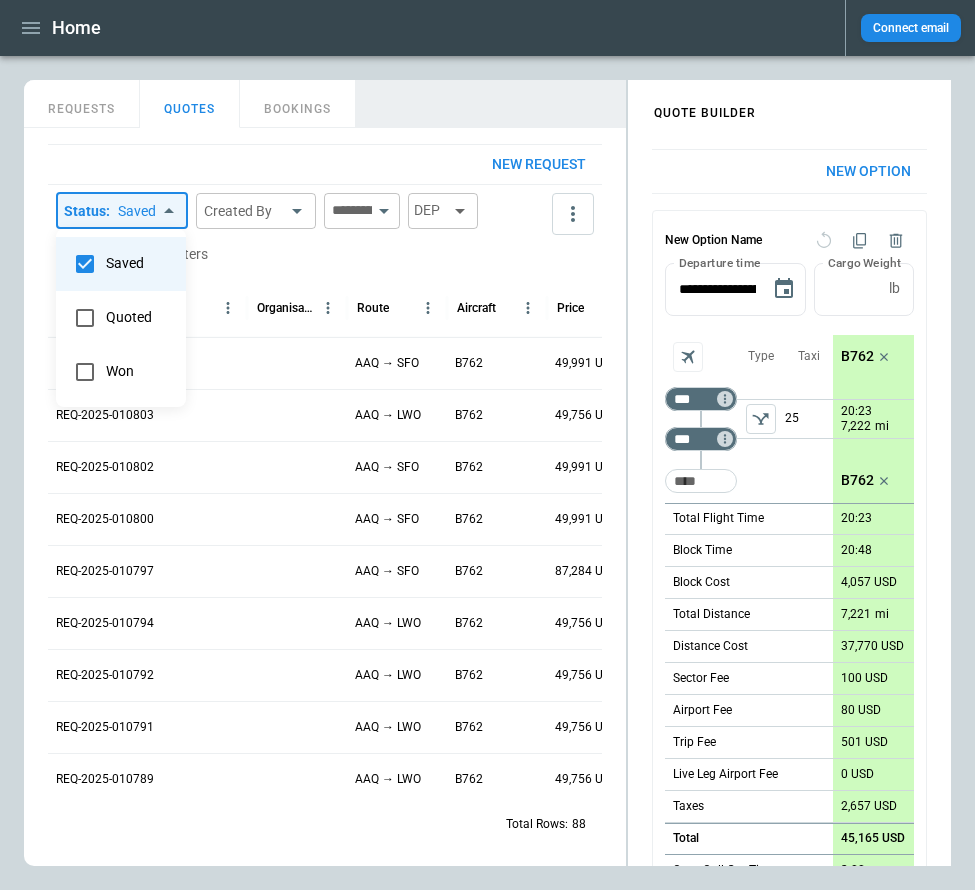 click on "Home Connect email FindBorderBarSize QUOTE BUILDER REQUESTS QUOTES BOOKINGS New request Status : Saved ***** ​ Created By ​ ​ DEP ARR Clear Filters Reference Organisations Route Aircraft Price Created At (UTC+03:00) Created by REQ-2025-010804 AAQ → SFO B762 49,991 USD Aug 08 2025 10:48 Aliona Lut REQ-2025-010803 AAQ → LWO B762 49,756 USD Aug 08 2025 10:47 Aliona Lut REQ-2025-010802 AAQ → SFO B762 49,991 USD Aug 08 2025 10:47 Aliona Lut REQ-2025-010800 AAQ → SFO B762 49,991 USD Aug 08 2025 10:46 Aliona Lut REQ-2025-010797 AAQ → SFO B762 87,284 USD Aug 08 2025 10:46 Aliona Lut REQ-2025-010794 AAQ → LWO B762 49,756 USD Aug 08 2025 10:45 Aliona Lut REQ-2025-010792 AAQ → LWO B762 49,756 USD Aug 08 2025 10:45 Aliona Lut REQ-2025-010791 AAQ → LWO B762 49,756 USD Aug 08 2025 10:44 Aliona Lut REQ-2025-010789 AAQ → LWO B762 49,756 USD Aug 08 2025 10:44 Aliona Lut REQ-2025-010787 AAQ → LWO B762 49,756 USD Aug 08 2025 10:43 Aliona Lut REQ-2025-010785 AAQ → LWO B762 49,756 USD Aug 08 2025 10:43" at bounding box center (487, 445) 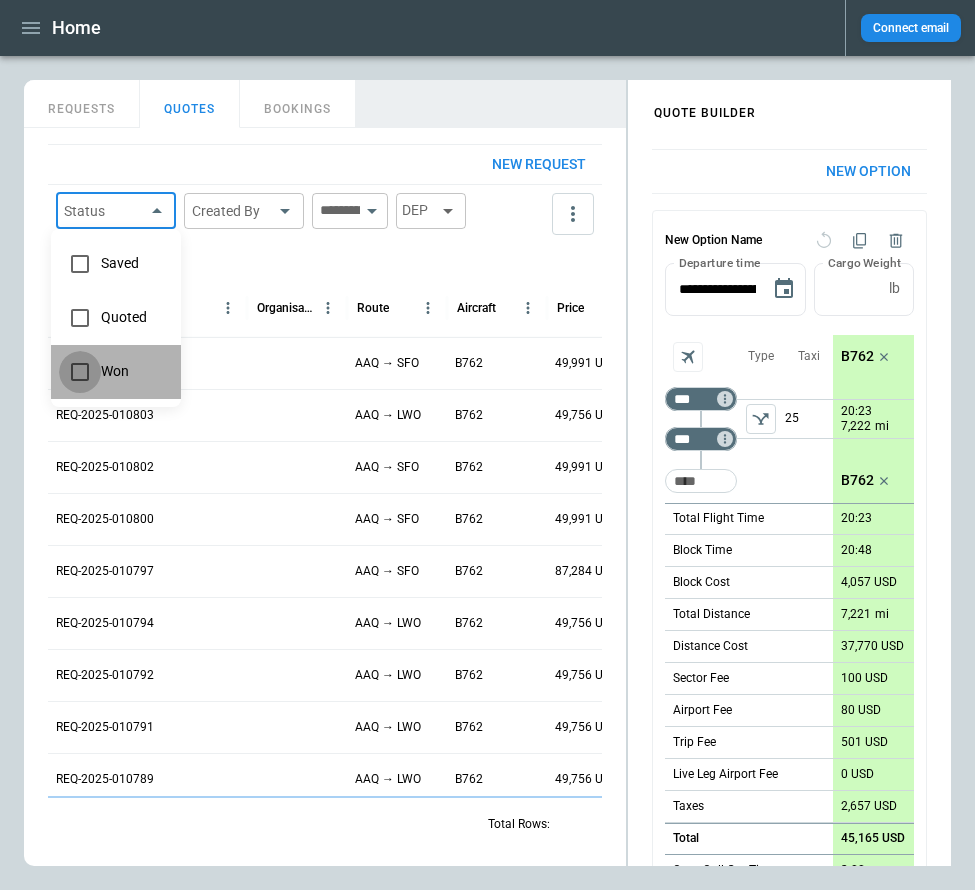 type on "********" 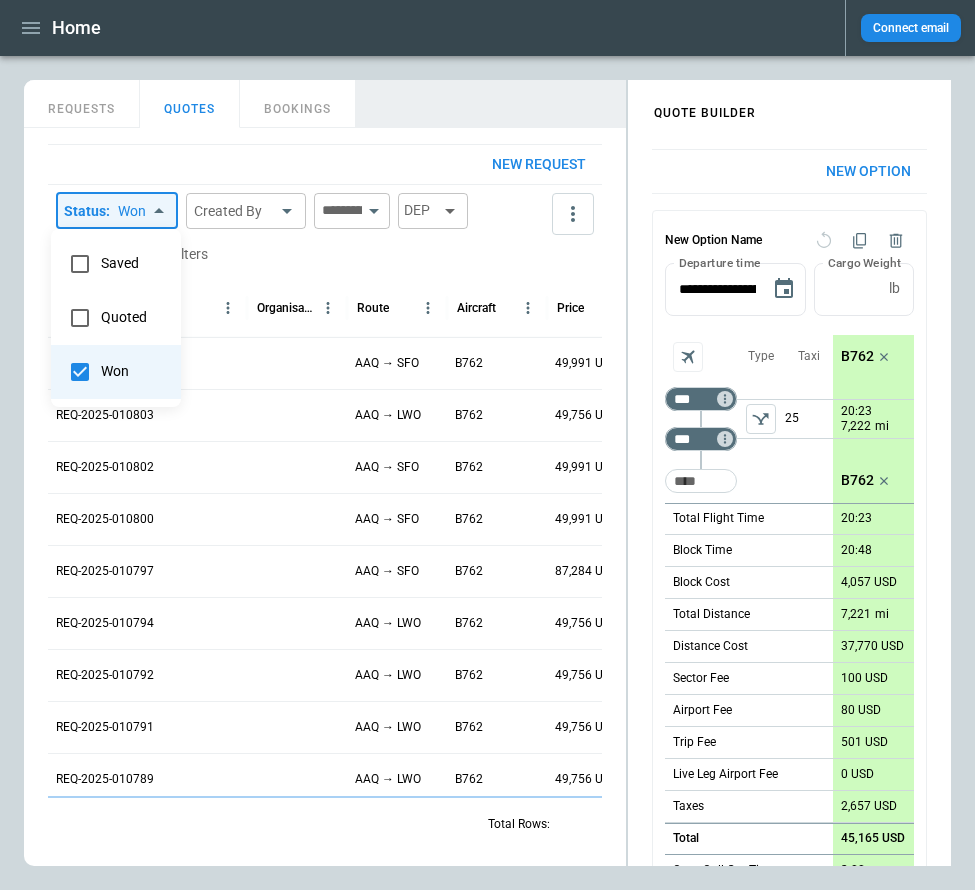 click at bounding box center [487, 445] 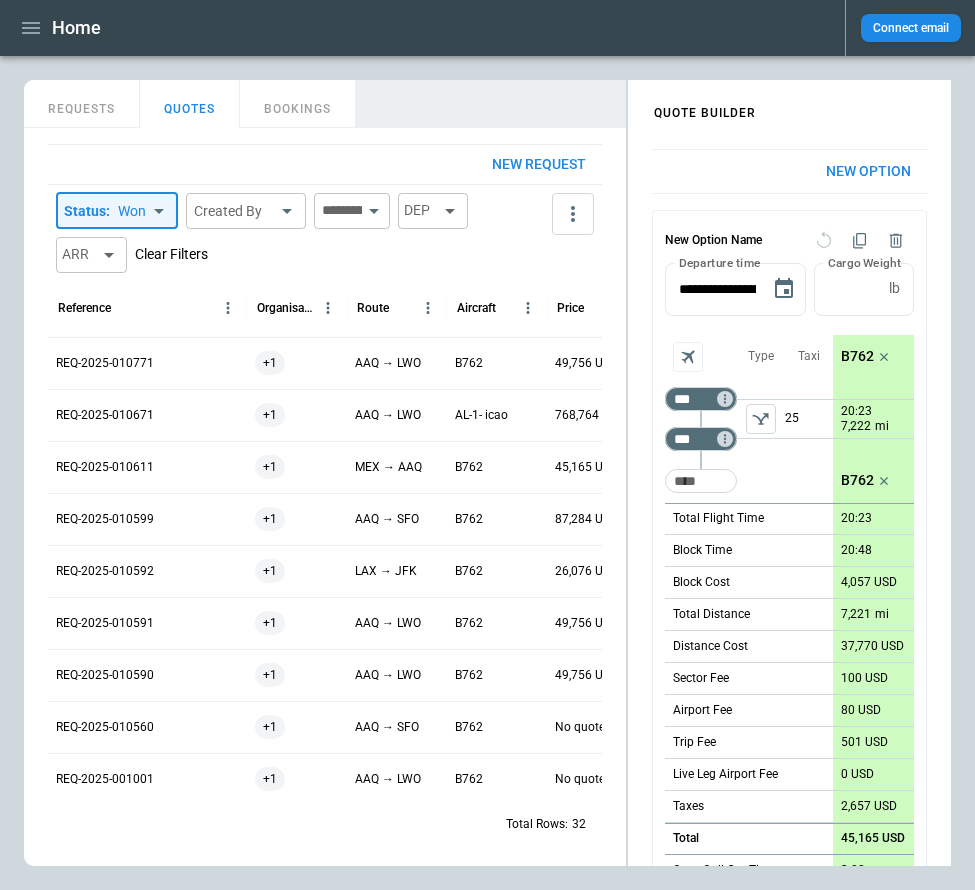 click on "Clear Filters" at bounding box center [171, 254] 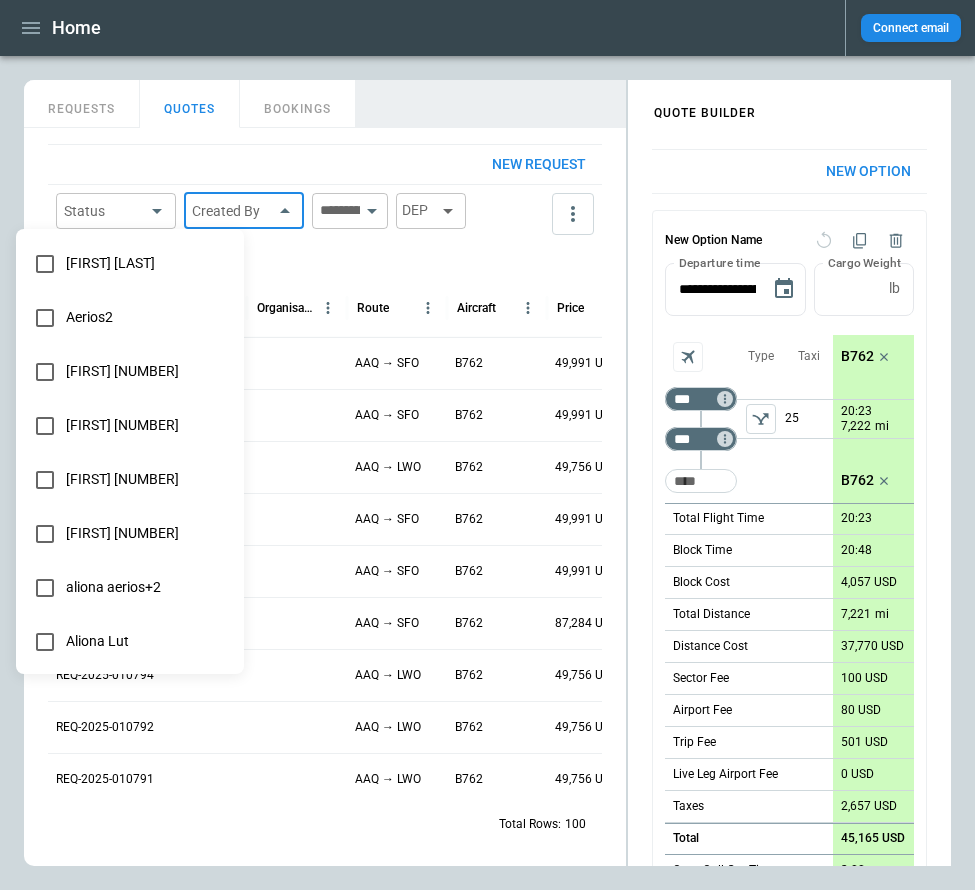 click on "Home Connect email FindBorderBarSize QUOTE BUILDER REQUESTS QUOTES BOOKINGS New request Status ​ Created By ​ ​ DEP ARR Reference Organisations Route Aircraft Price Created At (UTC+03:00) Created by REQ-2025-010805 AAQ → SFO B762 49,991 USD Aug 08 2025 10:48 Aliona Lut REQ-2025-010804 AAQ → SFO B762 49,991 USD Aug 08 2025 10:48 Aliona Lut REQ-2025-010803 AAQ → LWO B762 49,756 USD Aug 08 2025 10:47 Aliona Lut REQ-2025-010802 AAQ → SFO B762 49,991 USD Aug 08 2025 10:47 Aliona Lut REQ-2025-010800 AAQ → SFO B762 49,991 USD Aug 08 2025 10:46 Aliona Lut REQ-2025-010797 AAQ → SFO B762 87,284 USD Aug 08 2025 10:46 Aliona Lut REQ-2025-010794 AAQ → LWO B762 49,756 USD Aug 08 2025 10:45 Aliona Lut REQ-2025-010792 AAQ → LWO B762 49,756 USD Aug 08 2025 10:45 Aliona Lut REQ-2025-010791 AAQ → LWO B762 49,756 USD Aug 08 2025 10:44 Aliona Lut REQ-2025-010789 AAQ → LWO B762 49,756 USD Aug 08 2025 10:44 Aliona Lut REQ-2025-010787 AAQ → LWO B762 49,756 USD Aug 08 2025 10:43 Aliona Lut REQ-2025-010785" at bounding box center [487, 445] 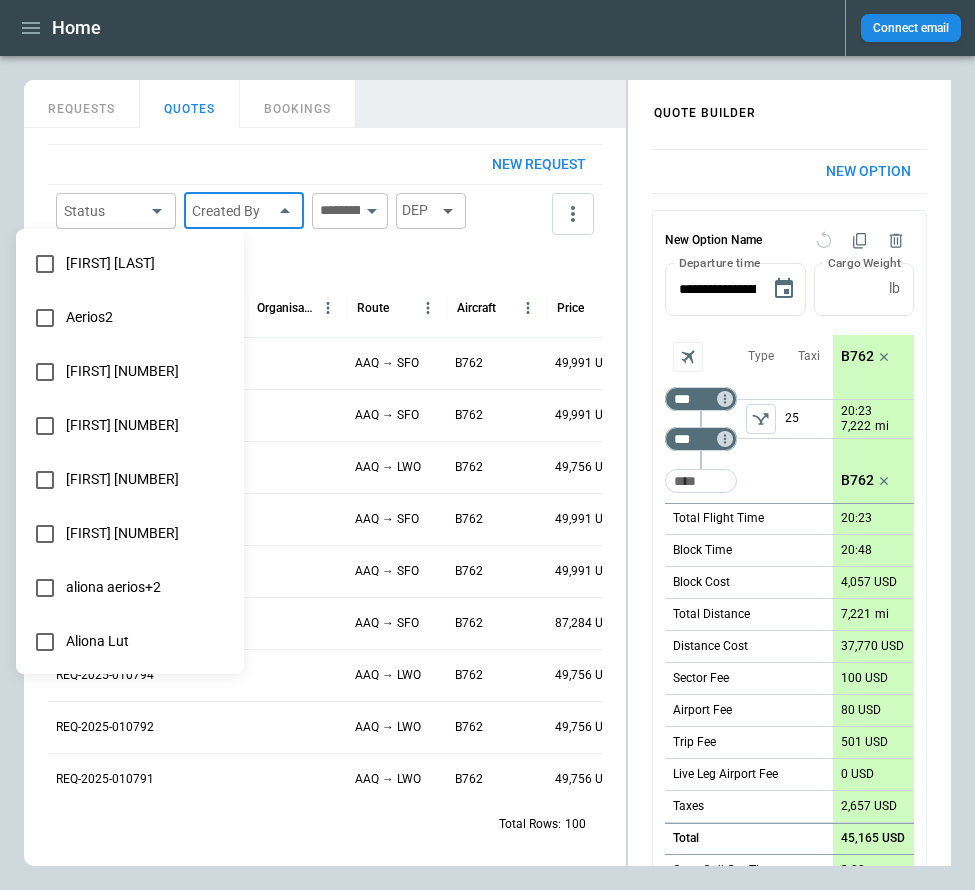 scroll, scrollTop: 34, scrollLeft: 0, axis: vertical 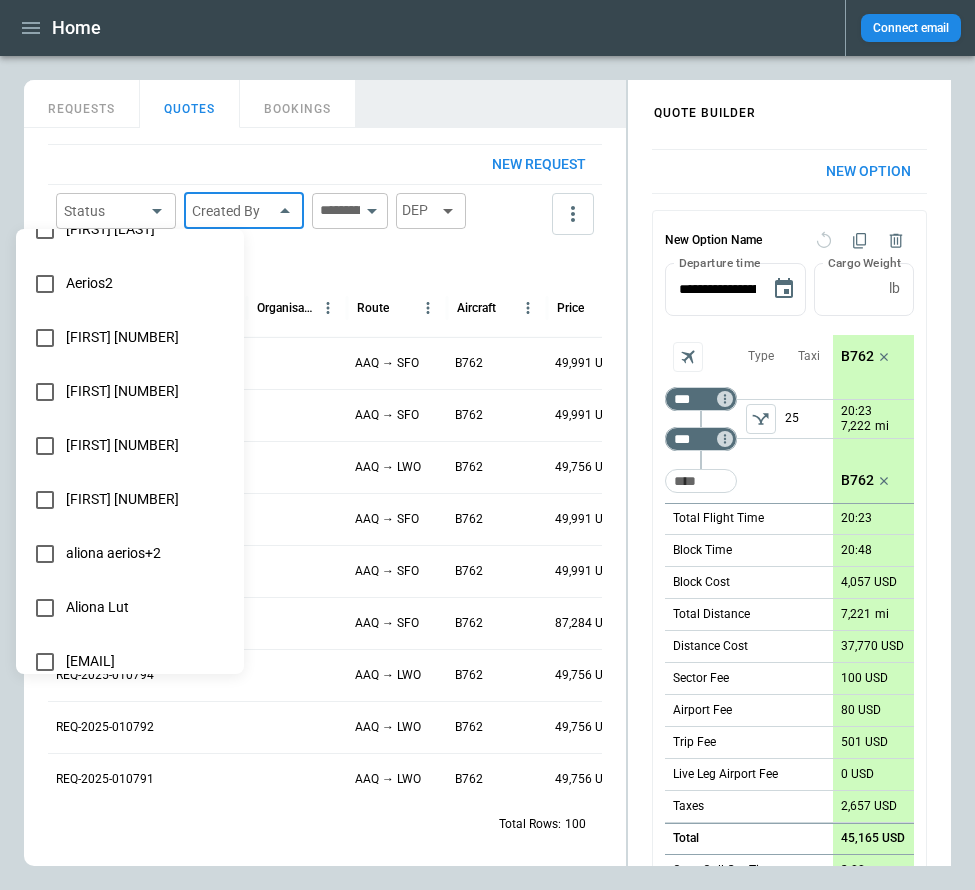 type on "**********" 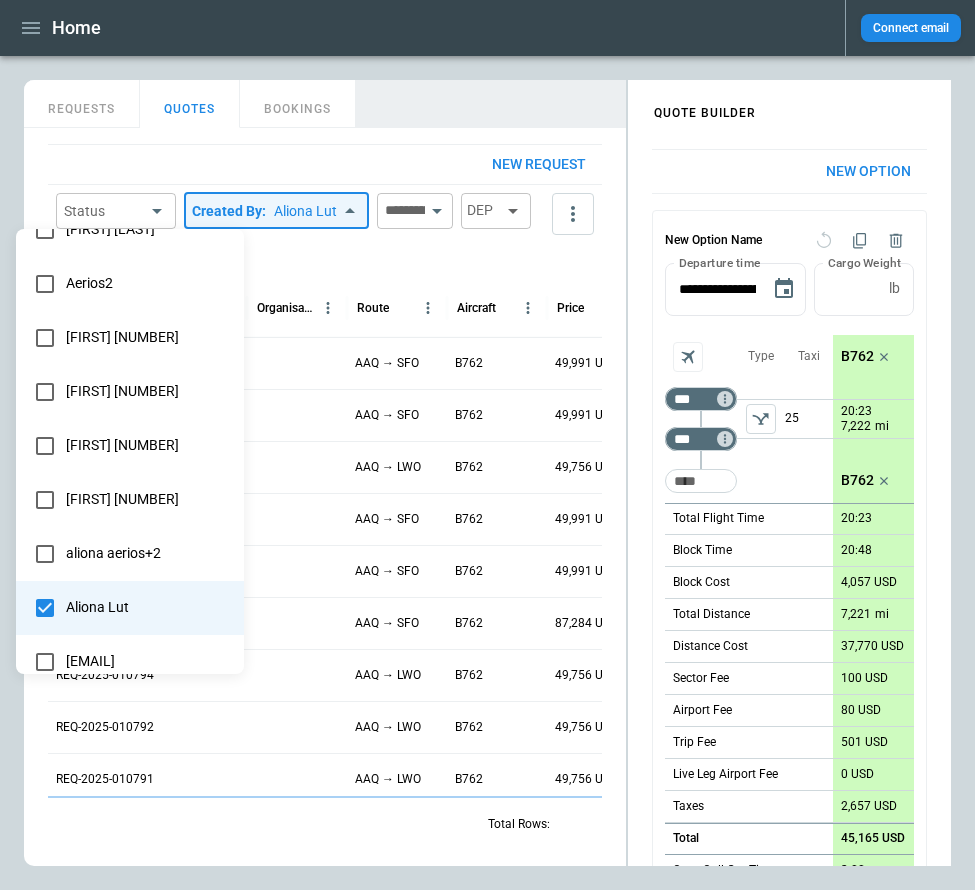 click at bounding box center (487, 445) 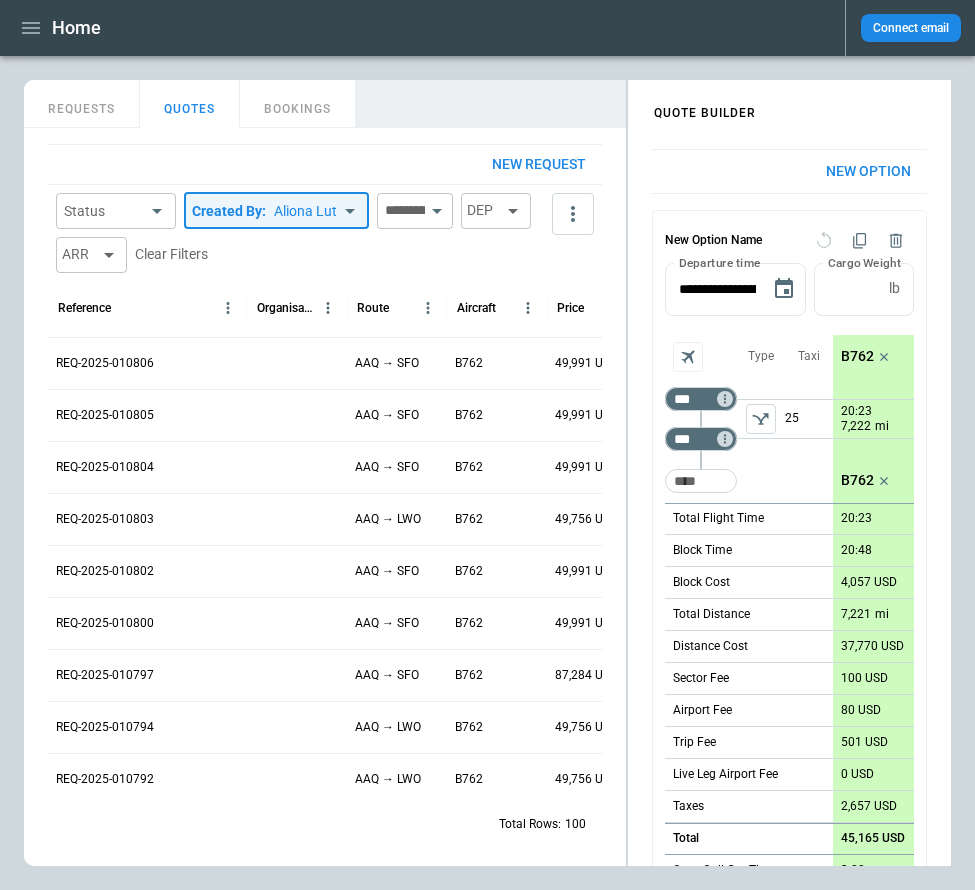 scroll, scrollTop: 0, scrollLeft: 49, axis: horizontal 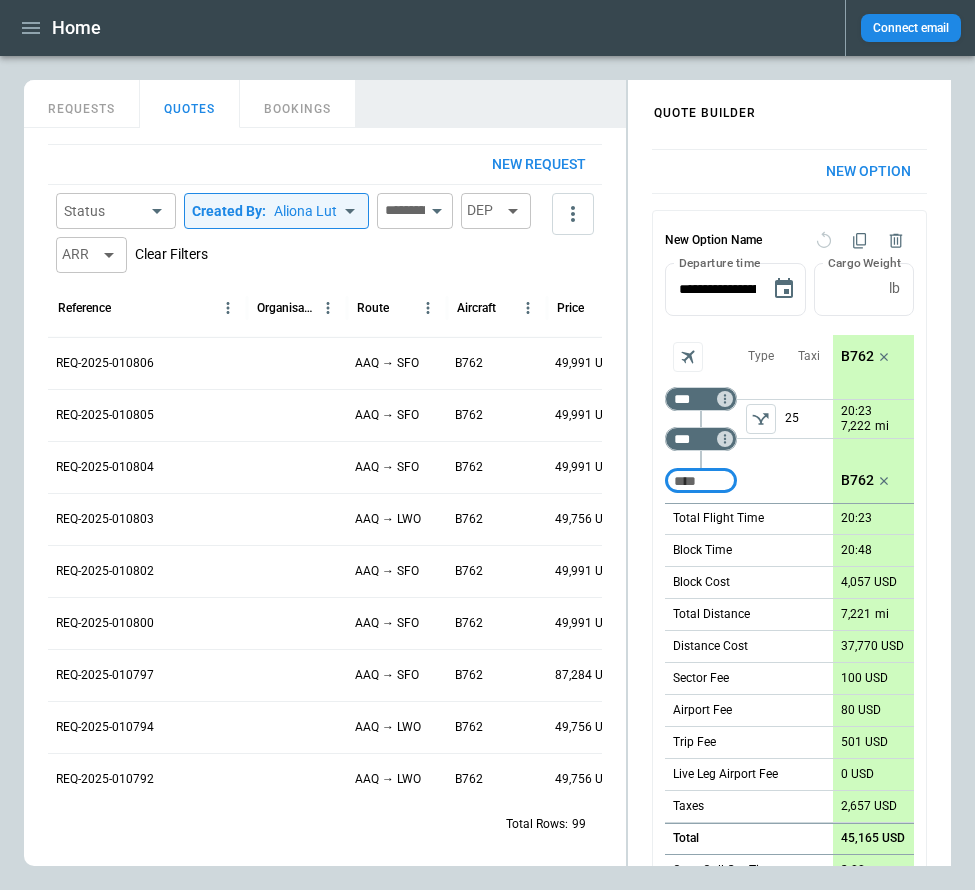 click on "Clear Filters" at bounding box center (171, 254) 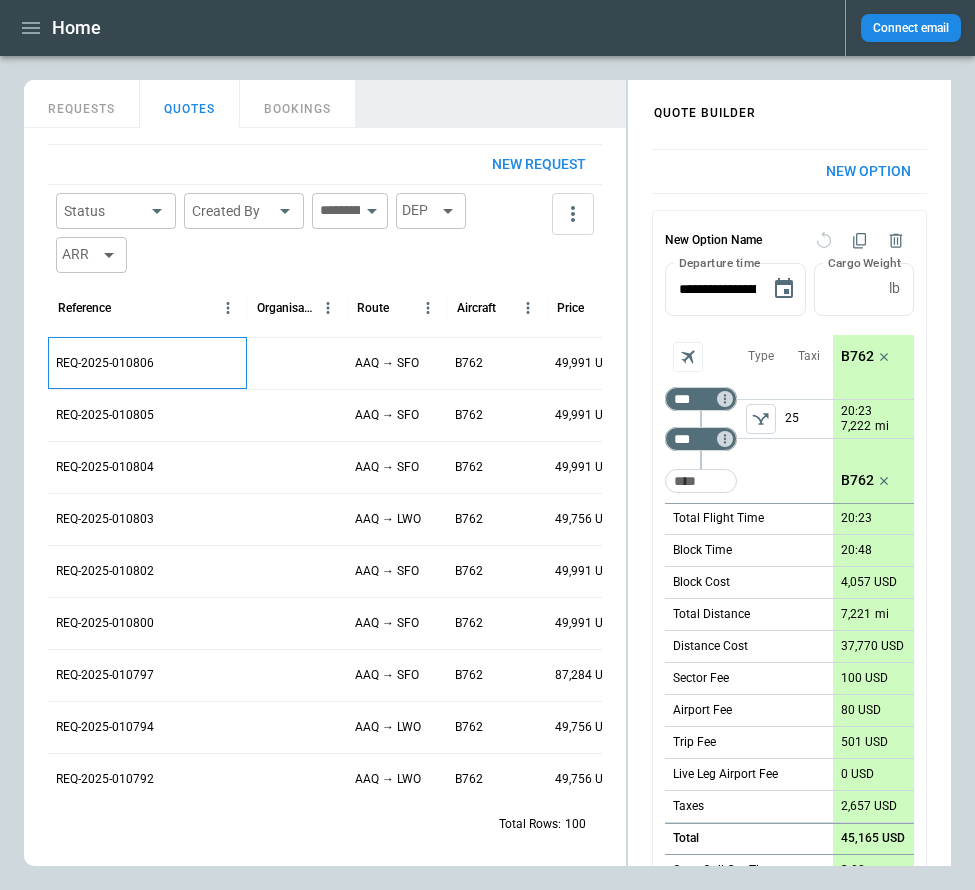click on "REQ-2025-010806" at bounding box center [105, 363] 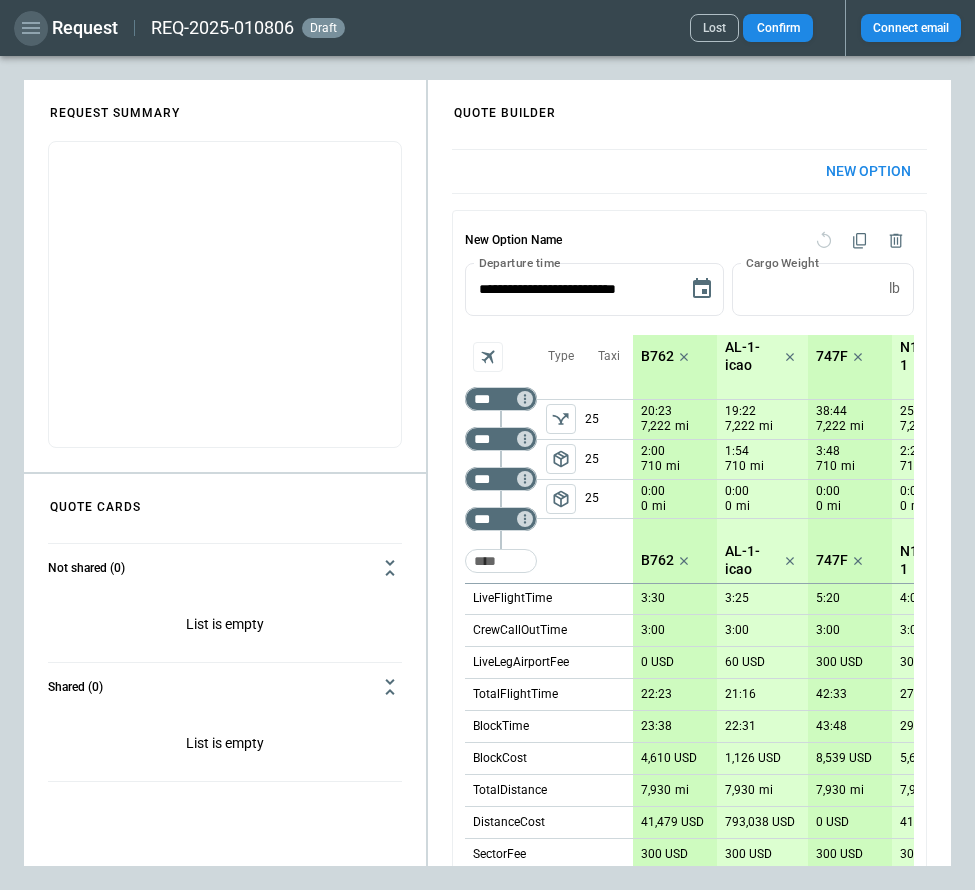 click 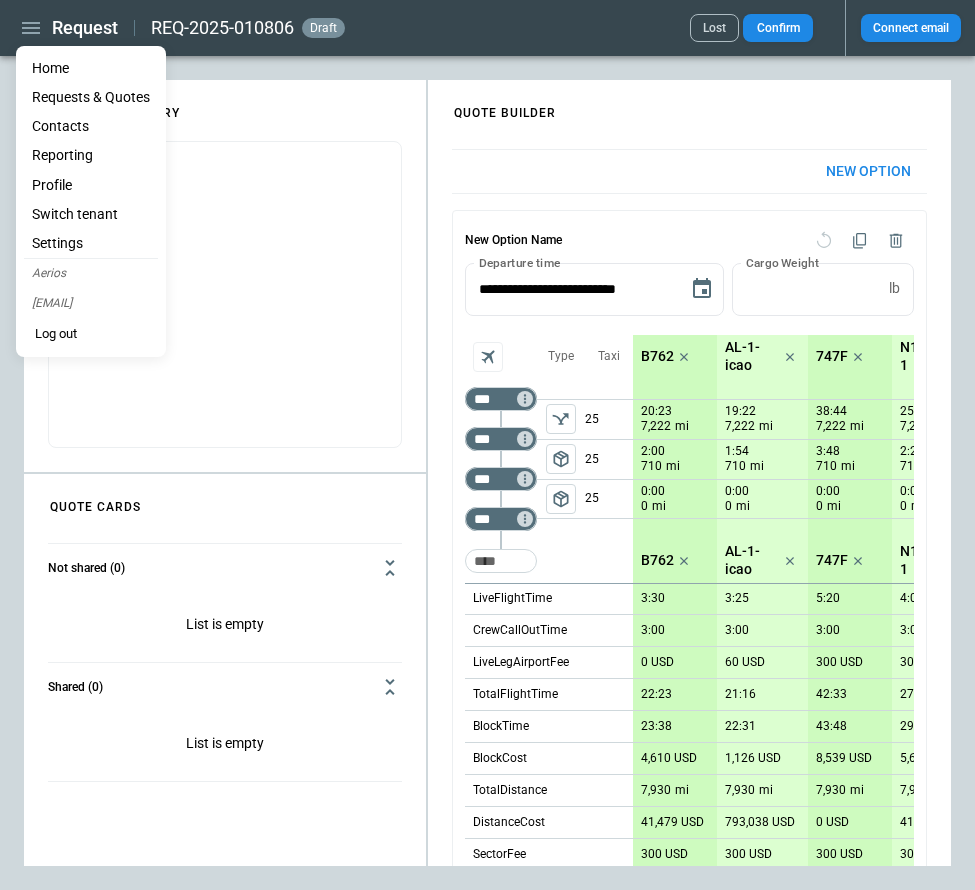 click on "Home" at bounding box center (91, 68) 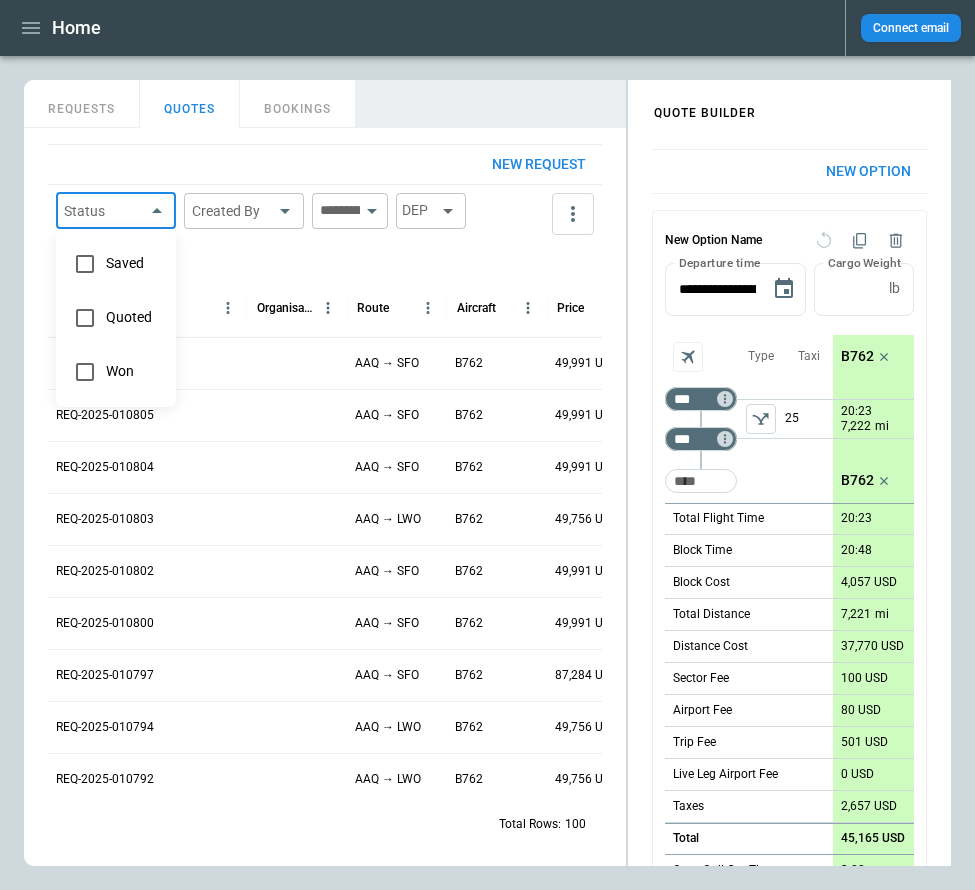 click on "Home Connect email FindBorderBarSize QUOTE BUILDER REQUESTS QUOTES BOOKINGS New request Status ​ Created By ​ ​ DEP ARR Reference Organisations Route Aircraft Price Created At (UTC+03:00) Created by REQ-2025-010806 AAQ → SFO B762 49,991 USD Aug 08 2025 10:48 Aliona Lut REQ-2025-010805 AAQ → SFO B762 49,991 USD Aug 08 2025 10:48 Aliona Lut REQ-2025-010804 AAQ → SFO B762 49,991 USD Aug 08 2025 10:48 Aliona Lut REQ-2025-010803 AAQ → LWO B762 49,756 USD Aug 08 2025 10:47 Aliona Lut REQ-2025-010802 AAQ → SFO B762 49,991 USD Aug 08 2025 10:47 Aliona Lut REQ-2025-010800 AAQ → SFO B762 49,991 USD Aug 08 2025 10:46 Aliona Lut REQ-2025-010797 AAQ → SFO B762 87,284 USD Aug 08 2025 10:46 Aliona Lut REQ-2025-010794 AAQ → LWO B762 49,756 USD Aug 08 2025 10:45 Aliona Lut REQ-2025-010792 AAQ → LWO B762 49,756 USD Aug 08 2025 10:45 Aliona Lut REQ-2025-010791 AAQ → LWO B762 49,756 USD Aug 08 2025 10:44 Aliona Lut REQ-2025-010789 AAQ → LWO B762 49,756 USD Aug 08 2025 10:44 Aliona Lut REQ-2025-010787" at bounding box center (487, 445) 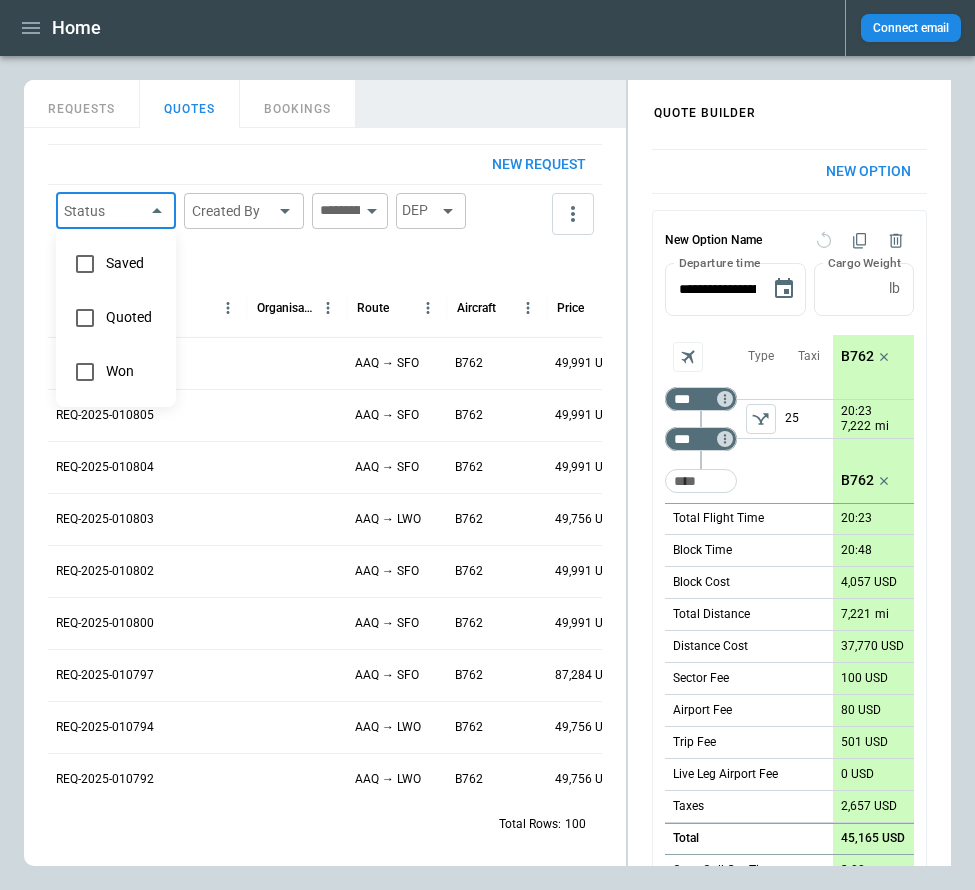 click on "Quoted" at bounding box center [133, 317] 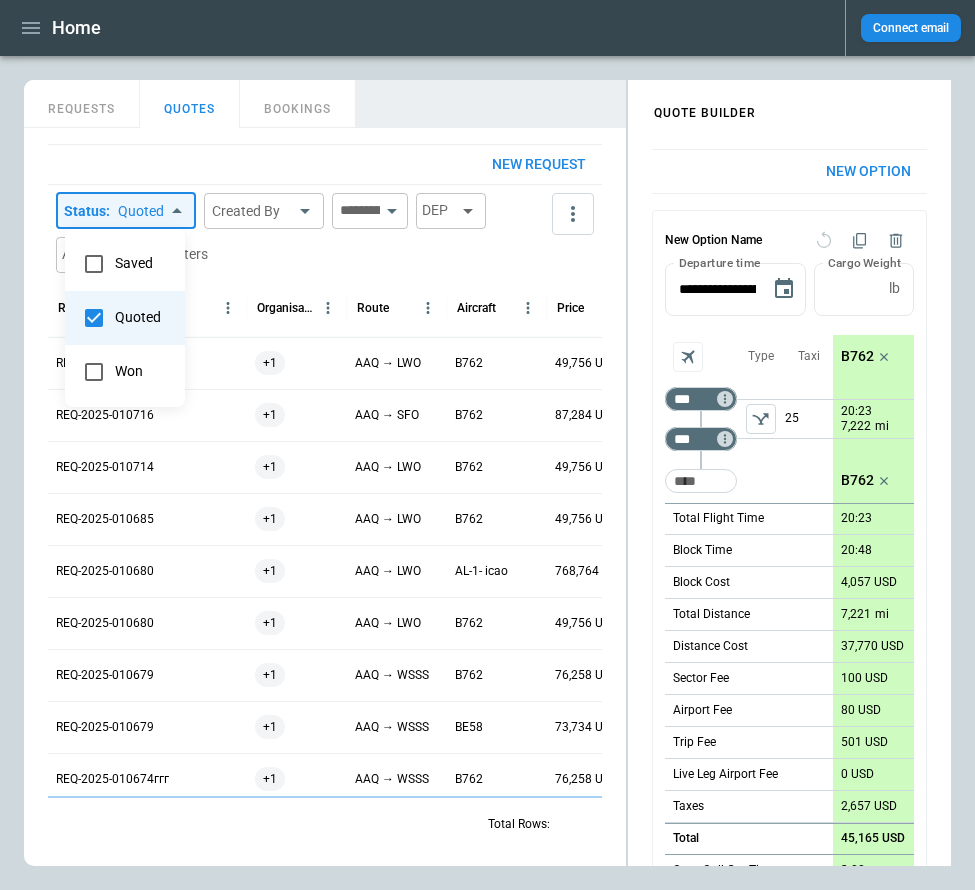 click at bounding box center (487, 445) 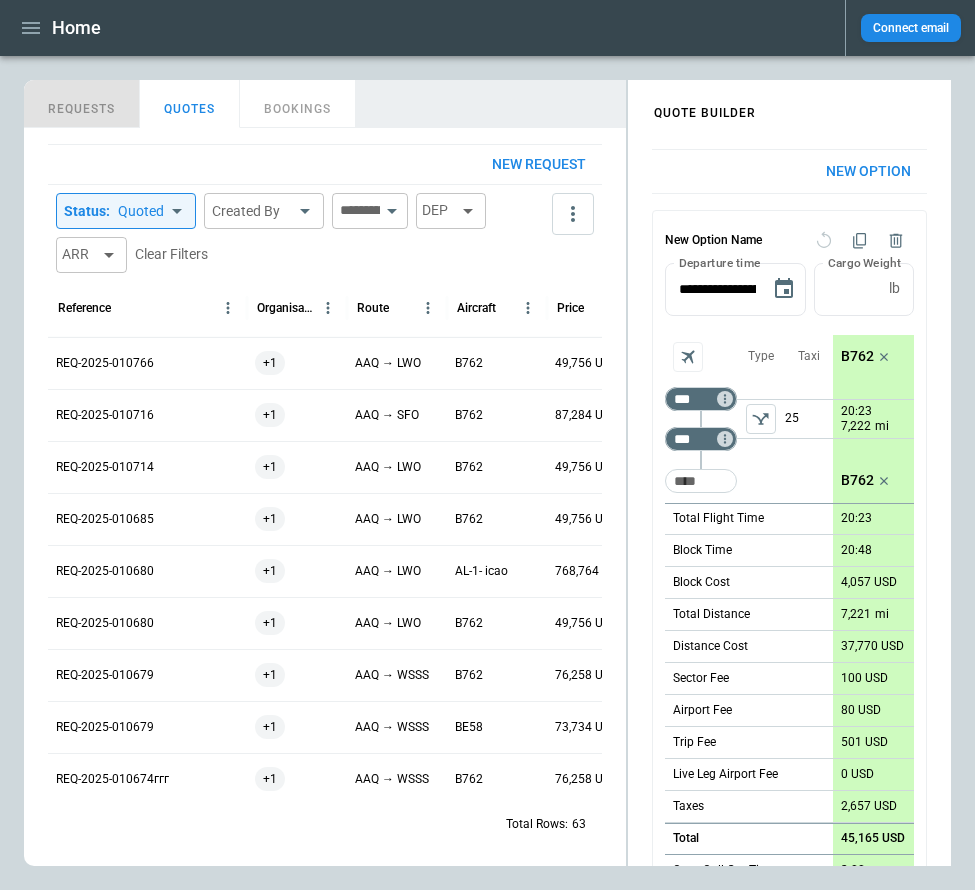 click on "REQUESTS" at bounding box center [82, 104] 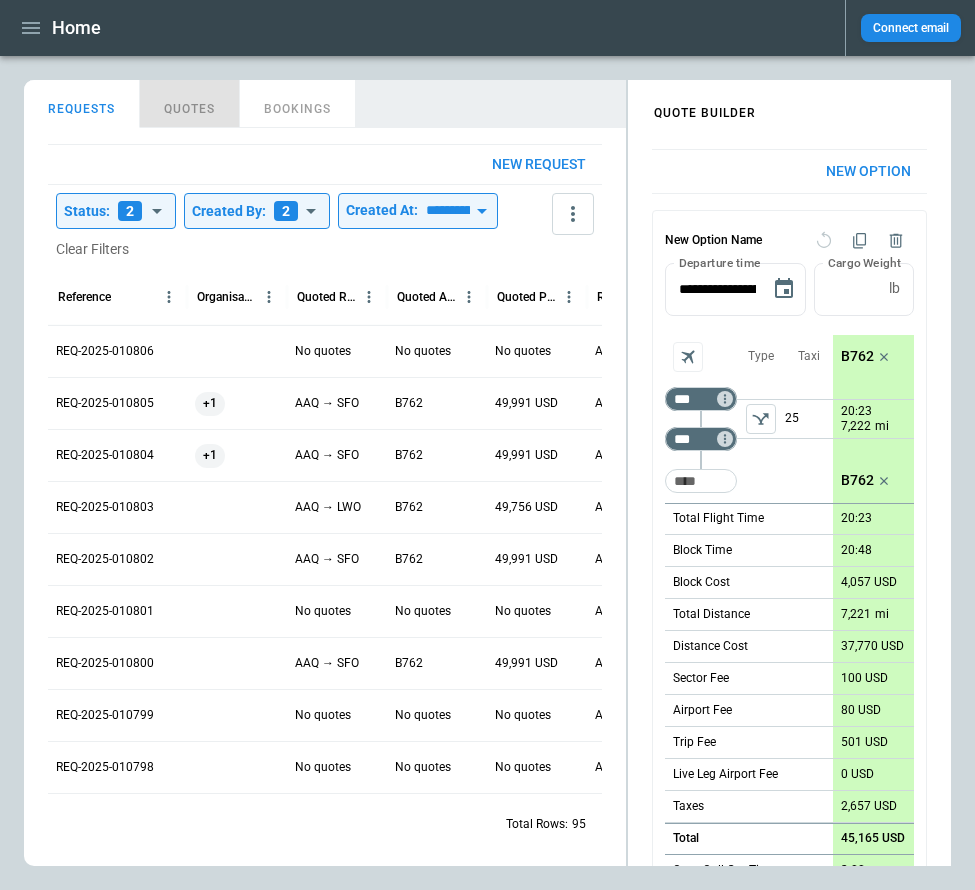 click on "QUOTES" at bounding box center (190, 104) 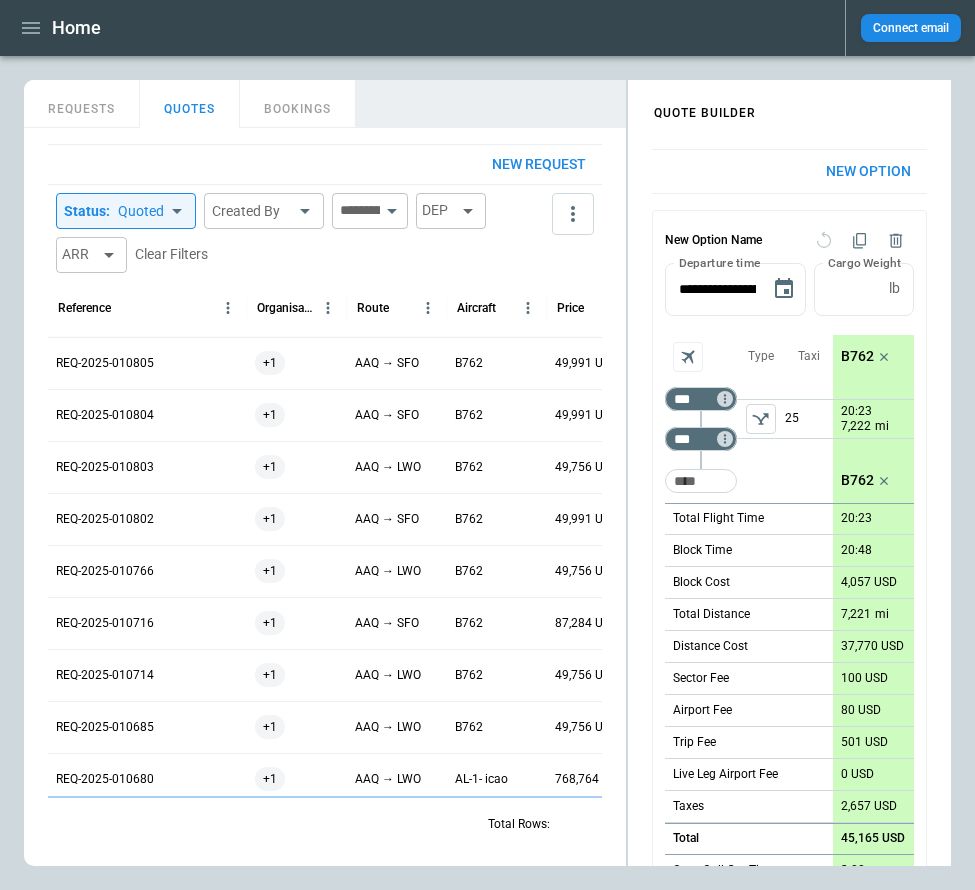 scroll, scrollTop: 0, scrollLeft: 157, axis: horizontal 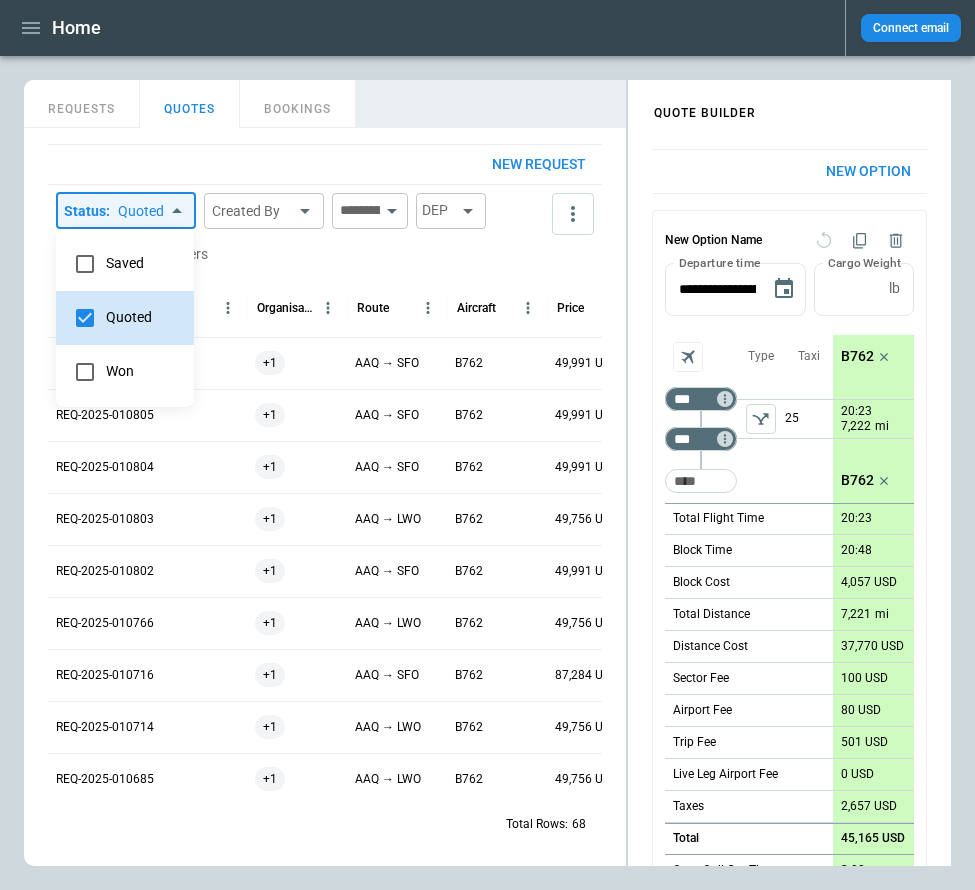 click on "Home Connect email FindBorderBarSize QUOTE BUILDER REQUESTS QUOTES BOOKINGS New request Status : Quoted ********* ​ Created By ​ ​ DEP ARR Clear Filters Reference Organisations Route Aircraft Price Created At (UTC+03:00) Created by REQ-2025-010807 +1 AAQ → SFO B762 49,991 USD Aug 08 2025 10:57 [NAME] REQ-2025-010805 +1 AAQ → SFO B762 49,991 USD Aug 08 2025 10:48 [NAME] REQ-2025-010804 +1 AAQ → SFO B762 49,991 USD Aug 08 2025 10:48 [NAME] REQ-2025-010803 +1 AAQ → LWO B762 49,756 USD Aug 08 2025 10:47 [NAME] REQ-2025-010802 +1 AAQ → SFO B762 49,991 USD Aug 08 2025 10:47 [NAME] REQ-2025-010766 +1 AAQ → LWO B762 49,756 USD Aug 07 2025 17:19 [NAME] REQ-2025-010716 +1 AAQ → SFO B762 87,284 USD Aug 04 2025 19:20 [NAME] REQ-2025-010714 +1 AAQ → LWO B762 49,756 USD Aug 04 2025 18:52 [NAME] REQ-2025-010685 +1 AAQ → LWO B762 49,756 USD Jul 21 2025 15:58 [NAME] REQ-2025-010680 +1 AAQ → LWO AL-1- icao 768,764 USD Jul 17 2025 14:01 [NAME] REQ-2025-010680 +1" at bounding box center [487, 445] 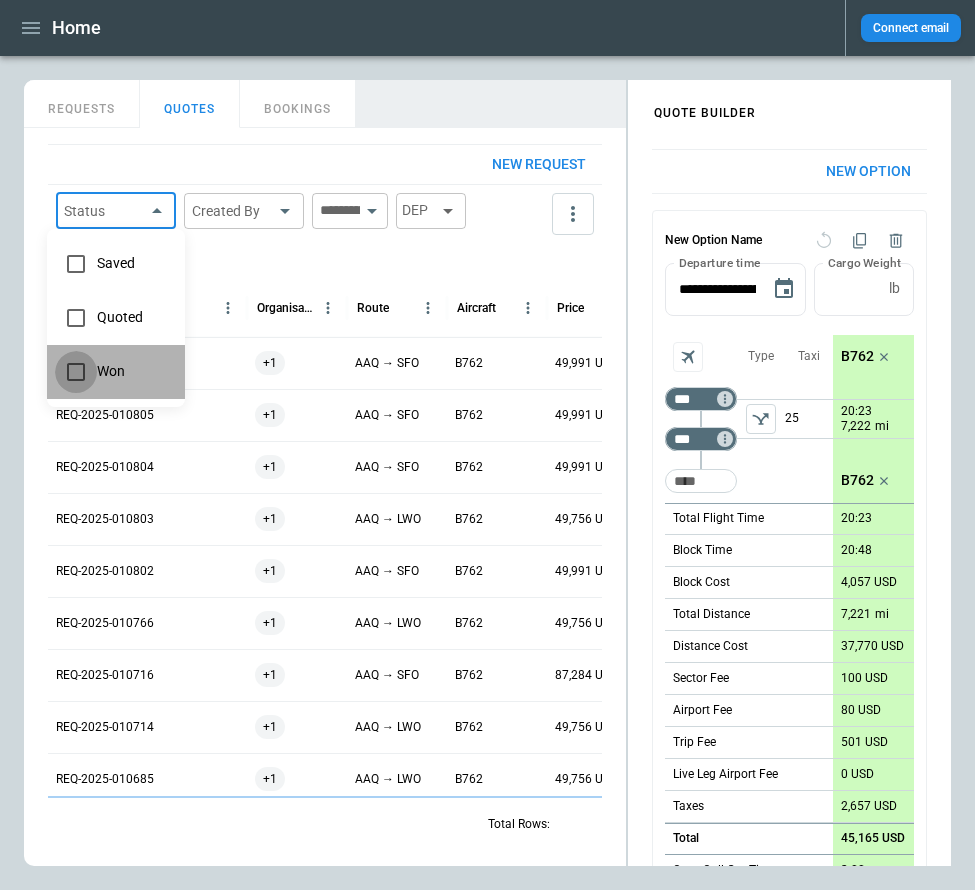 type on "********" 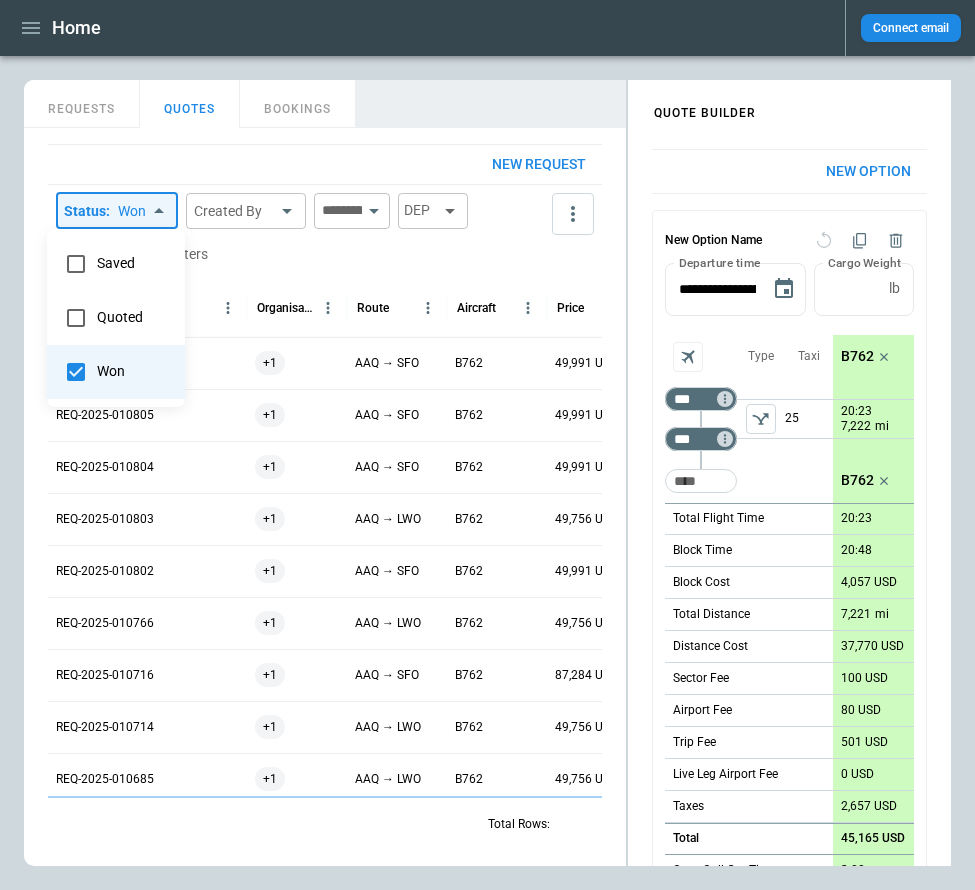 click at bounding box center [487, 445] 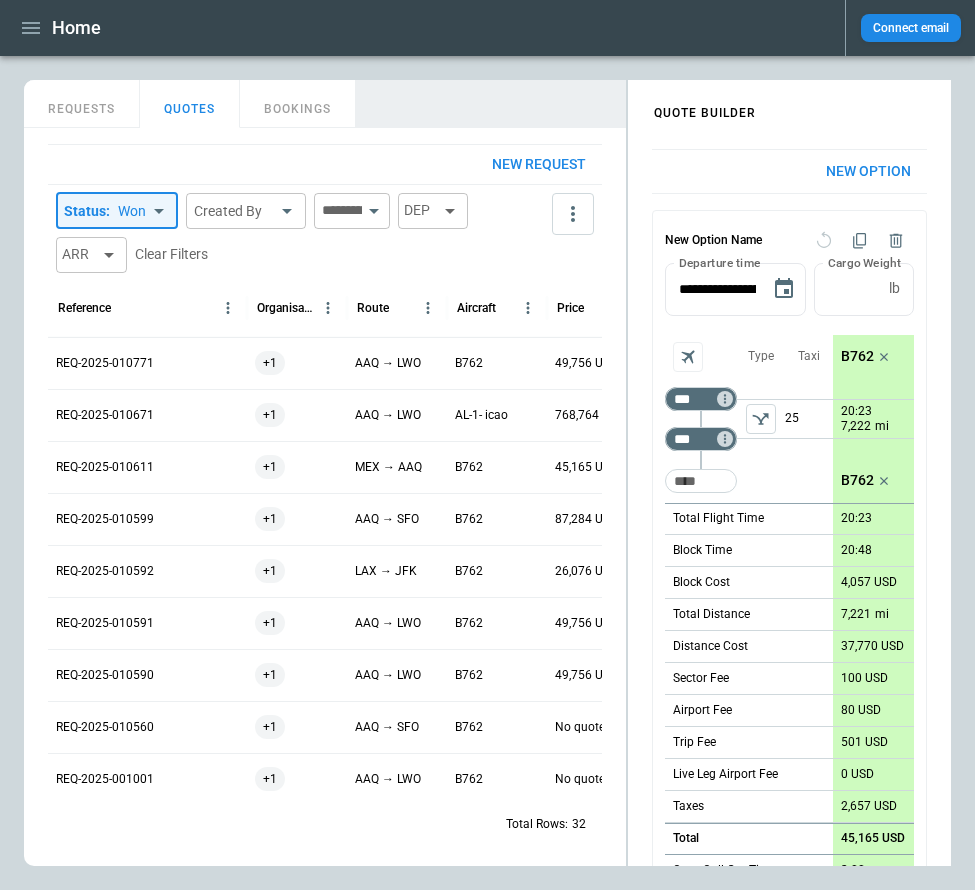 scroll, scrollTop: 0, scrollLeft: 58, axis: horizontal 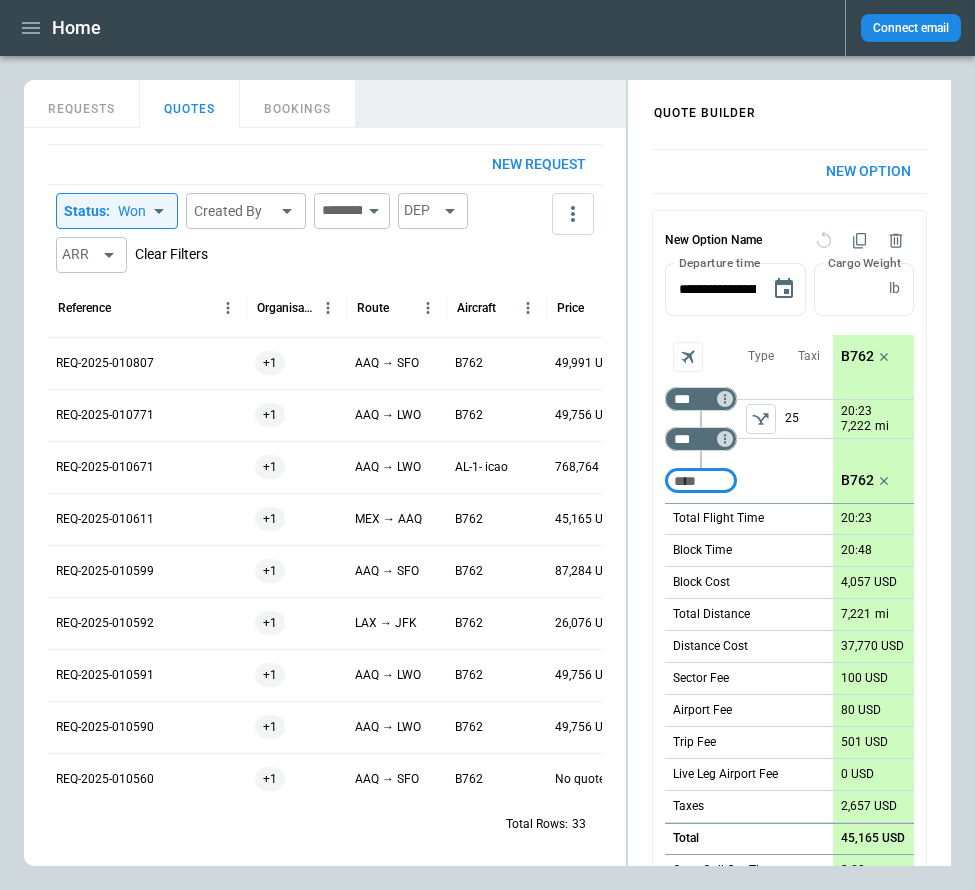 click on "Clear Filters" at bounding box center (171, 254) 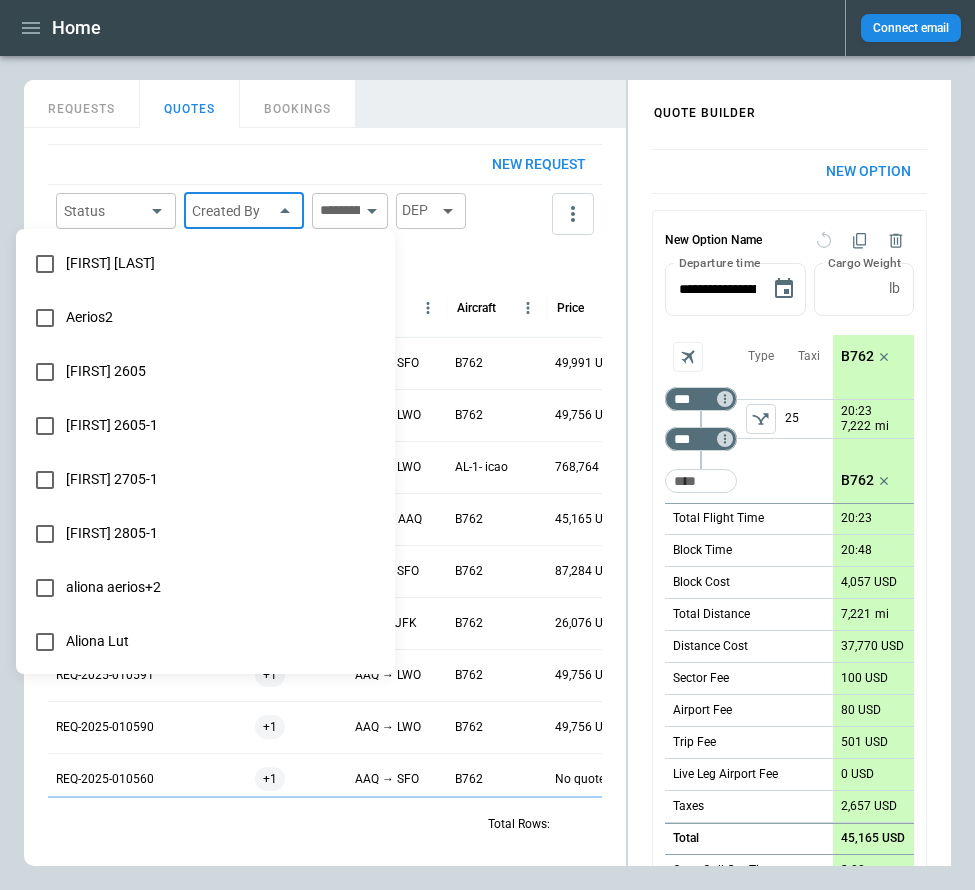 click on "Home Connect email FindBorderBarSize QUOTE BUILDER REQUESTS QUOTES BOOKINGS New request Status ​ Created By ​ ​ DEP ARR Reference Organisations Route Aircraft Price Created At (UTC+03:00) Created by REQ-2025-010807 +1 AAQ → SFO B762 49,991 USD Aug 08 2025 10:57 [FIRST] [LAST] REQ-2025-010771 +1 AAQ → LWO B762 49,756 USD Aug 07 2025 17:26 [FIRST] [LAST] REQ-2025-010671 +1 AAQ → LWO AL-1- icao 768,764 USD Jul 11 2025 00:12 [FIRST] [LAST] REQ-2025-010611 +1 MEX → AAQ B762 45,165 USD Jun 24 2025 18:20 [FIRST] [LAST] REQ-2025-010599 +1 AAQ → SFO B762 87,284 USD Jun 24 2025 09:58 [FIRST] [LAST] REQ-2025-010592 +1 LAX → JFK B762 26,076 USD Jun 23 2025 14:21 [FIRST] [LAST] REQ-2025-010591 +1 AAQ → LWO B762 49,756 USD Jun 23 2025 13:33 [FIRST] [LAST] REQ-2025-010590 +1 AAQ → LWO B762 49,756 USD Jun 23 2025 13:29 [FIRST] [LAST] REQ-2025-010560 +1 AAQ → SFO B762 No quote Jun 19 2025 12:22 [FIRST] [LAST] REQ-2025-010001 +1 AAQ → LWO B762 No quote Jun 19 2025 12:06 [FIRST] [LAST] REQ-2025-010515 +48 KORD → KJFK AL-1- icao +1 B762 *" at bounding box center [487, 445] 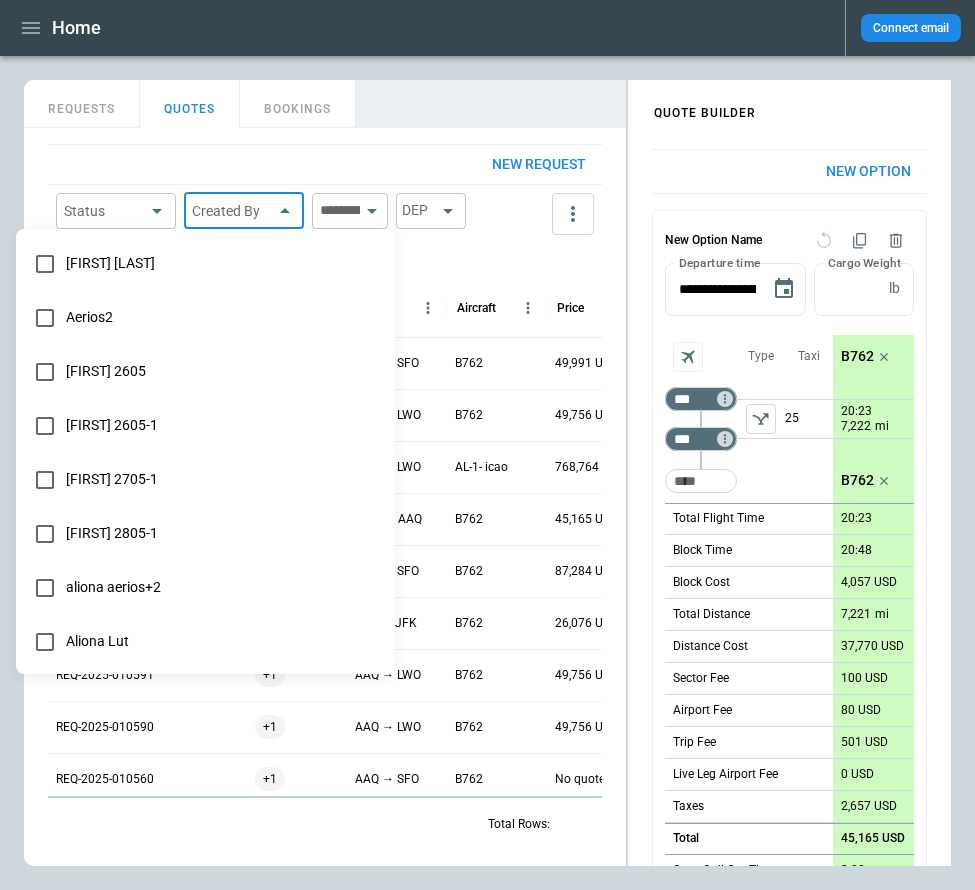click on "Aliona Lut" at bounding box center (205, 642) 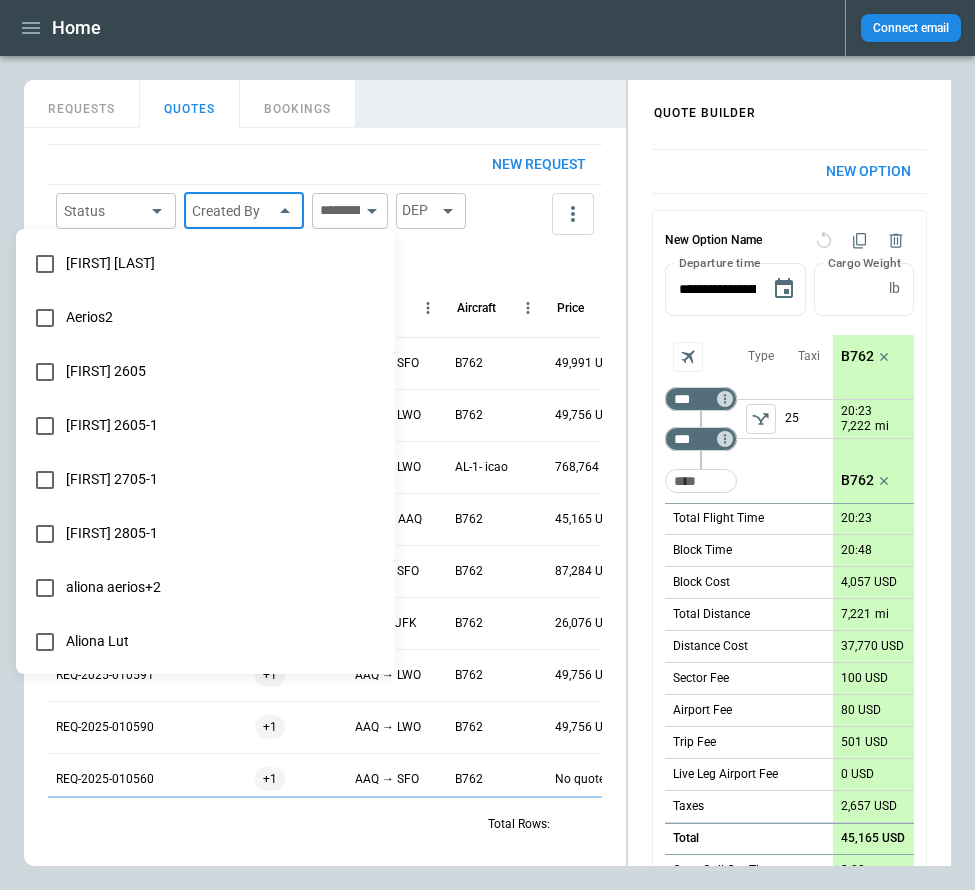 type on "**********" 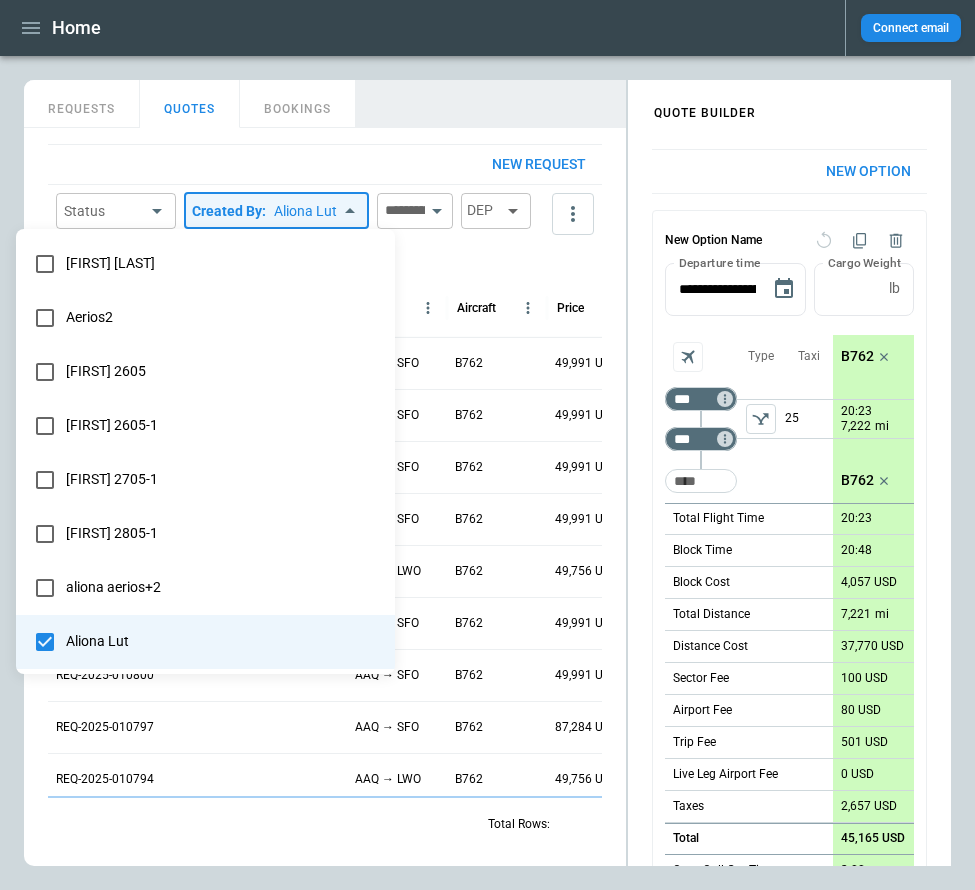 click at bounding box center [487, 445] 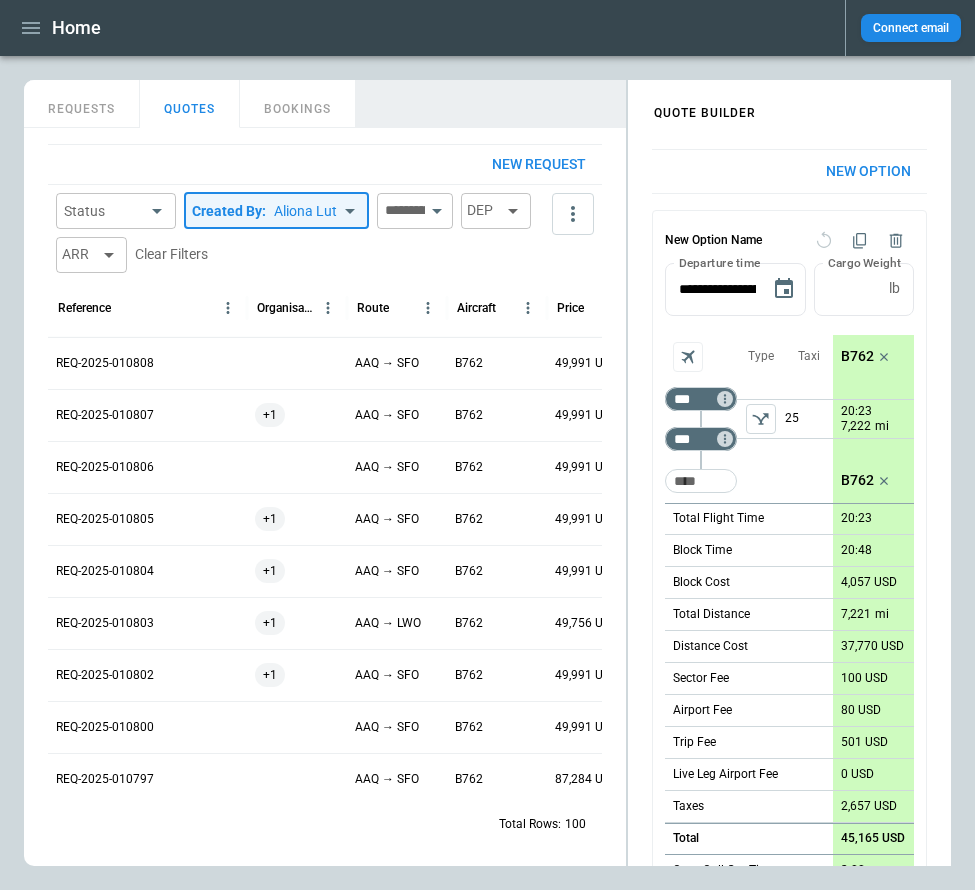 click on "**********" at bounding box center [487, 445] 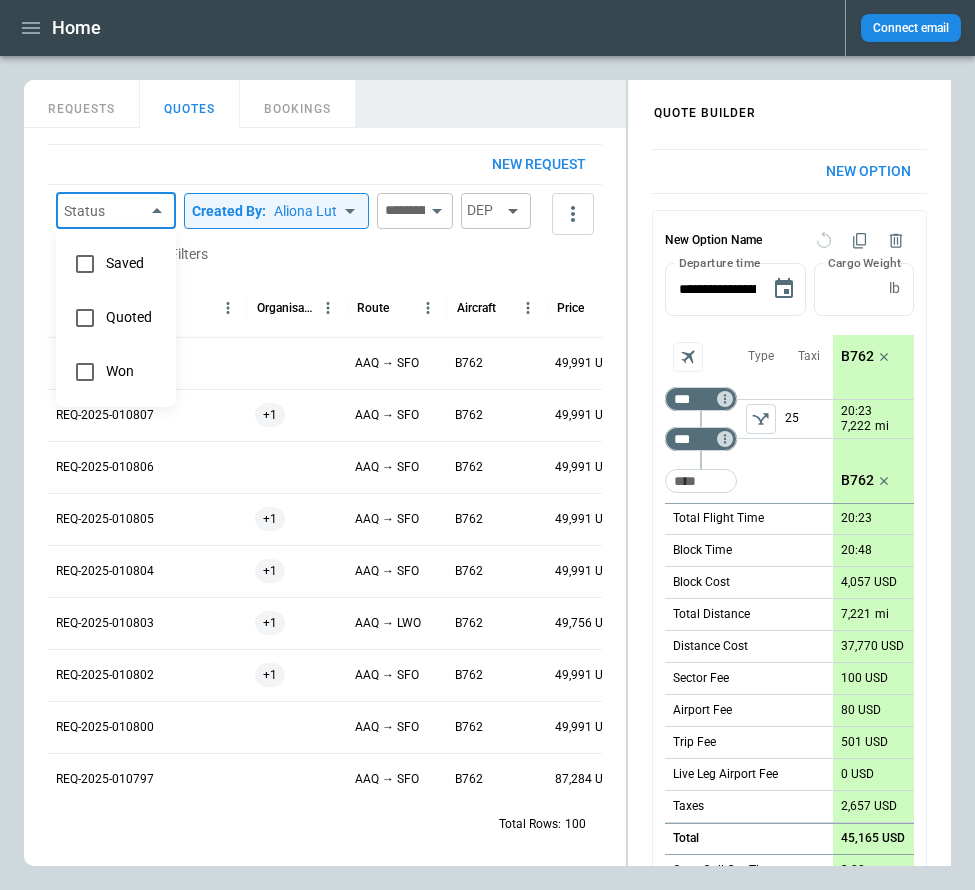 click on "Saved" at bounding box center (133, 263) 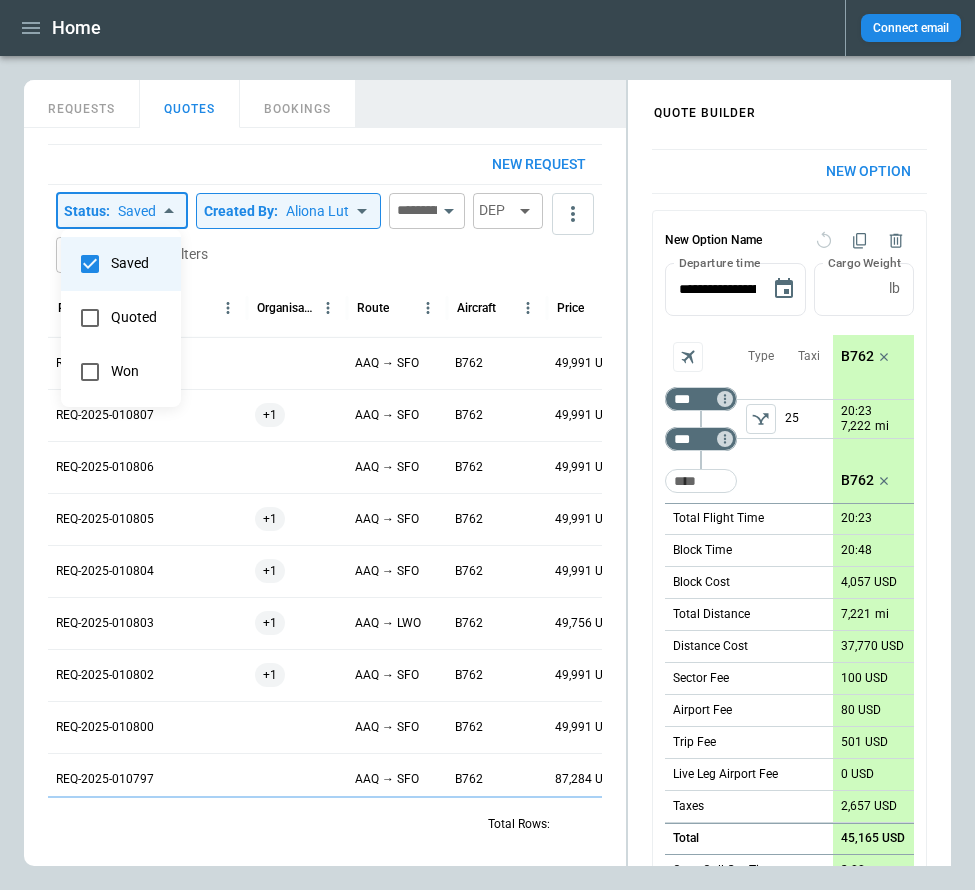 click at bounding box center (487, 445) 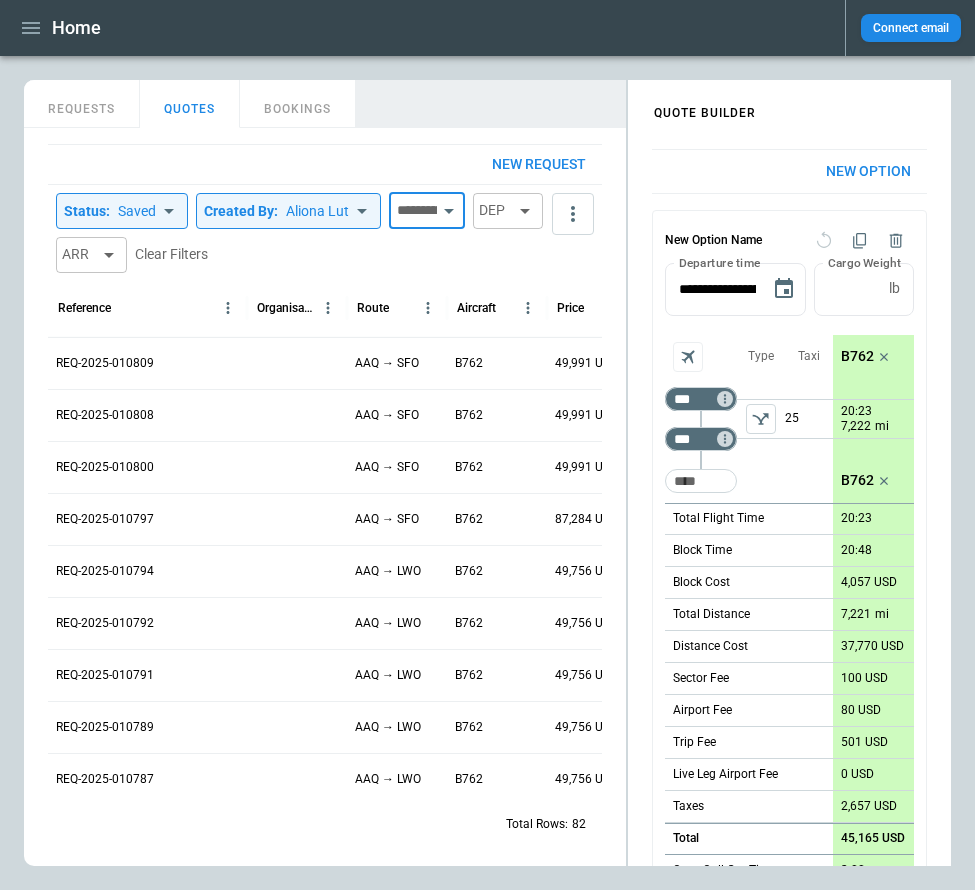 click at bounding box center [413, 211] 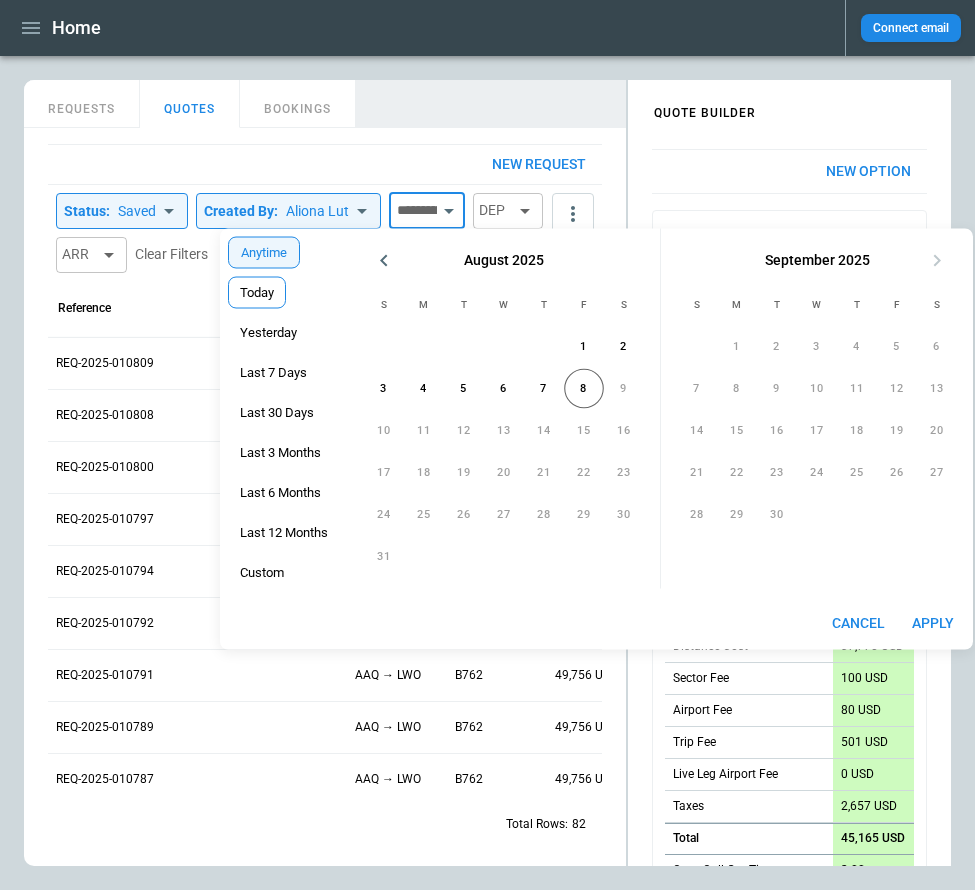 click on "Today" at bounding box center (257, 293) 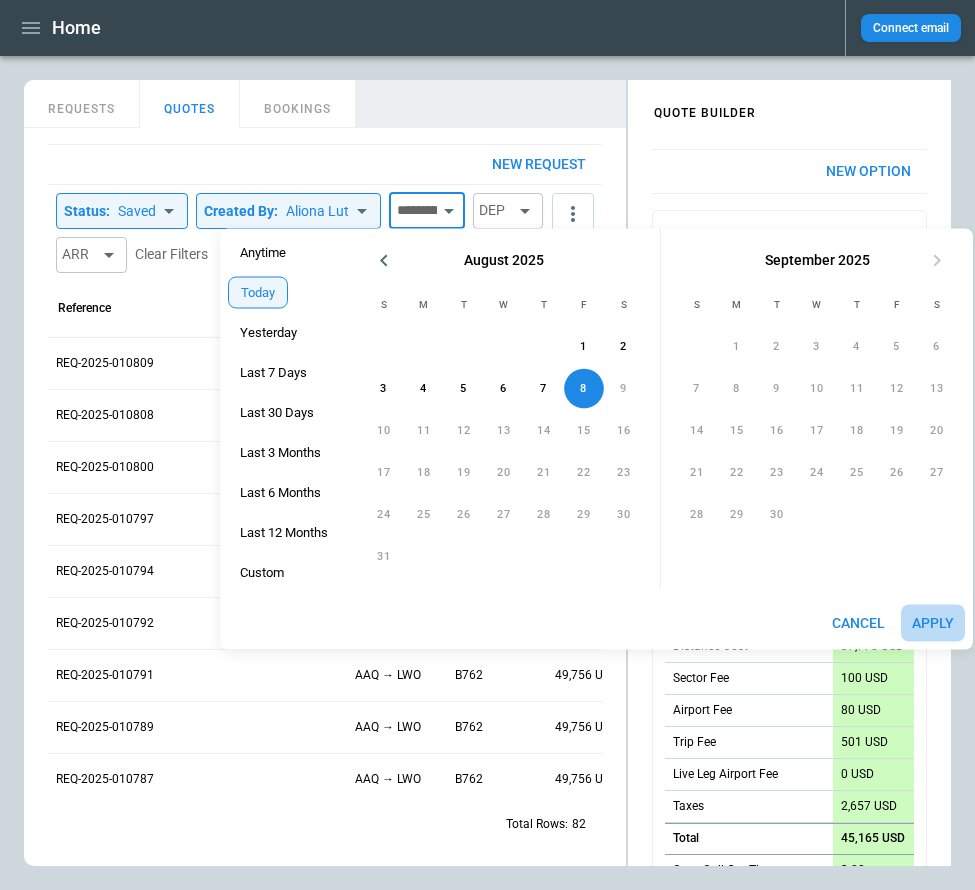 click on "Apply" at bounding box center [933, 623] 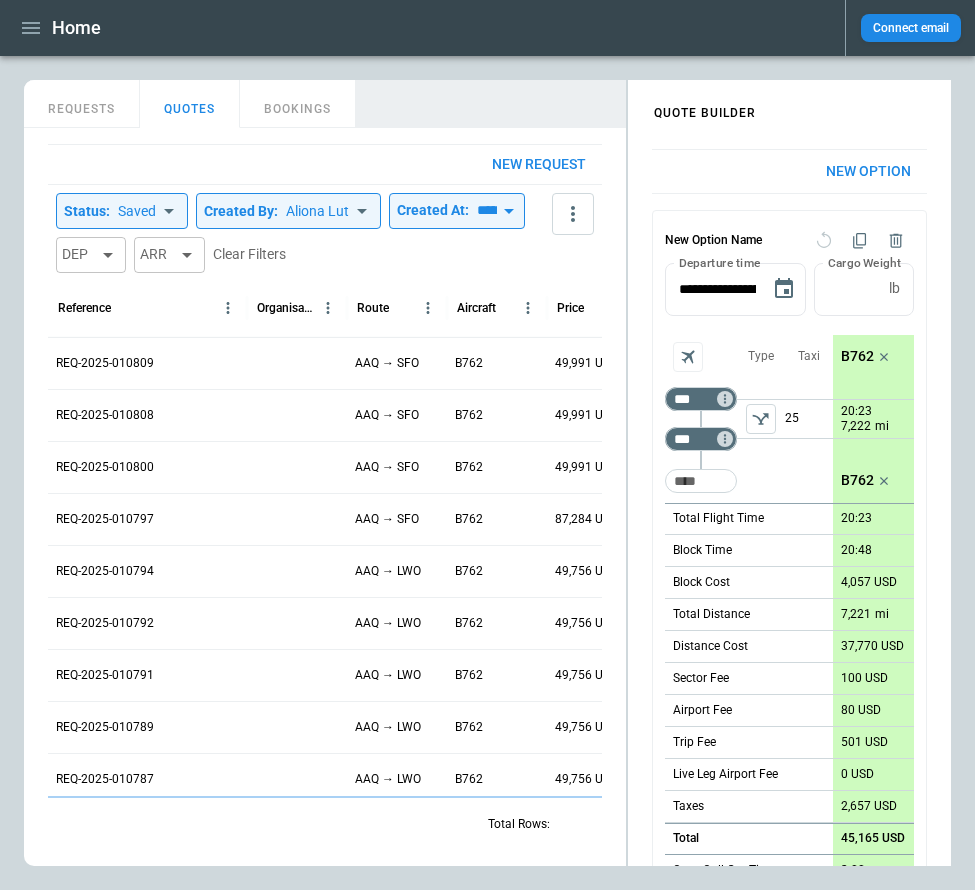 click on "**********" at bounding box center [487, 473] 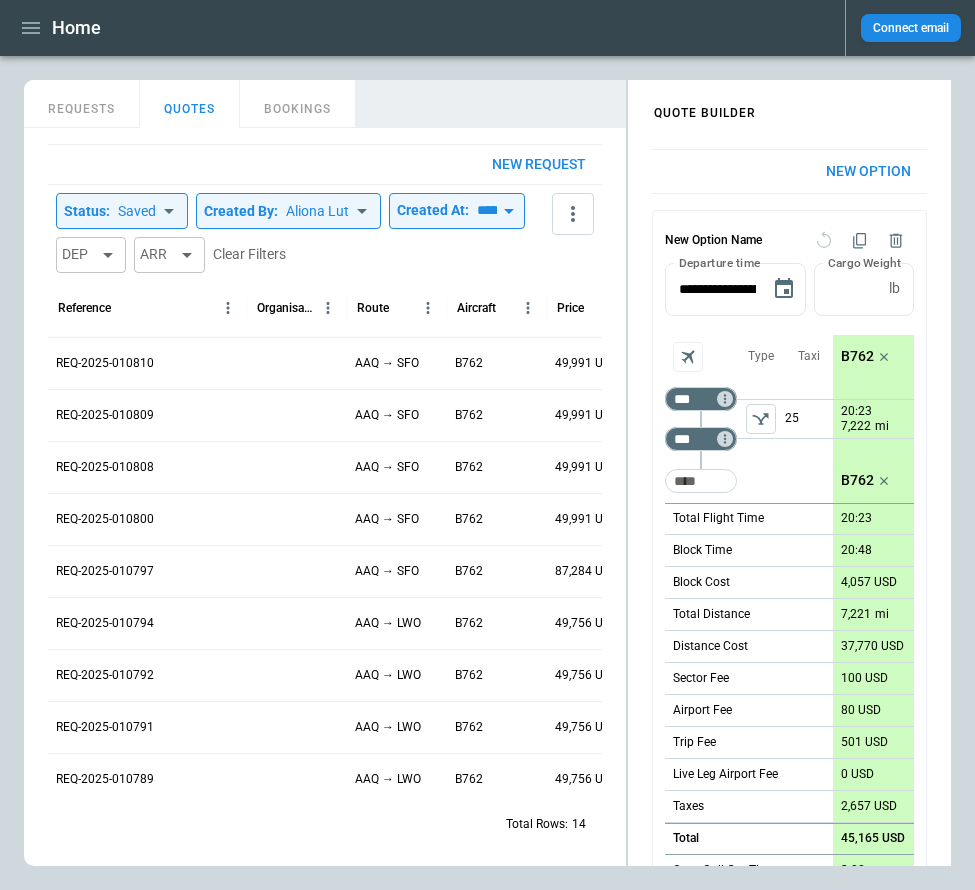 scroll, scrollTop: 0, scrollLeft: 33, axis: horizontal 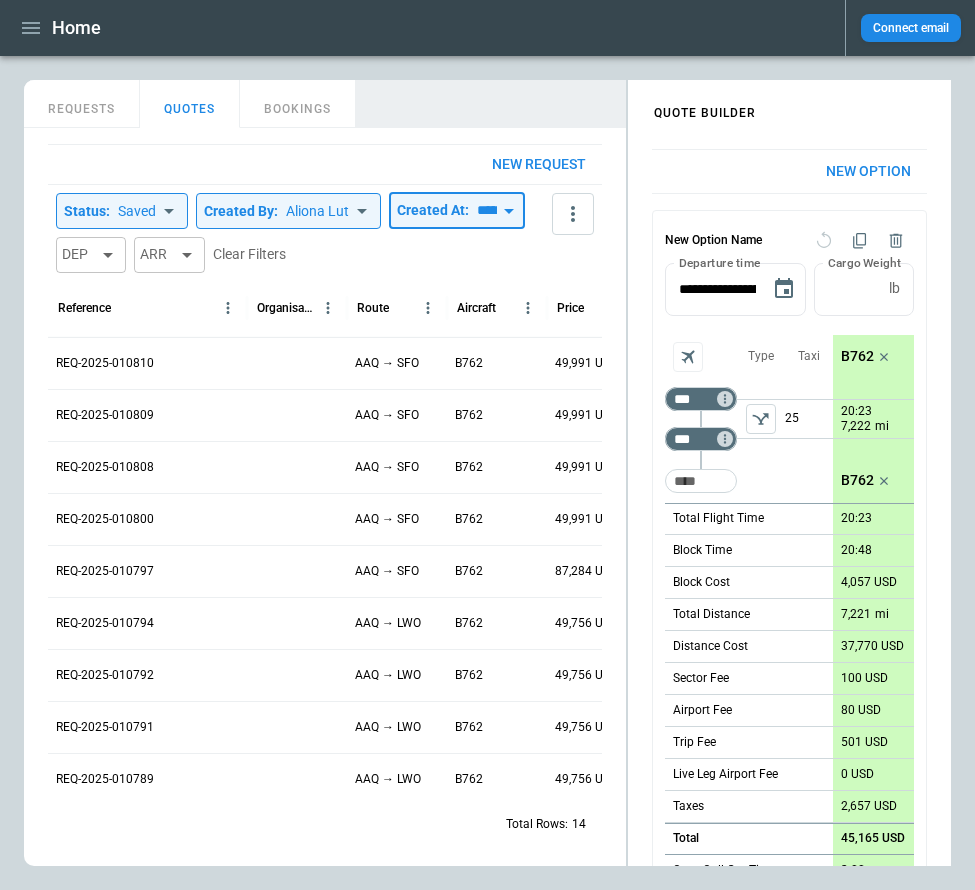click on "*****" at bounding box center (483, 211) 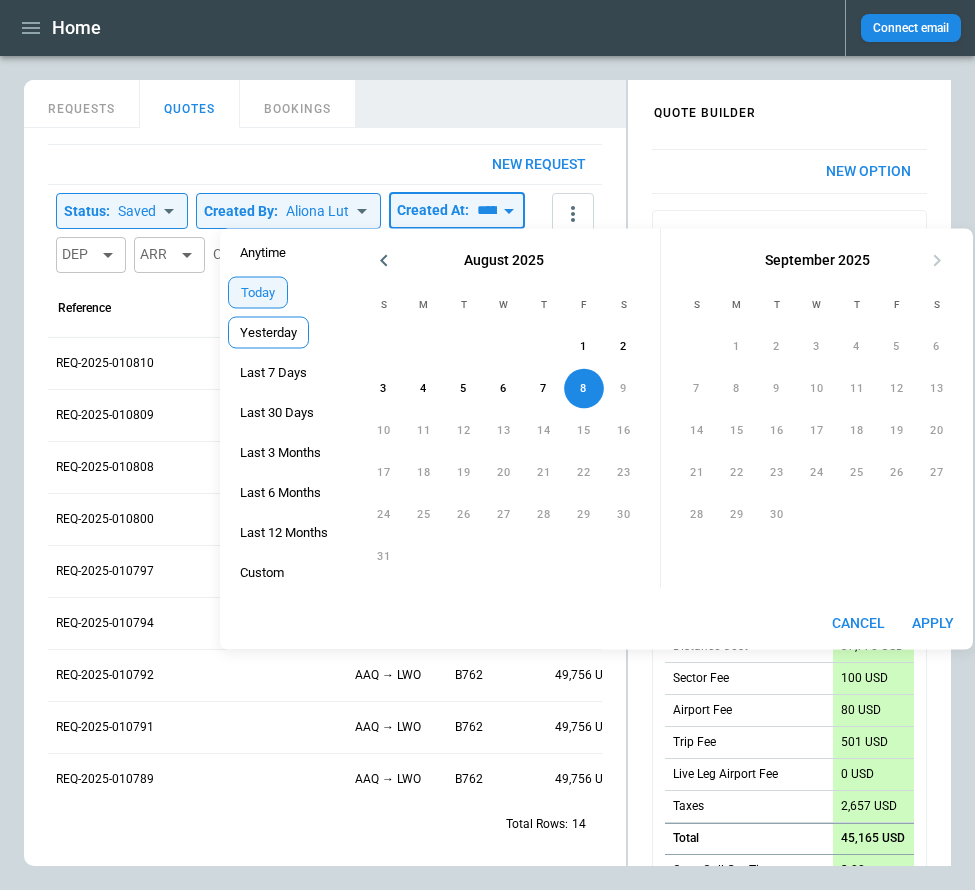 click on "Yesterday" at bounding box center [268, 333] 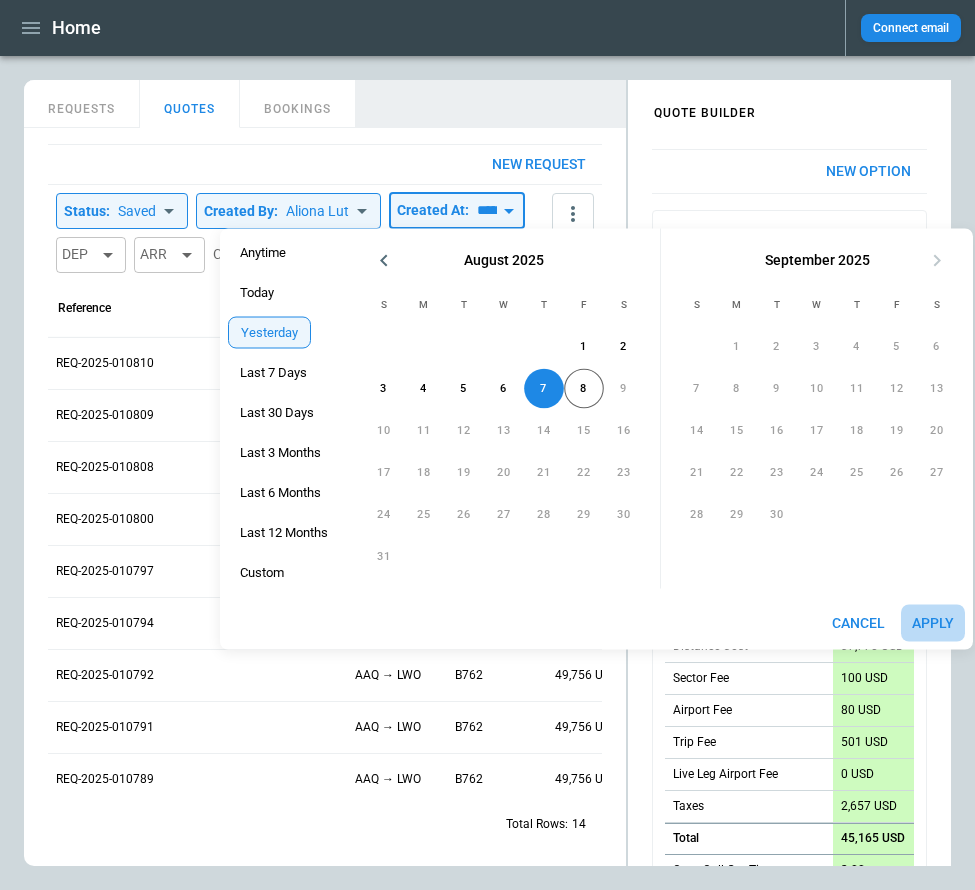 click on "Apply" at bounding box center (933, 623) 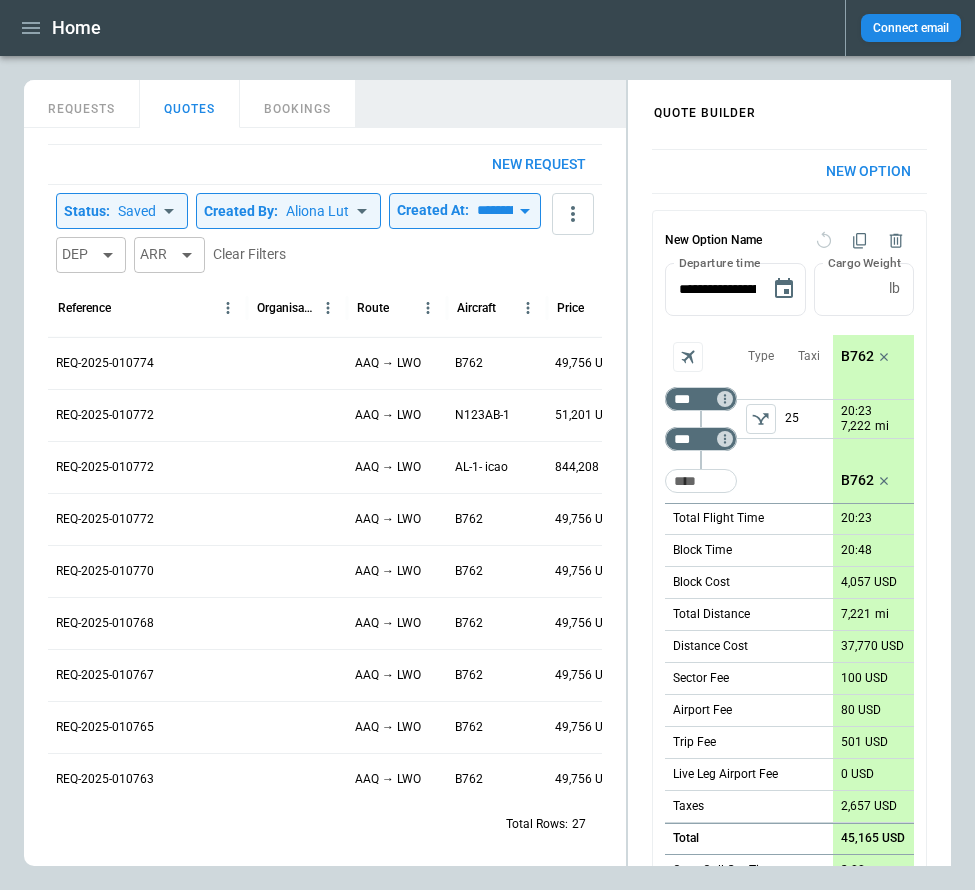click on "**********" at bounding box center (325, 497) 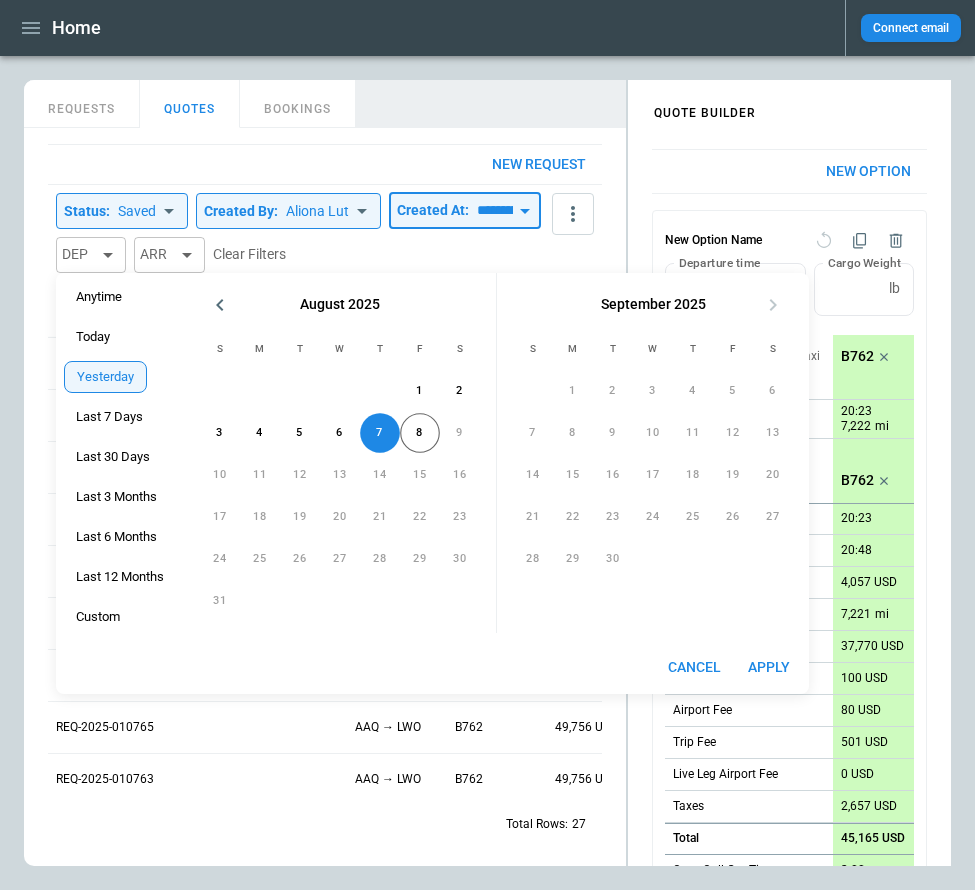 click on "Cancel" at bounding box center (694, 667) 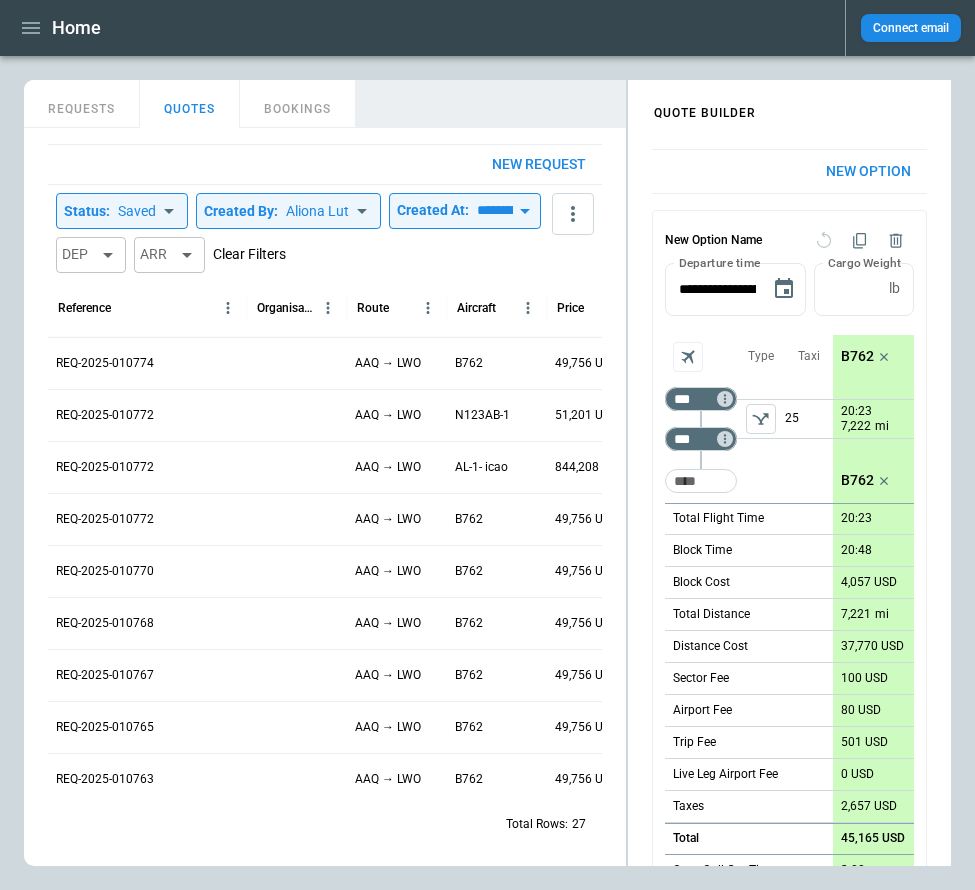 click on "Clear Filters" at bounding box center [249, 254] 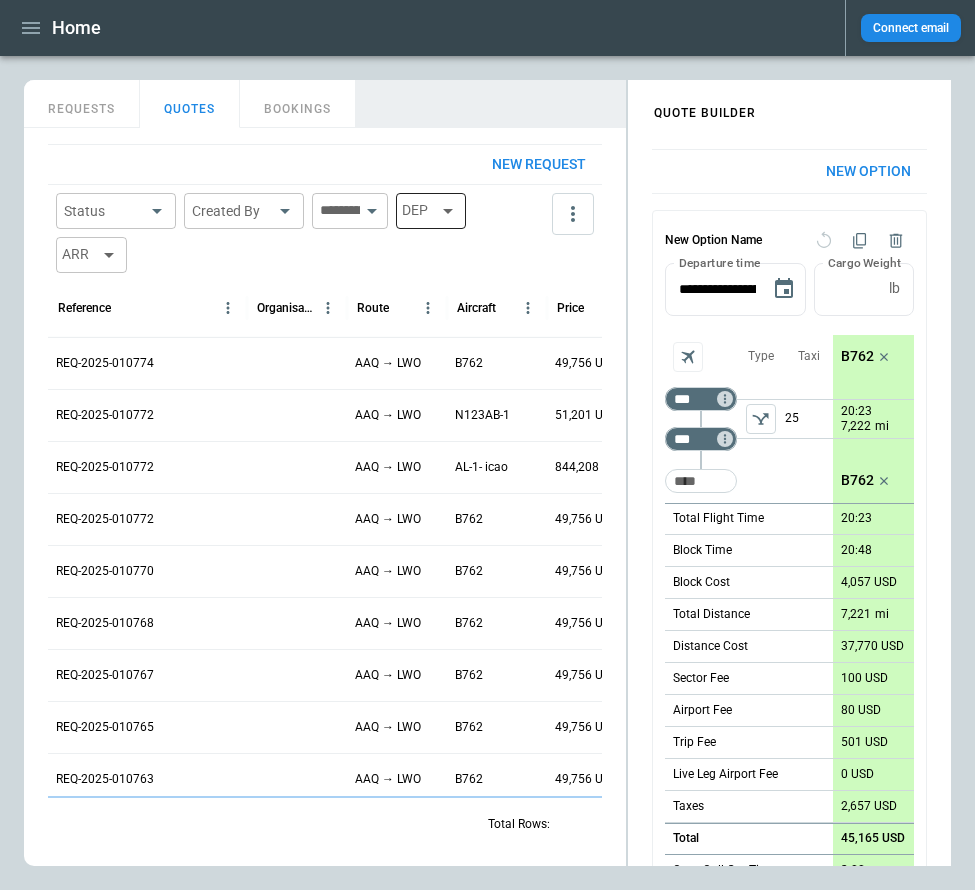 click on "DEP" at bounding box center (431, 211) 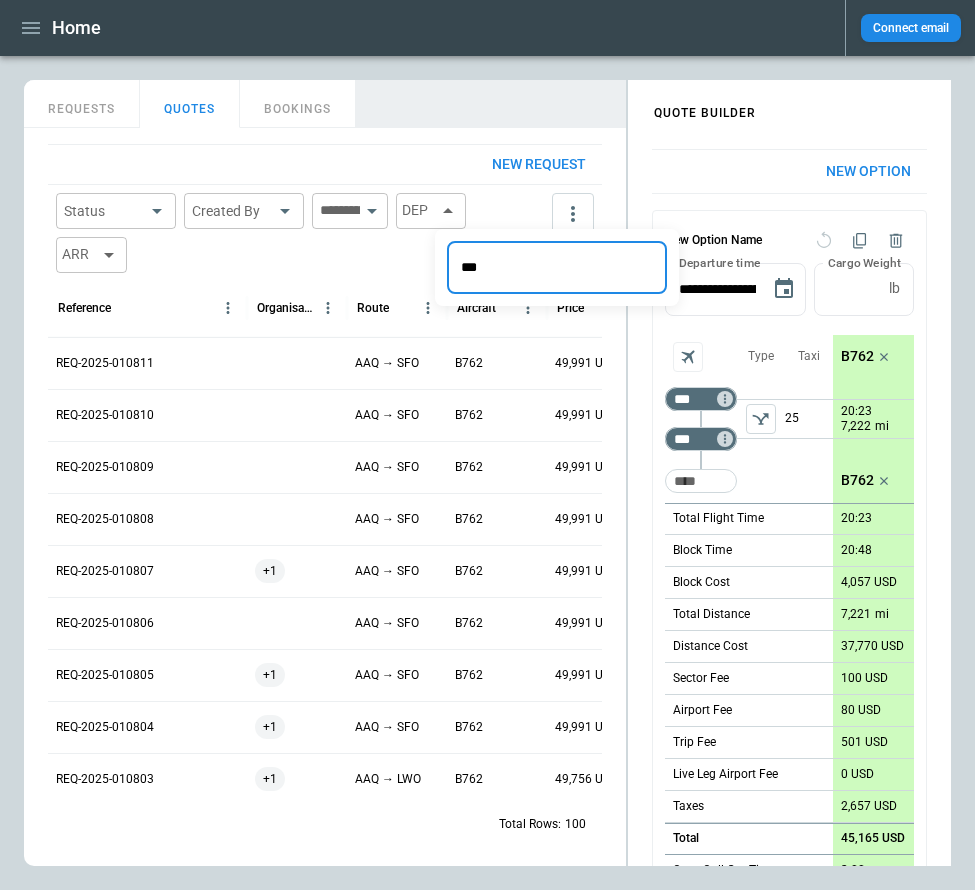 type on "***" 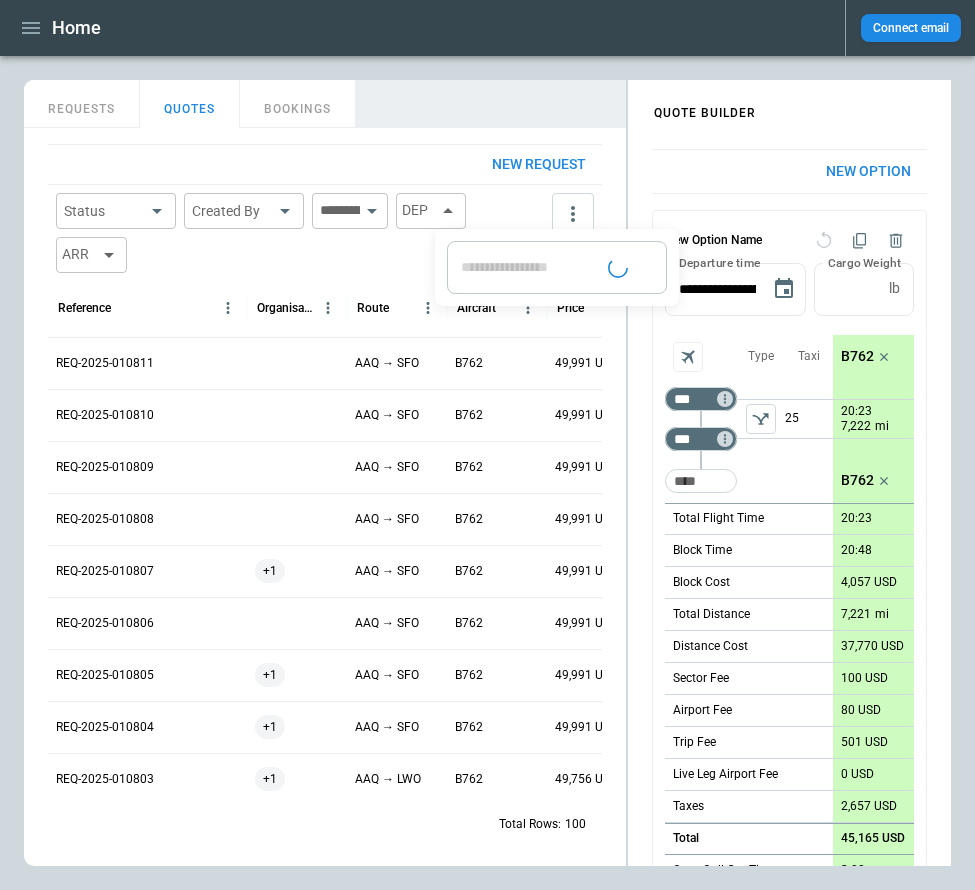 type on "**********" 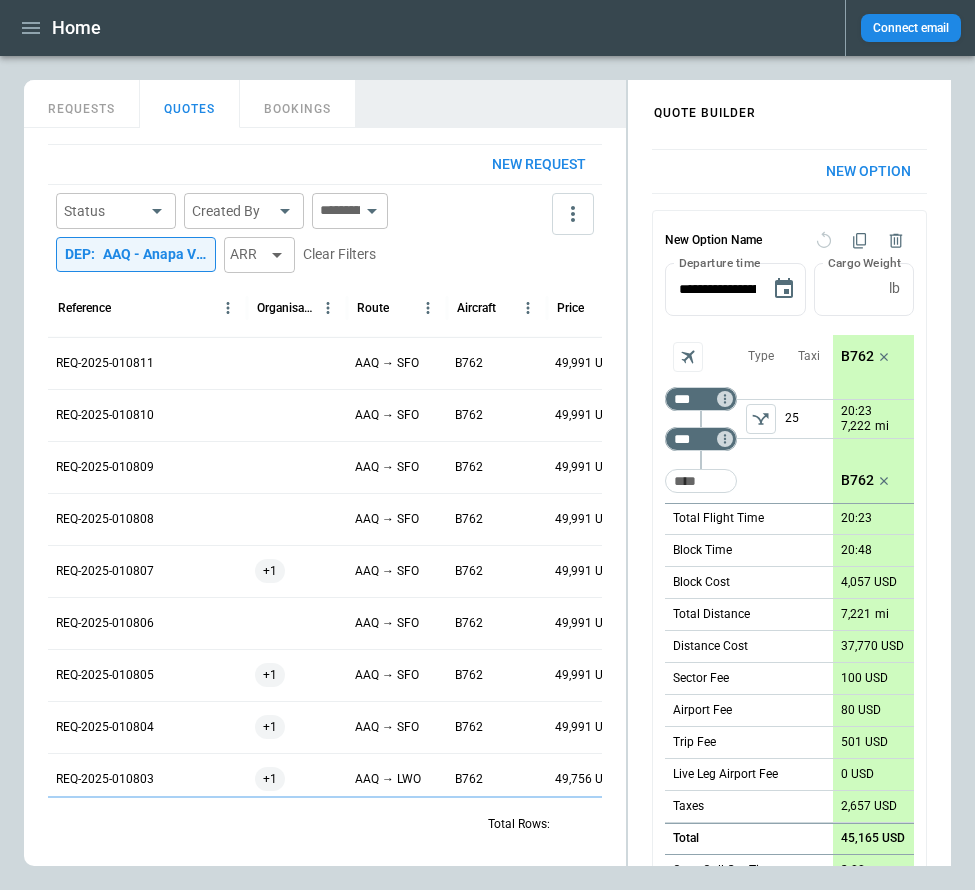 click on "New request Status ​ Created By ​ ​ DEP : AAQ - Anapa Vityazevo Airport ARR Clear Filters Reference Organisations Route Aircraft Price Created At (UTC+03:00) Created by REQ-2025-010811 AAQ → SFO B762 49,991 USD Aug 08 2025 11:05 [FIRST] [LAST] REQ-2025-010810 AAQ → SFO B762 49,991 USD Aug 08 2025 11:05 [FIRST] [LAST] REQ-2025-010809 AAQ → SFO B762 49,991 USD Aug 08 2025 11:04 [FIRST] [LAST] REQ-2025-010808 AAQ → SFO B762 49,991 USD Aug 08 2025 11:04 [FIRST] [LAST] REQ-2025-010807 +1 AAQ → SFO B762 49,991 USD Aug 08 2025 10:57 [FIRST] [LAST] REQ-2025-010806 AAQ → SFO B762 49,991 USD Aug 08 2025 10:48 [FIRST] [LAST] REQ-2025-010805 +1 AAQ → SFO B762 49,991 USD Aug 08 2025 10:48 [FIRST] [LAST] REQ-2025-010804 +1 AAQ → SFO B762 49,991 USD Aug 08 2025 10:48 [FIRST] [LAST] REQ-2025-010803 +1 AAQ → LWO B762 49,756 USD Aug 08 2025 10:47 [FIRST] [LAST] REQ-2025-010802 +1 AAQ → SFO B762 49,991 USD Aug 08 2025 10:47 [FIRST] [LAST] REQ-2025-010800 AAQ → SFO B762 49,991 USD Aug 08 2025 10:46 [FIRST] [LAST] REQ-2025-010797 AAQ → SFO" at bounding box center (325, 497) 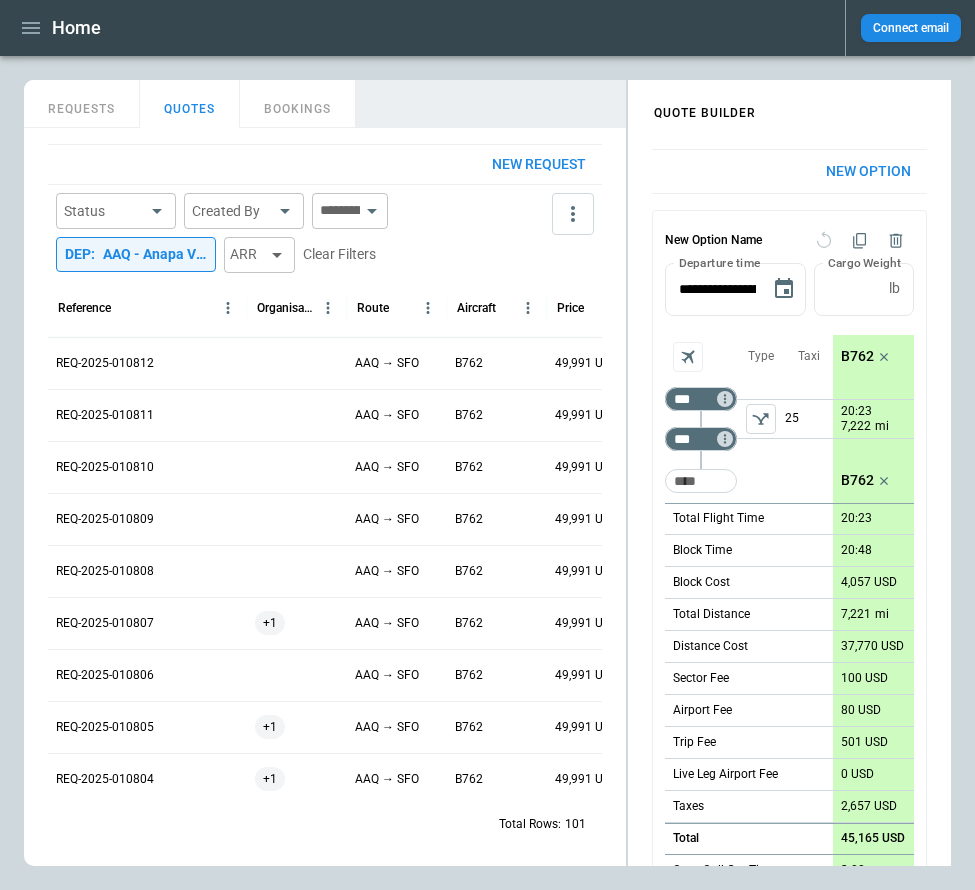 scroll, scrollTop: 0, scrollLeft: 157, axis: horizontal 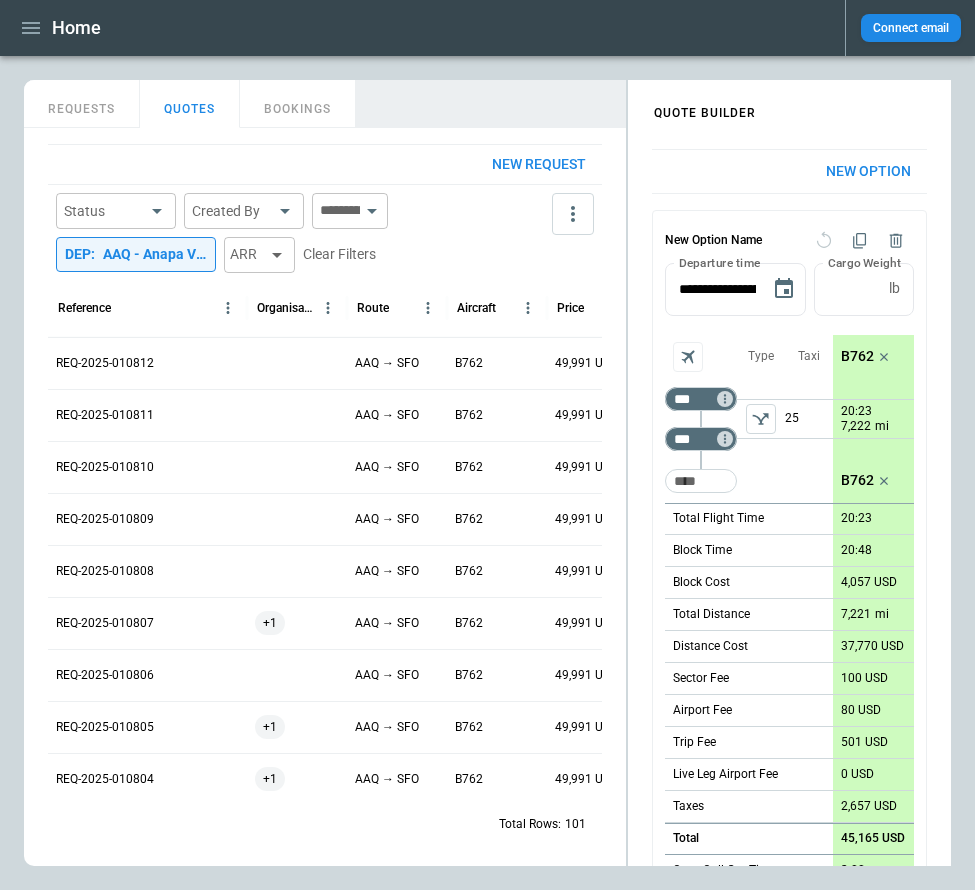 click at bounding box center [336, 211] 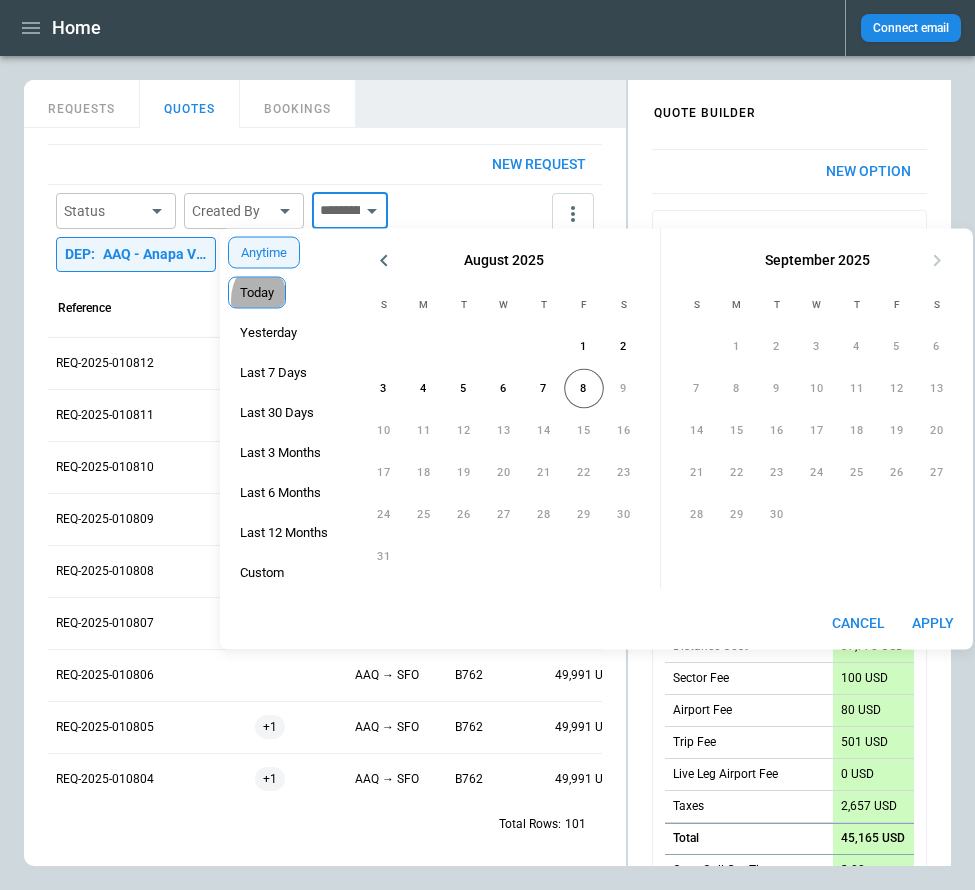 click on "Today" at bounding box center [257, 293] 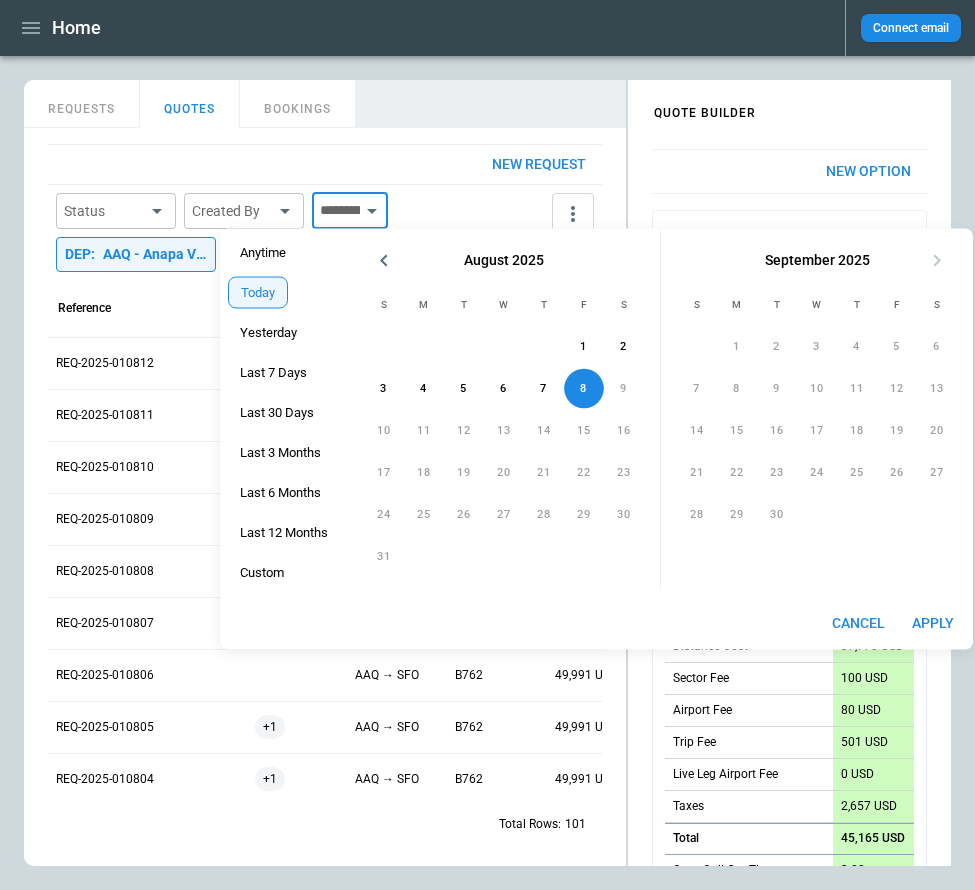click on "Apply" at bounding box center (933, 623) 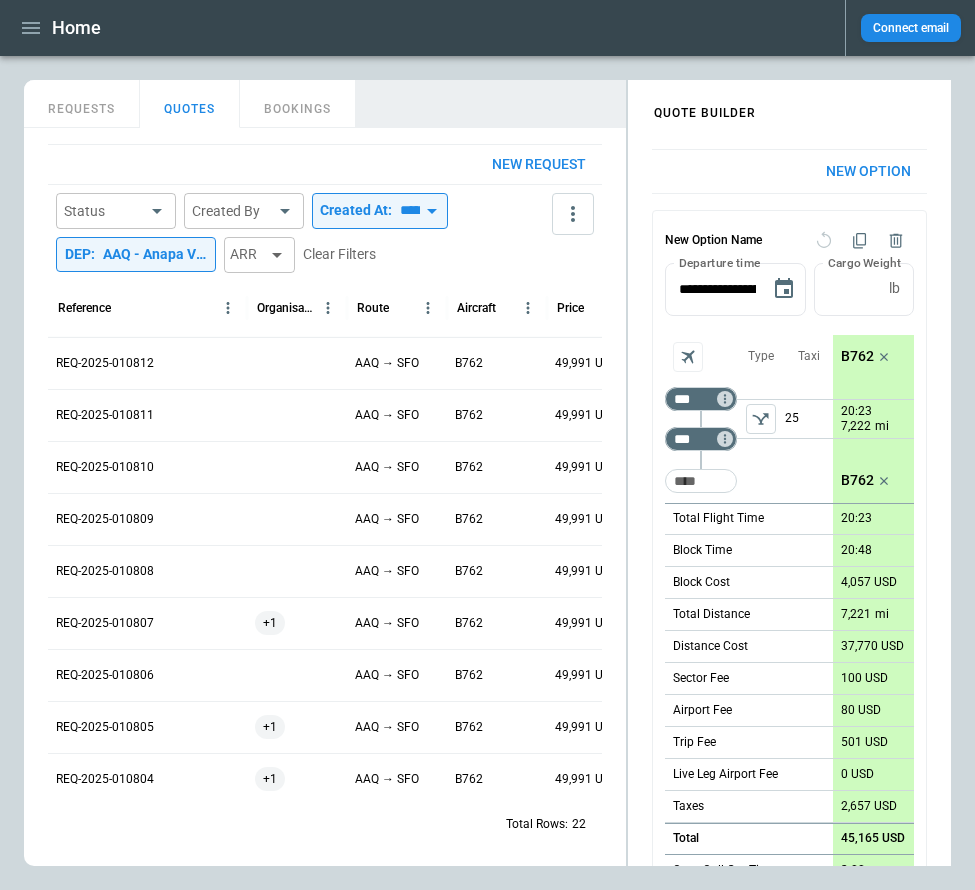 click on "AAQ - Anapa Vityazevo Airport" at bounding box center (155, 254) 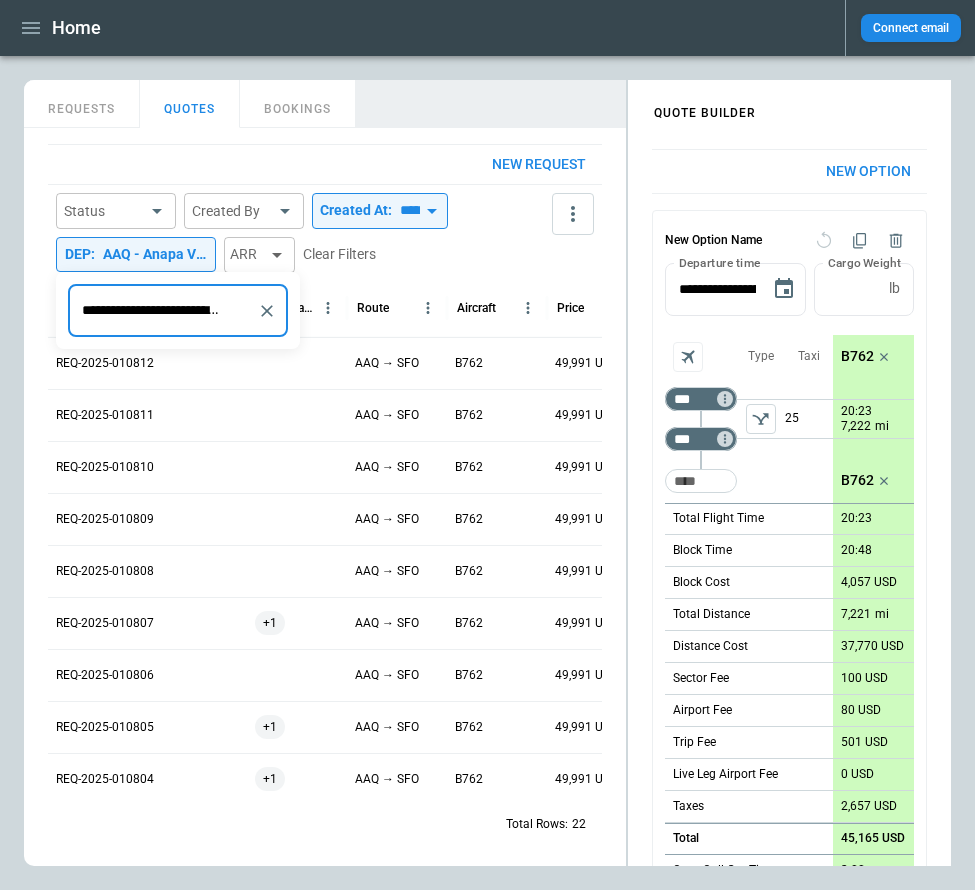 scroll, scrollTop: 0, scrollLeft: 51, axis: horizontal 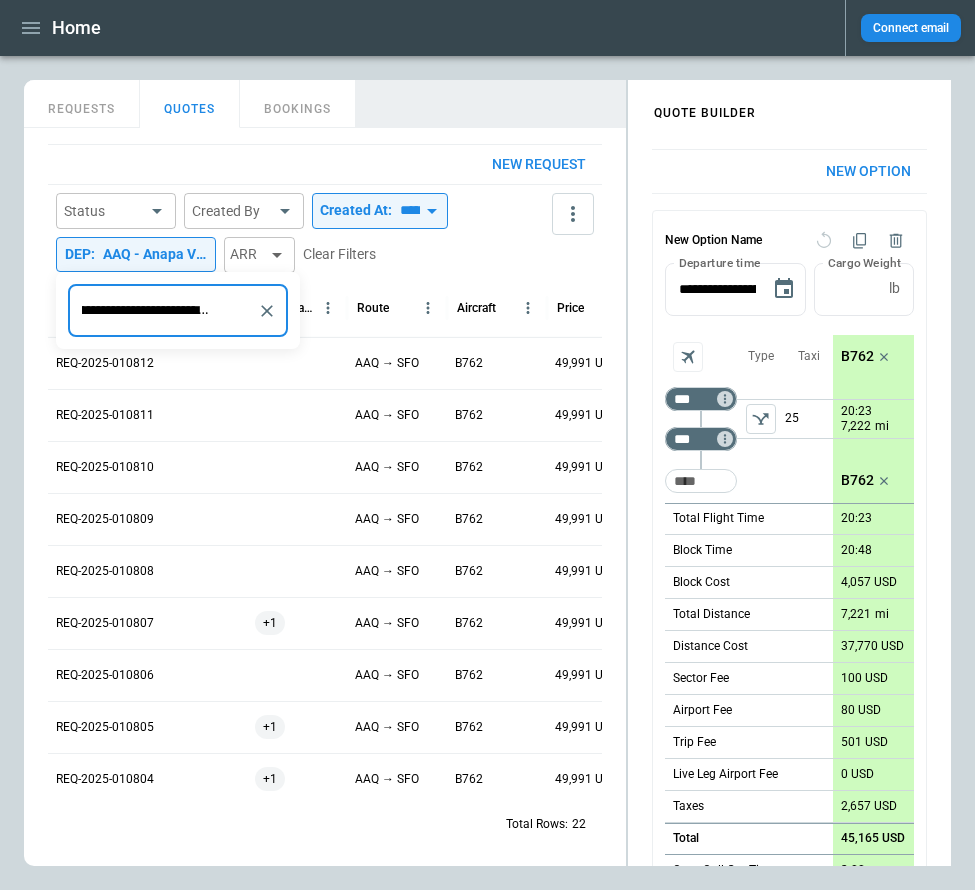 click 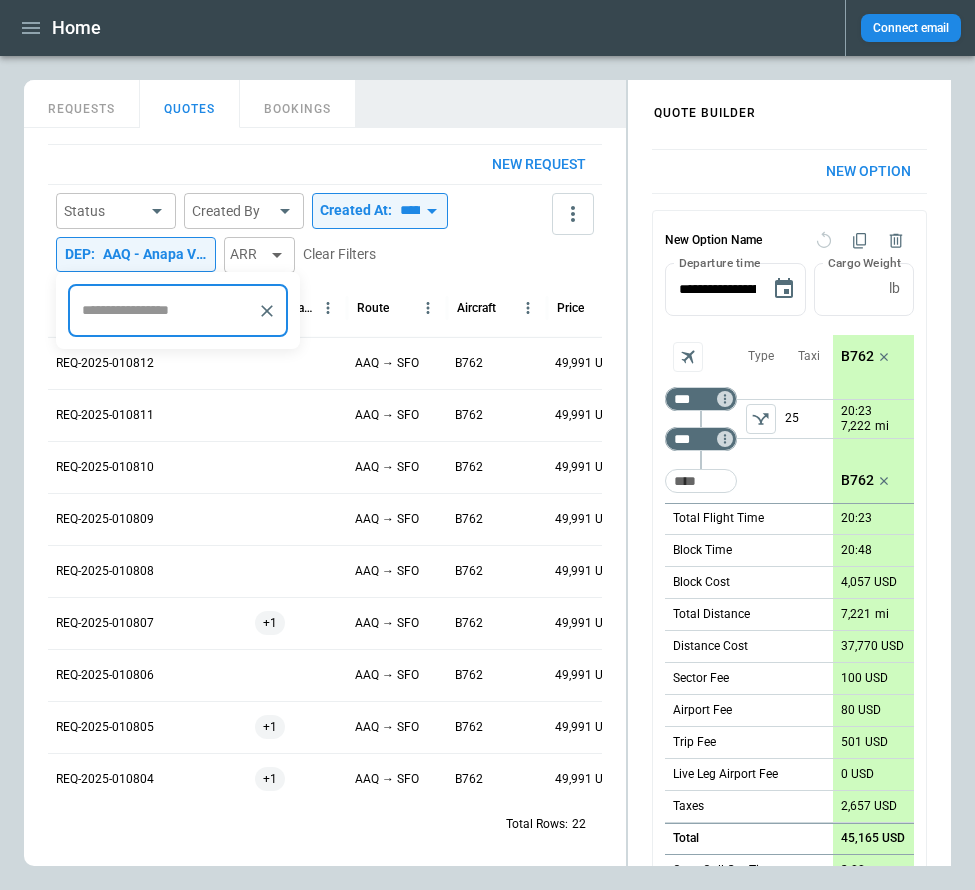 scroll, scrollTop: 0, scrollLeft: 0, axis: both 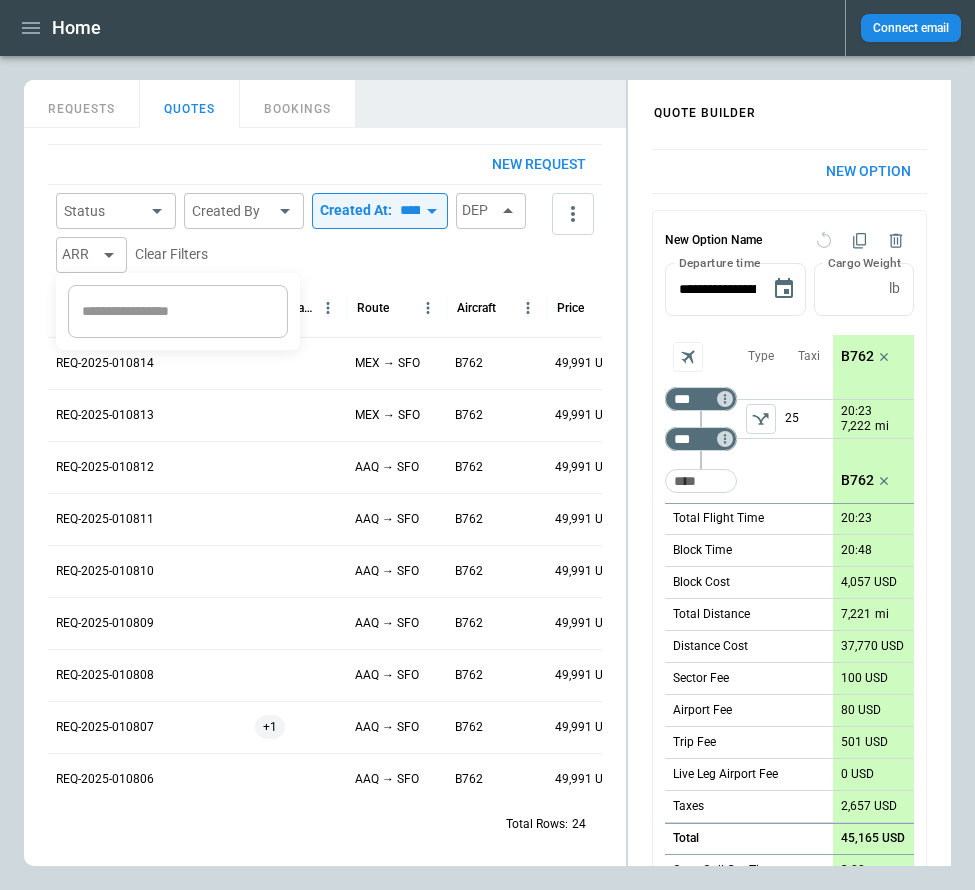 click at bounding box center [487, 445] 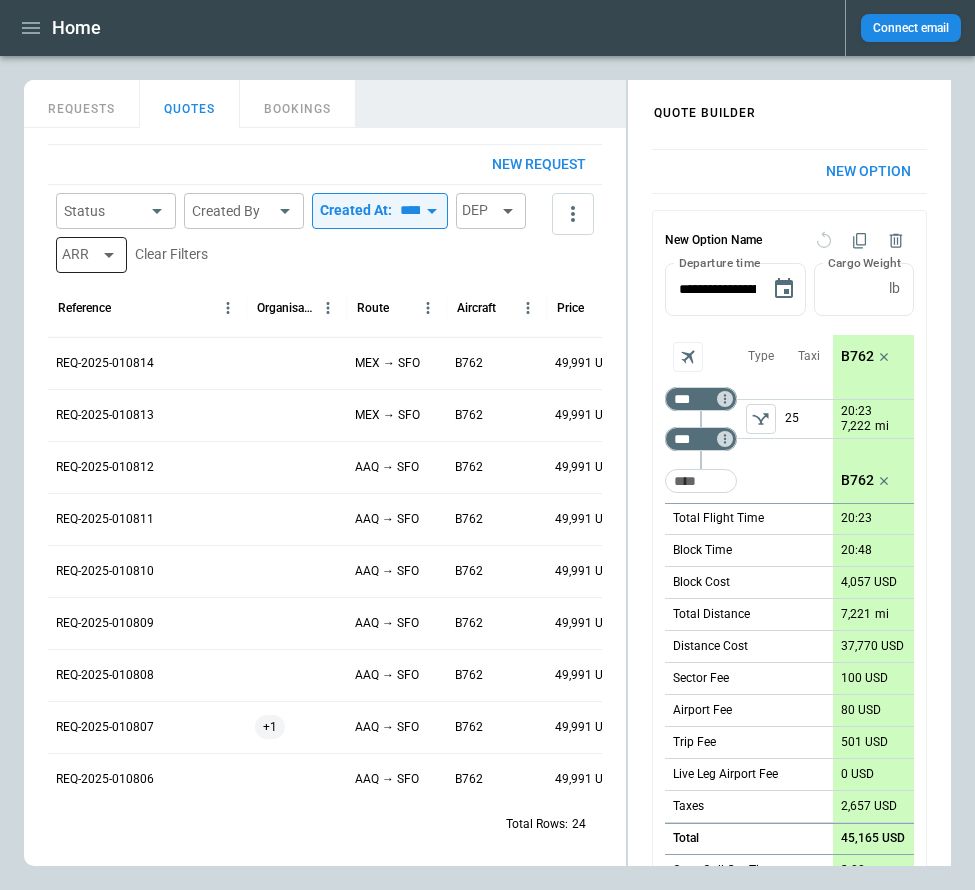 click 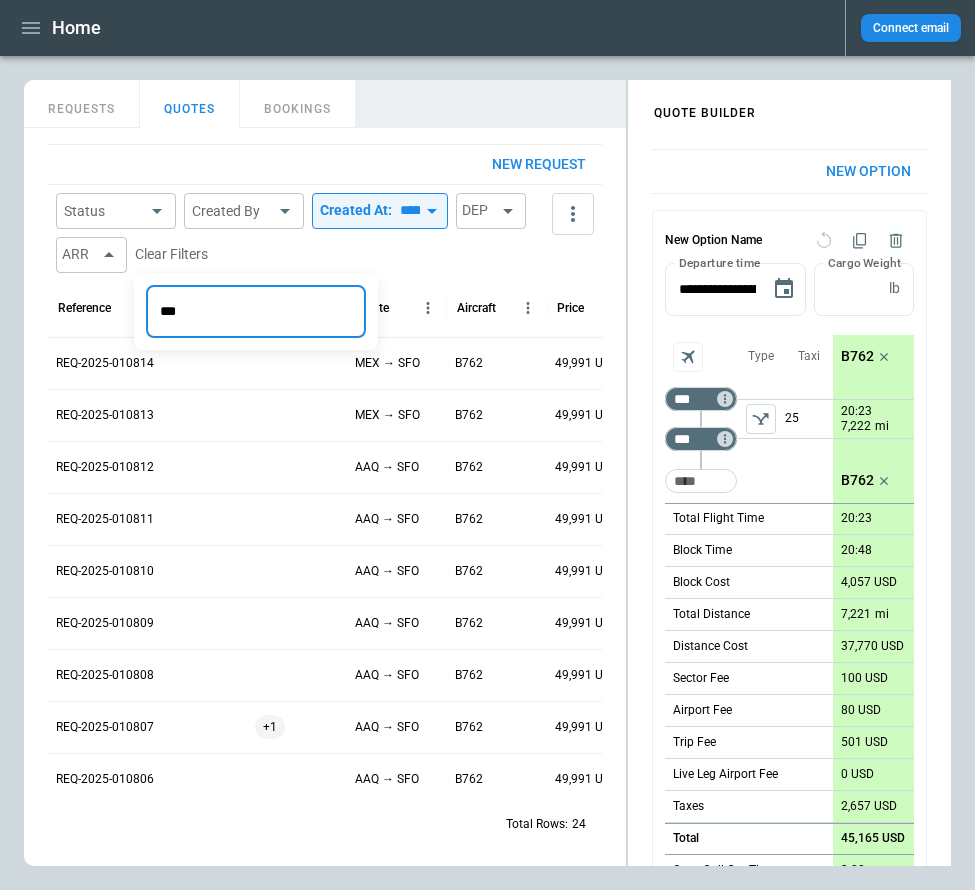 type on "***" 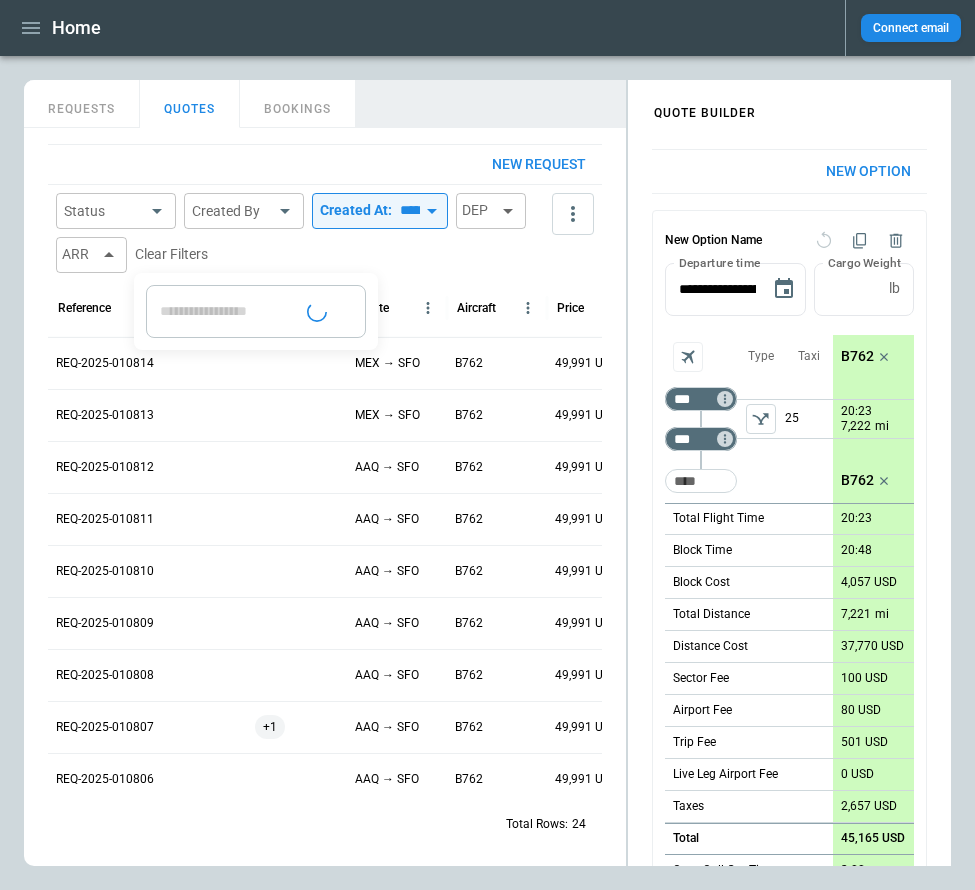 type on "**********" 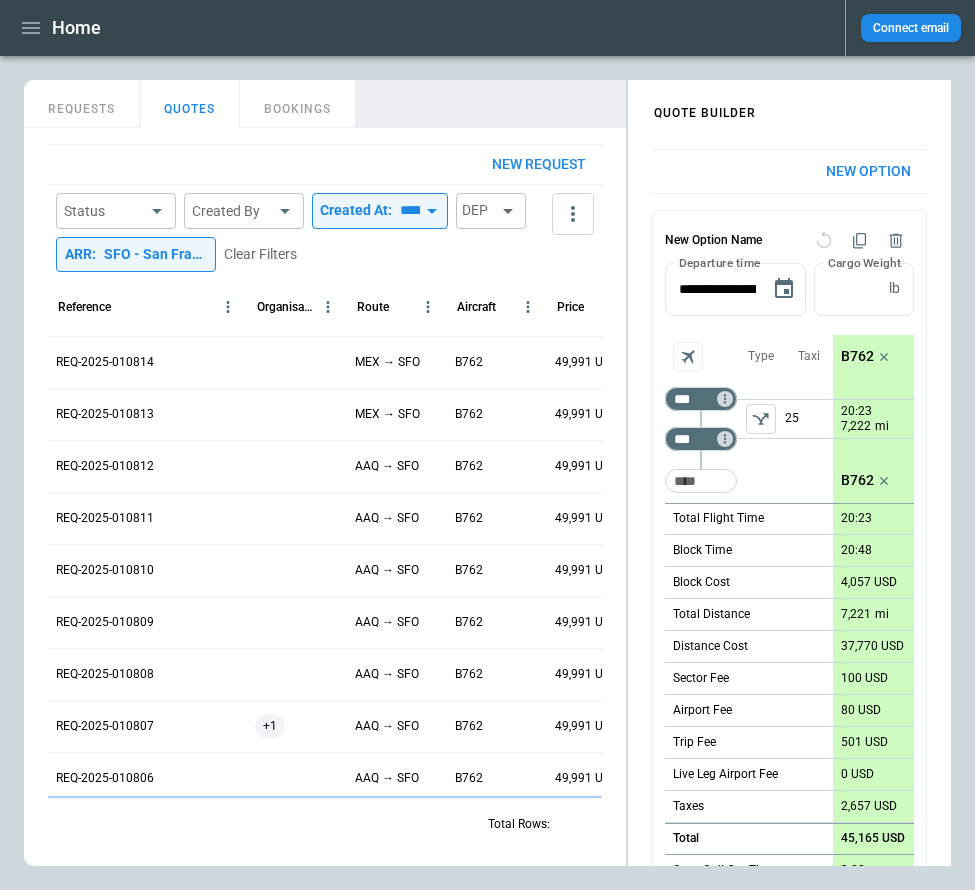 click on "Status ​ Created By ​ ​ Created At: ***** ​ DEP ARR : SFO - San Francisco International Airport Clear Filters" at bounding box center (300, 232) 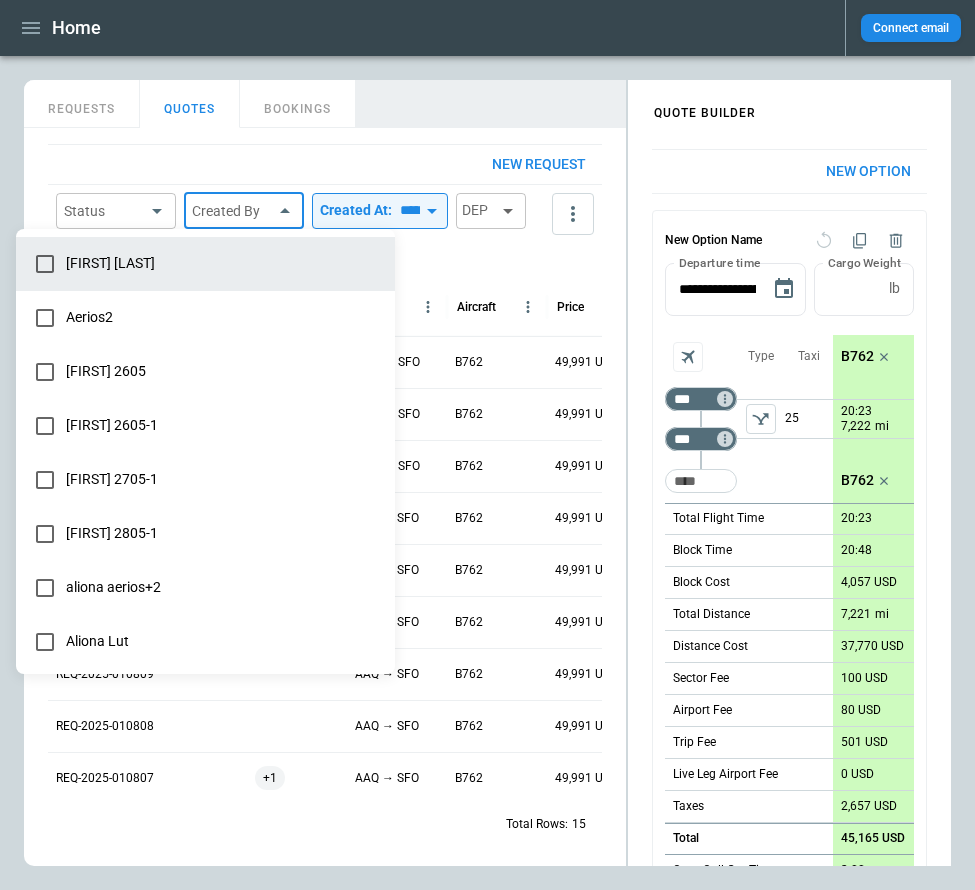 click on "Home Connect email FindBorderBarSize QUOTE BUILDER REQUESTS QUOTES BOOKINGS New request Status ​ Created By ​ ​ Created At: ***** ​ DEP ARR : SFO - San Francisco International Airport Clear Filters Reference Organisations Route Aircraft Price Created At (UTC+03:00) Created by REQ-2025-010815 MEX → SFO B762 49,991 USD Aug 08 2025 11:07 [FIRST] [LAST] REQ-2025-010814 MEX → SFO B762 49,991 USD Aug 08 2025 11:06 [FIRST] [LAST] REQ-2025-010813 MEX → SFO B762 49,991 USD Aug 08 2025 11:06 [FIRST] [LAST] REQ-2025-010812 AAQ → SFO B762 49,991 USD Aug 08 2025 11:05 [FIRST] [LAST] REQ-2025-010811 AAQ → SFO B762 49,991 USD Aug 08 2025 11:05 [FIRST] [LAST] REQ-2025-010810 AAQ → SFO B762 49,991 USD Aug 08 2025 11:05 [FIRST] [LAST] REQ-2025-010809 AAQ → SFO B762 49,991 USD Aug 08 2025 11:04 [FIRST] [LAST] REQ-2025-010808 AAQ → SFO B762 49,991 USD Aug 08 2025 11:04 [FIRST] [LAST] REQ-2025-010807 +1 AAQ → SFO B762 49,991 USD Aug 08 2025 10:57 [FIRST] [LAST] REQ-2025-010806 AAQ → SFO B762 49,991 USD Aug 08 2025 10:48 [FIRST] +1 +1" at bounding box center [487, 445] 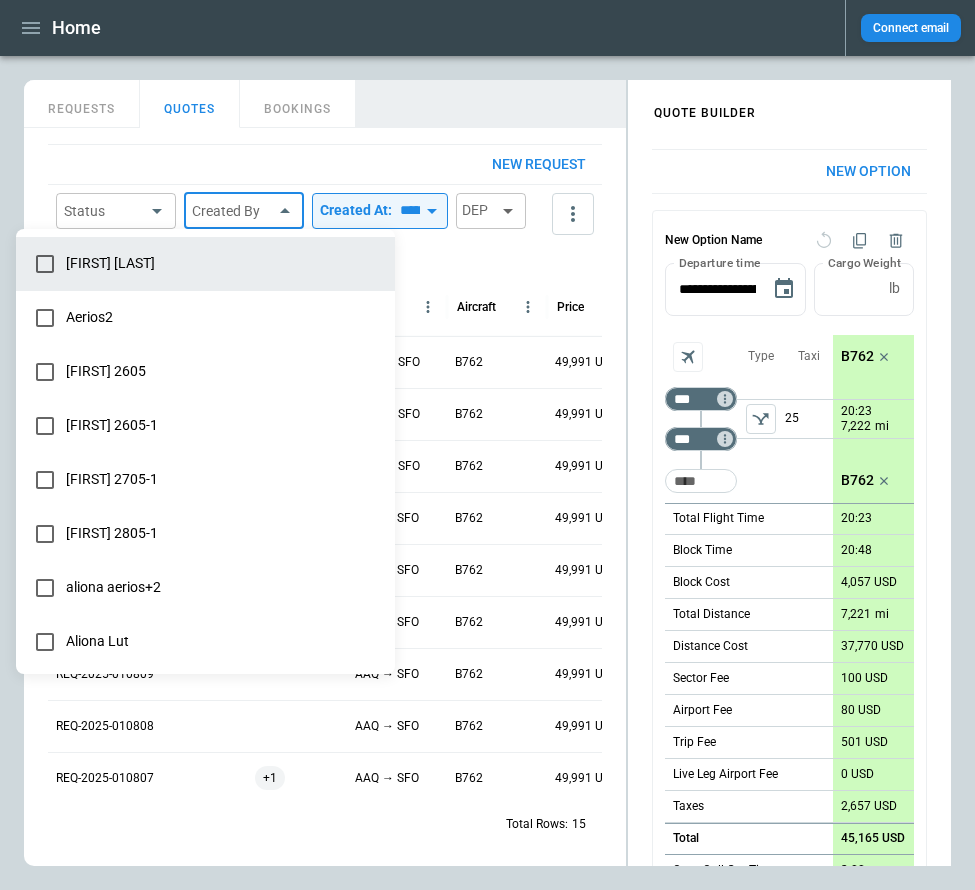 click on "Aliona Lut" at bounding box center (222, 641) 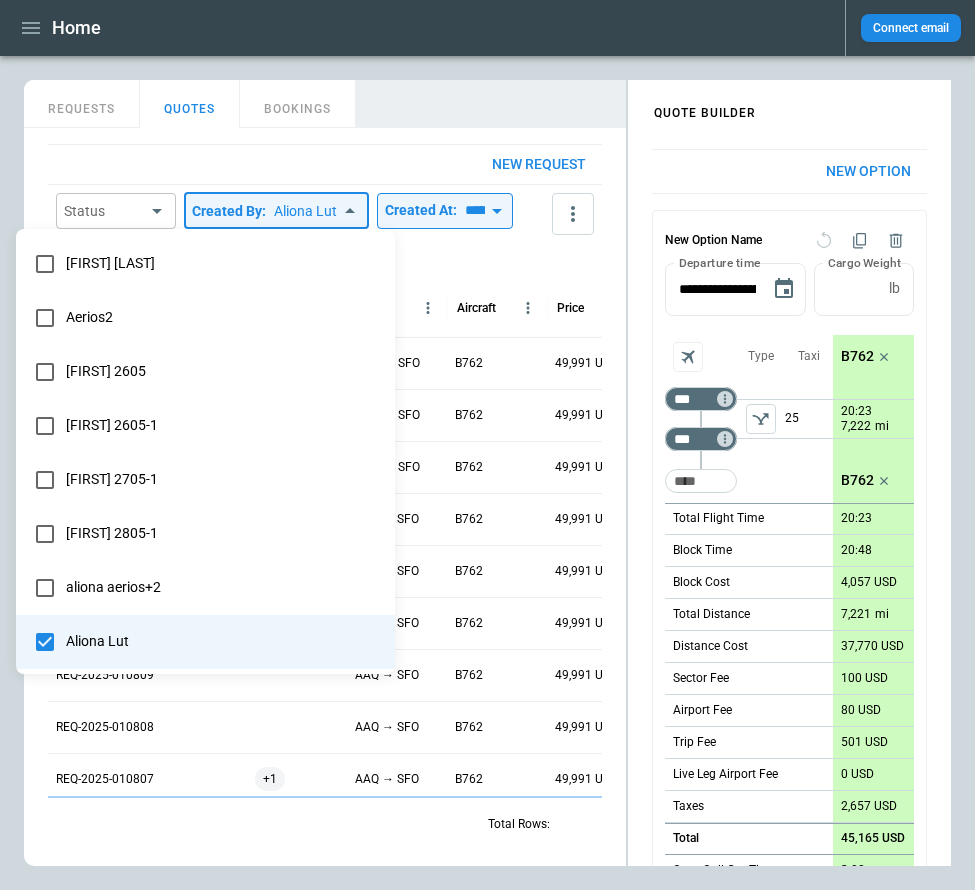 click at bounding box center [487, 445] 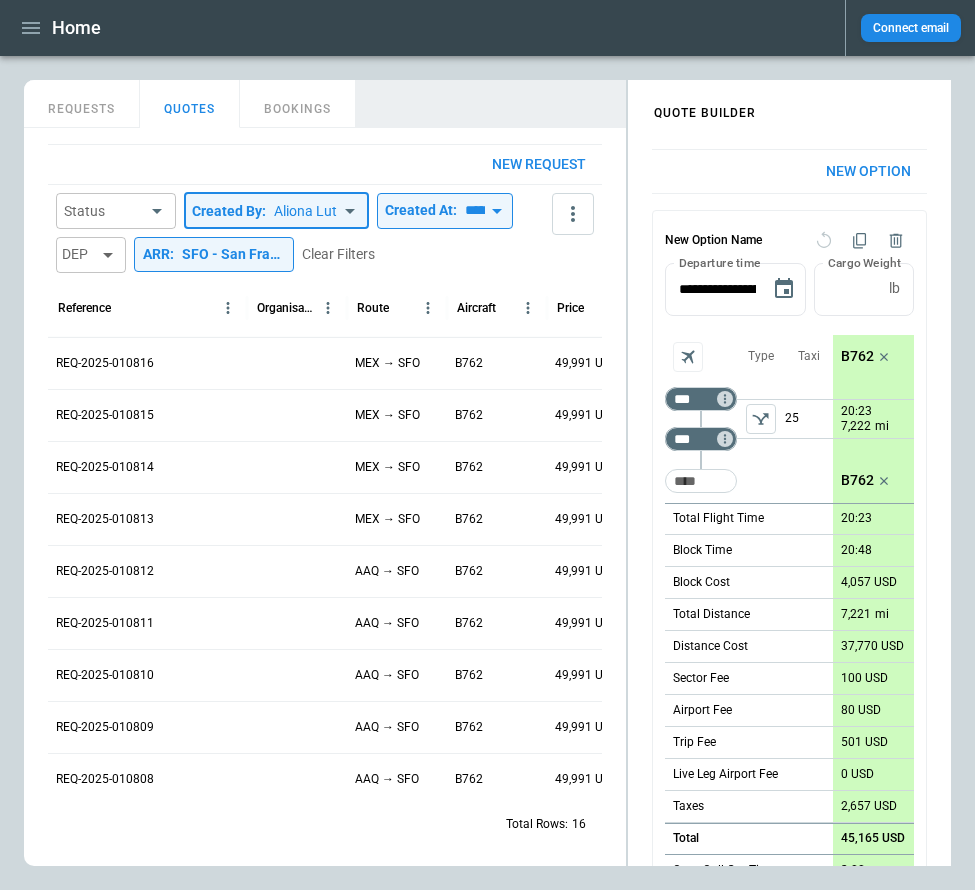 click on "**********" at bounding box center (487, 445) 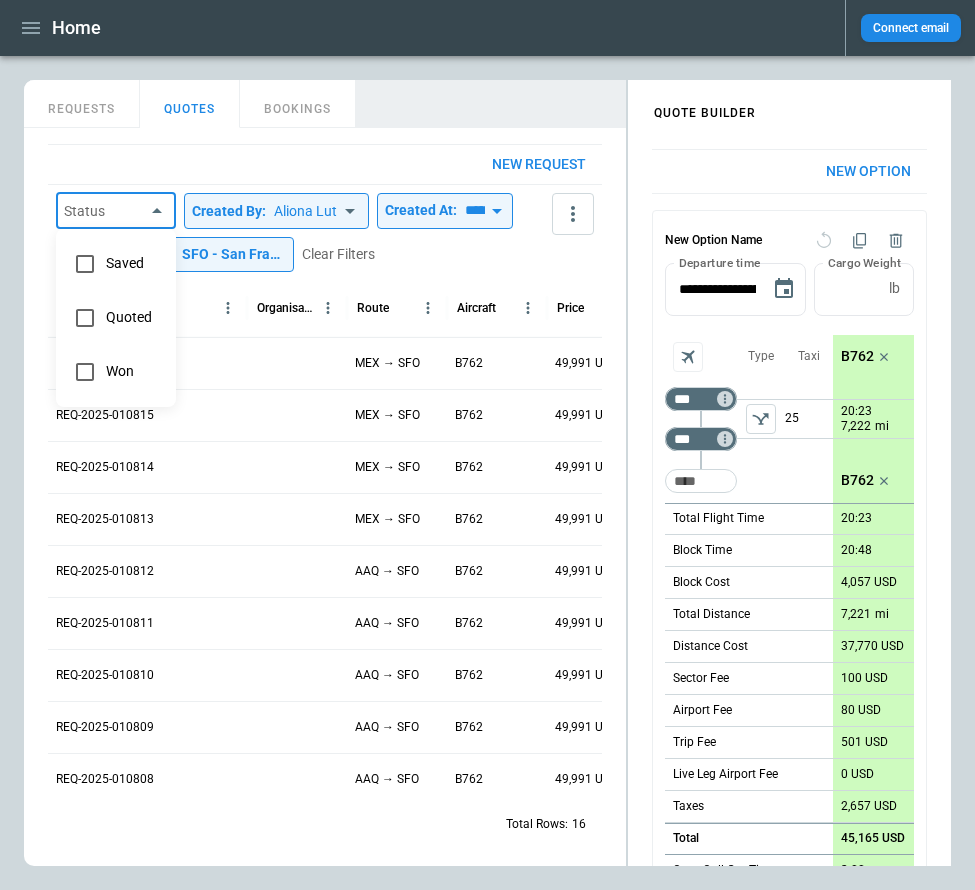 click on "Saved" at bounding box center [133, 263] 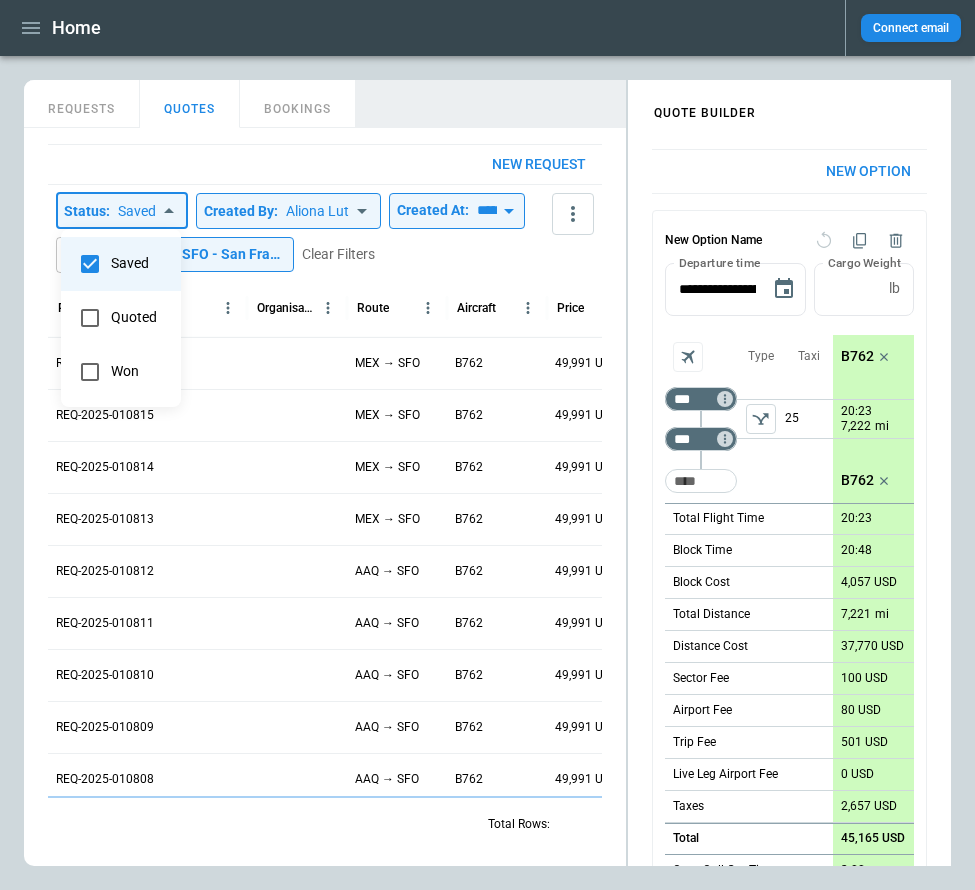 click at bounding box center (487, 445) 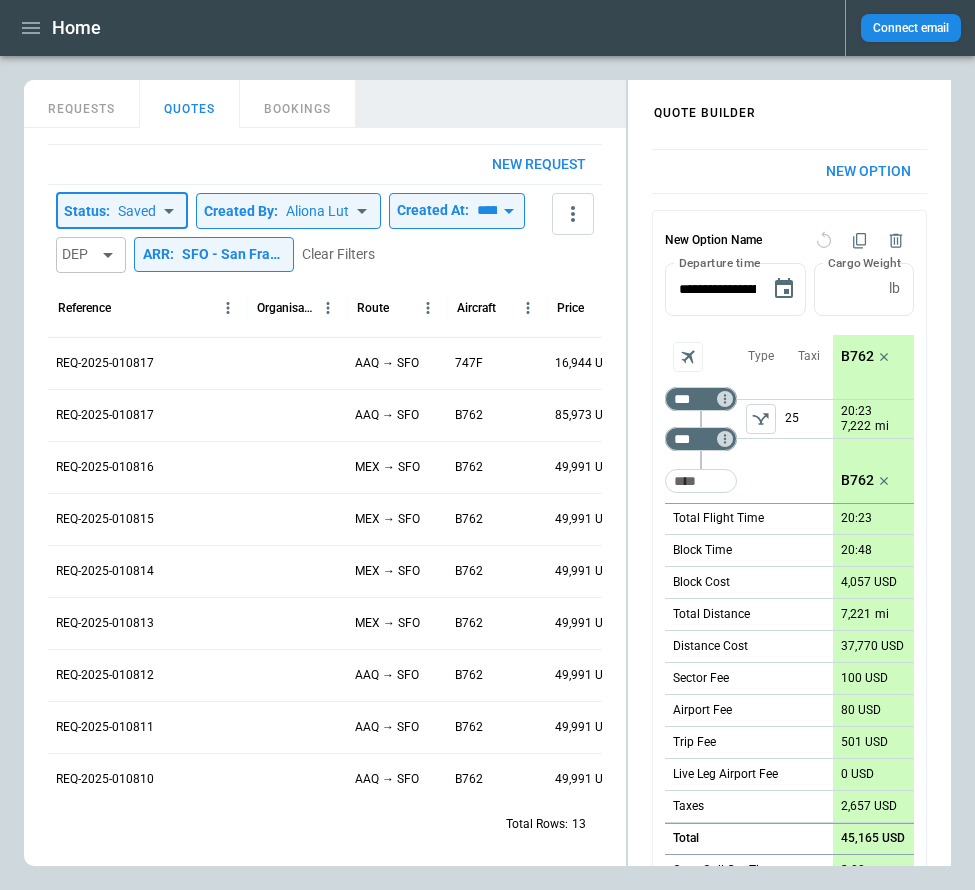 scroll, scrollTop: 0, scrollLeft: 265, axis: horizontal 